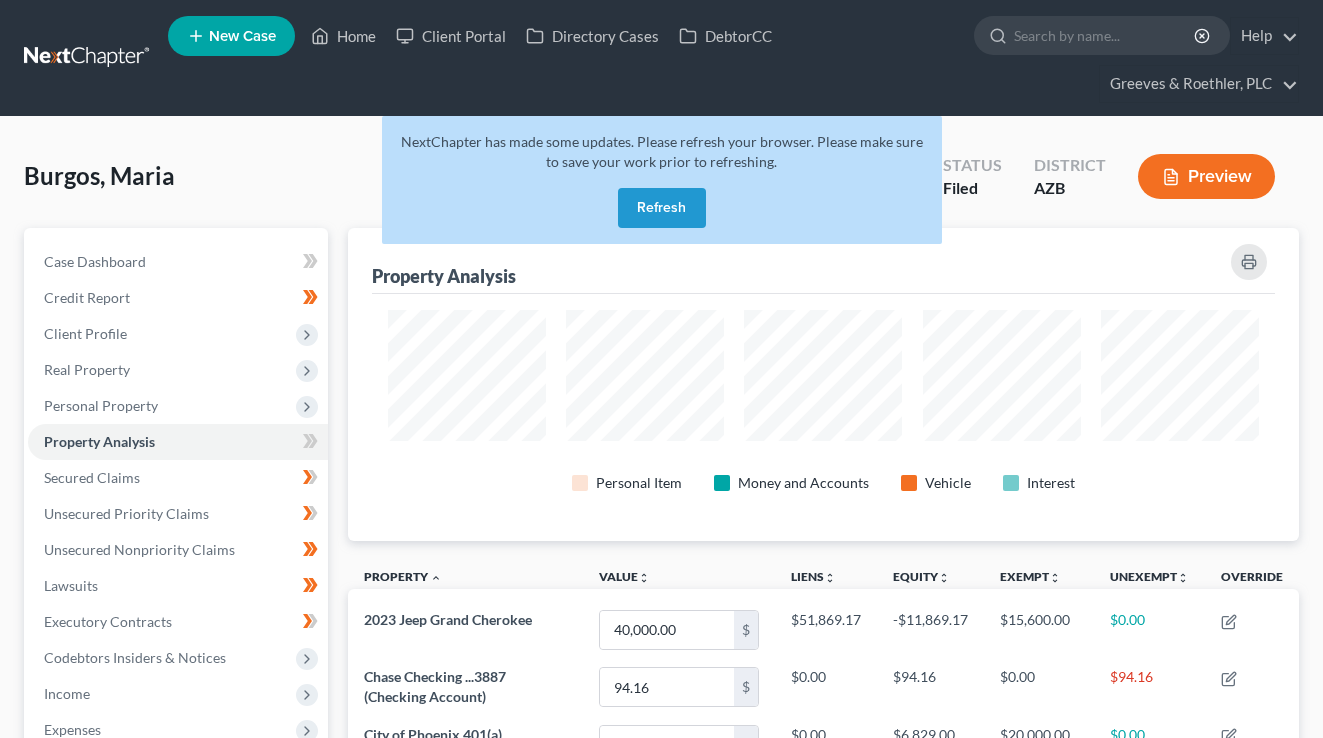 scroll, scrollTop: 0, scrollLeft: 0, axis: both 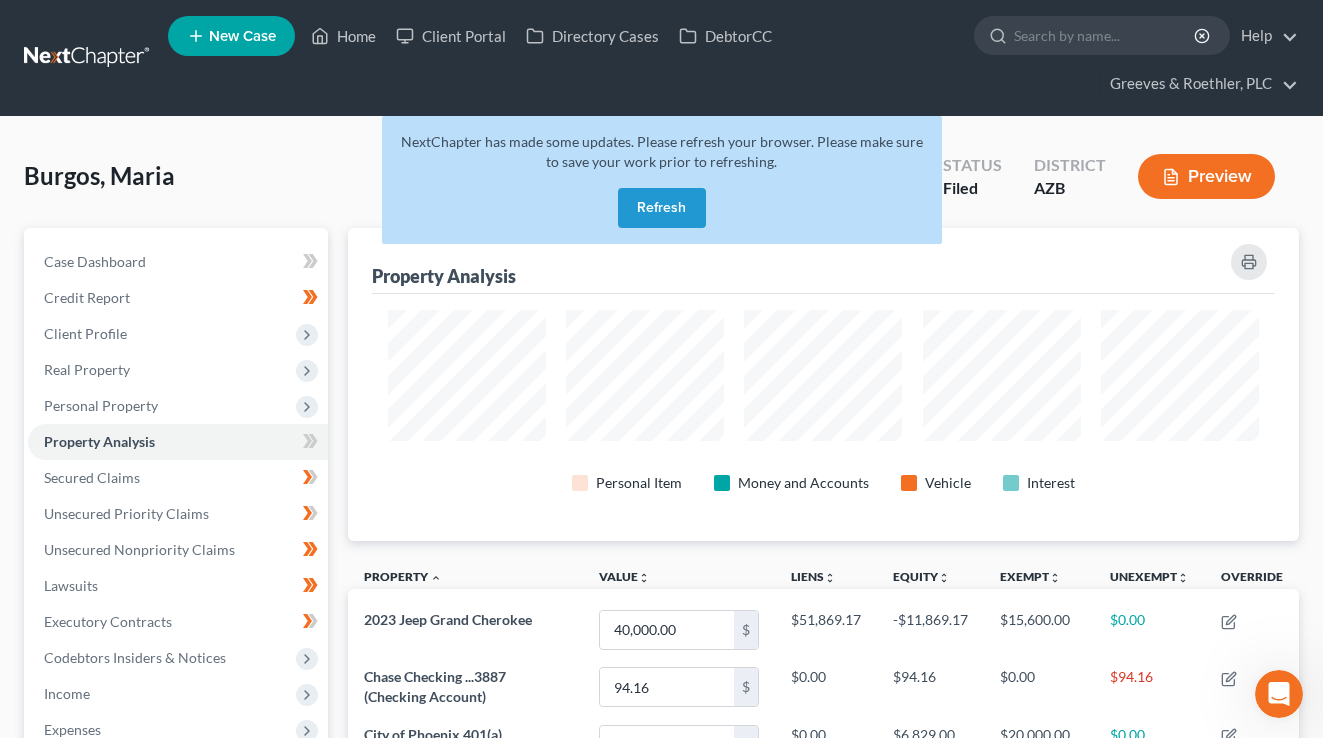 click on "Refresh" at bounding box center [662, 208] 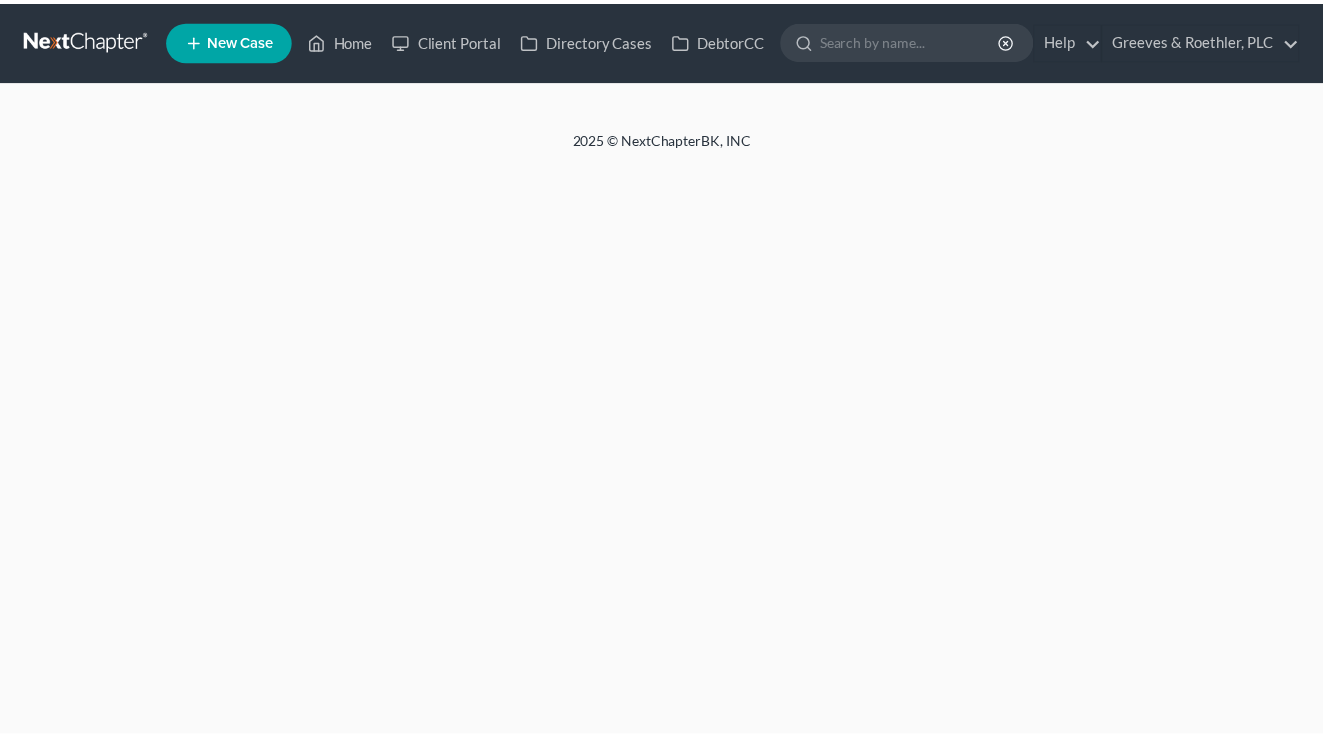 scroll, scrollTop: 0, scrollLeft: 0, axis: both 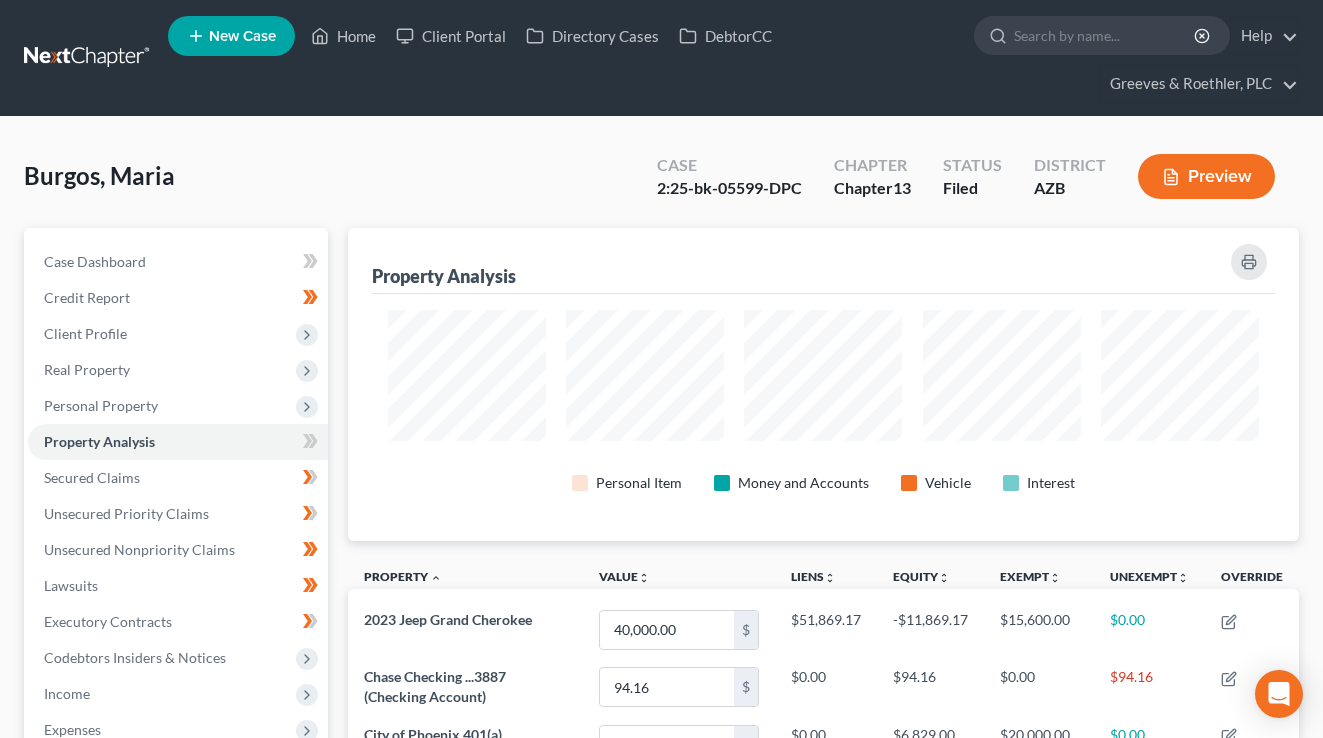 click on "Burgos, Maria Upgraded Case 2:25-bk-05599-DPC Chapter Chapter  13 Status Filed District AZB Preview" at bounding box center [661, 184] 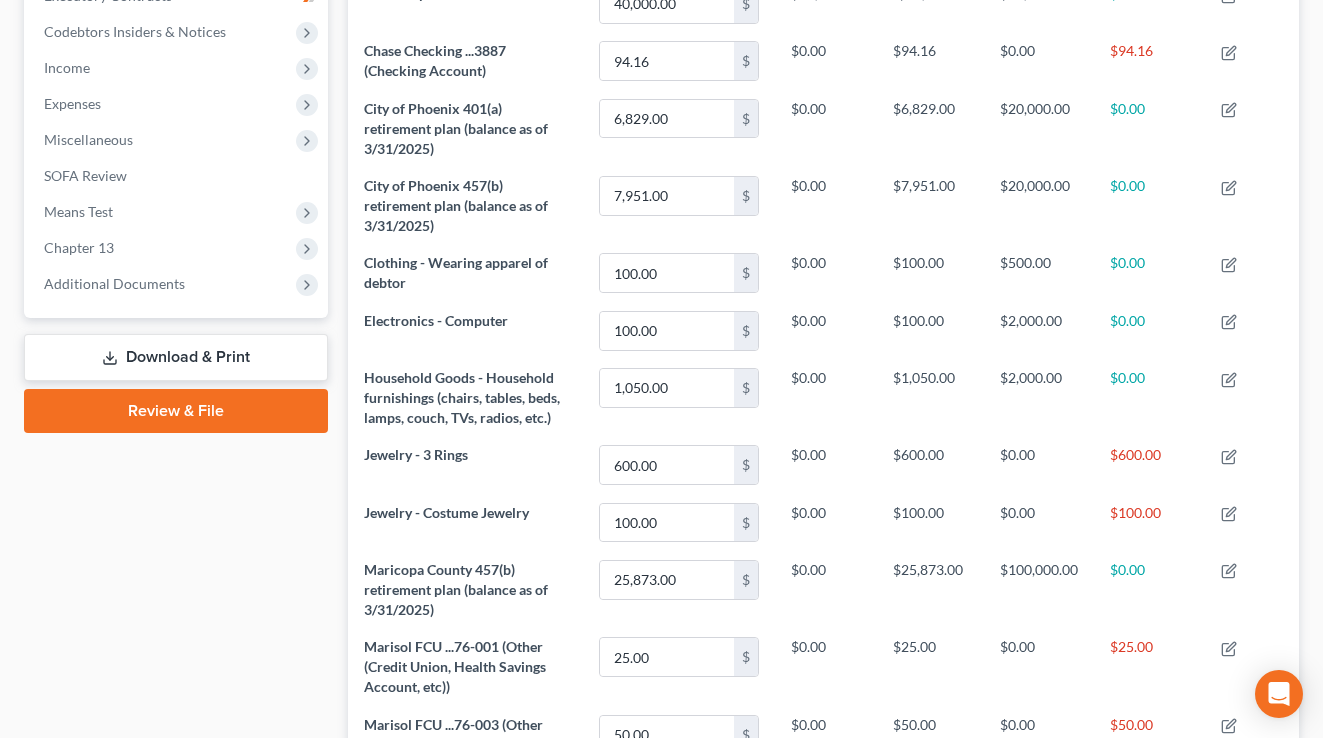 scroll, scrollTop: 640, scrollLeft: 0, axis: vertical 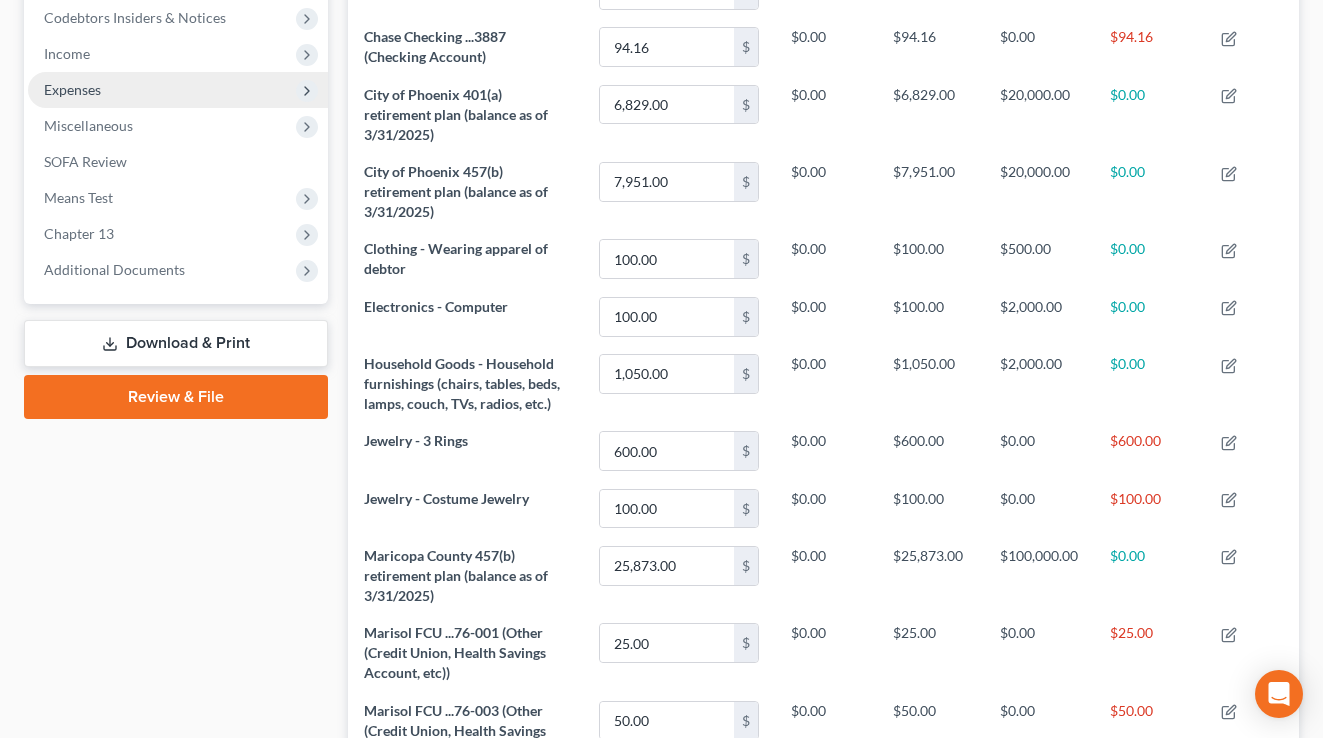 click on "Expenses" at bounding box center [178, 90] 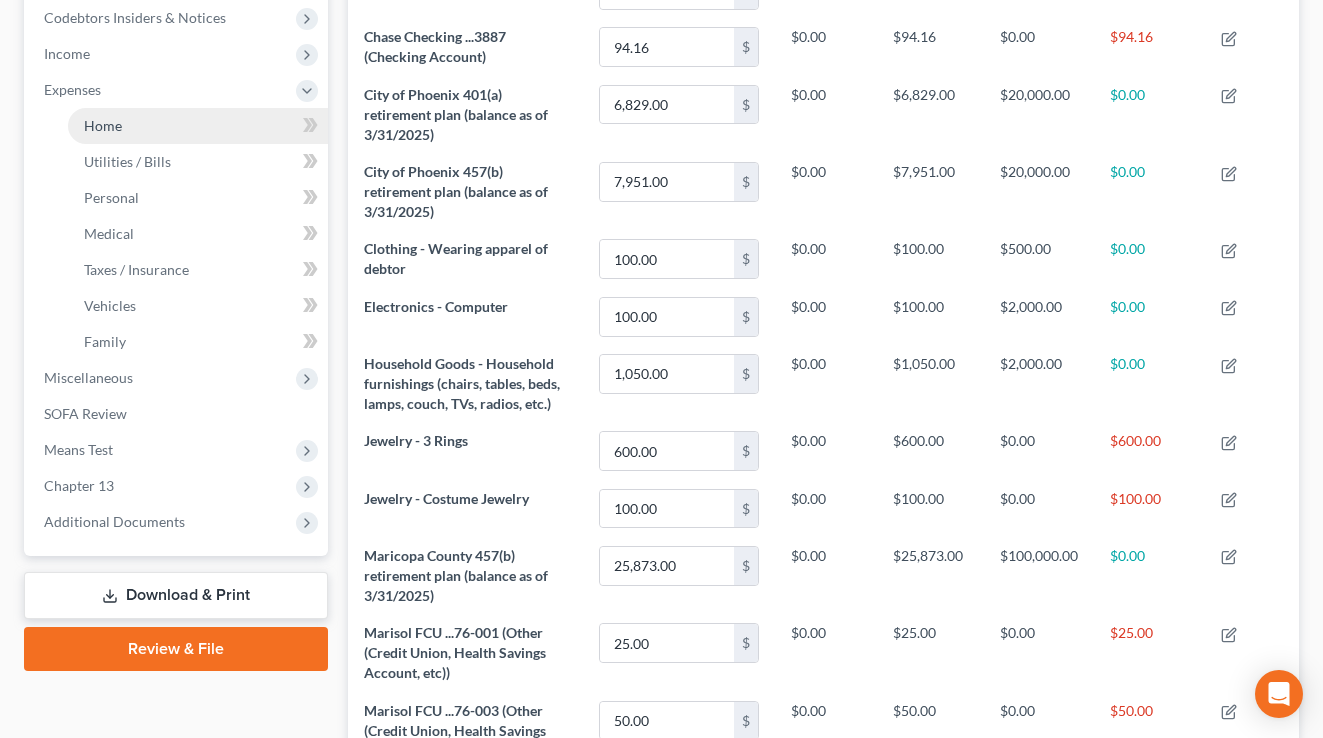 click on "Home" at bounding box center (198, 126) 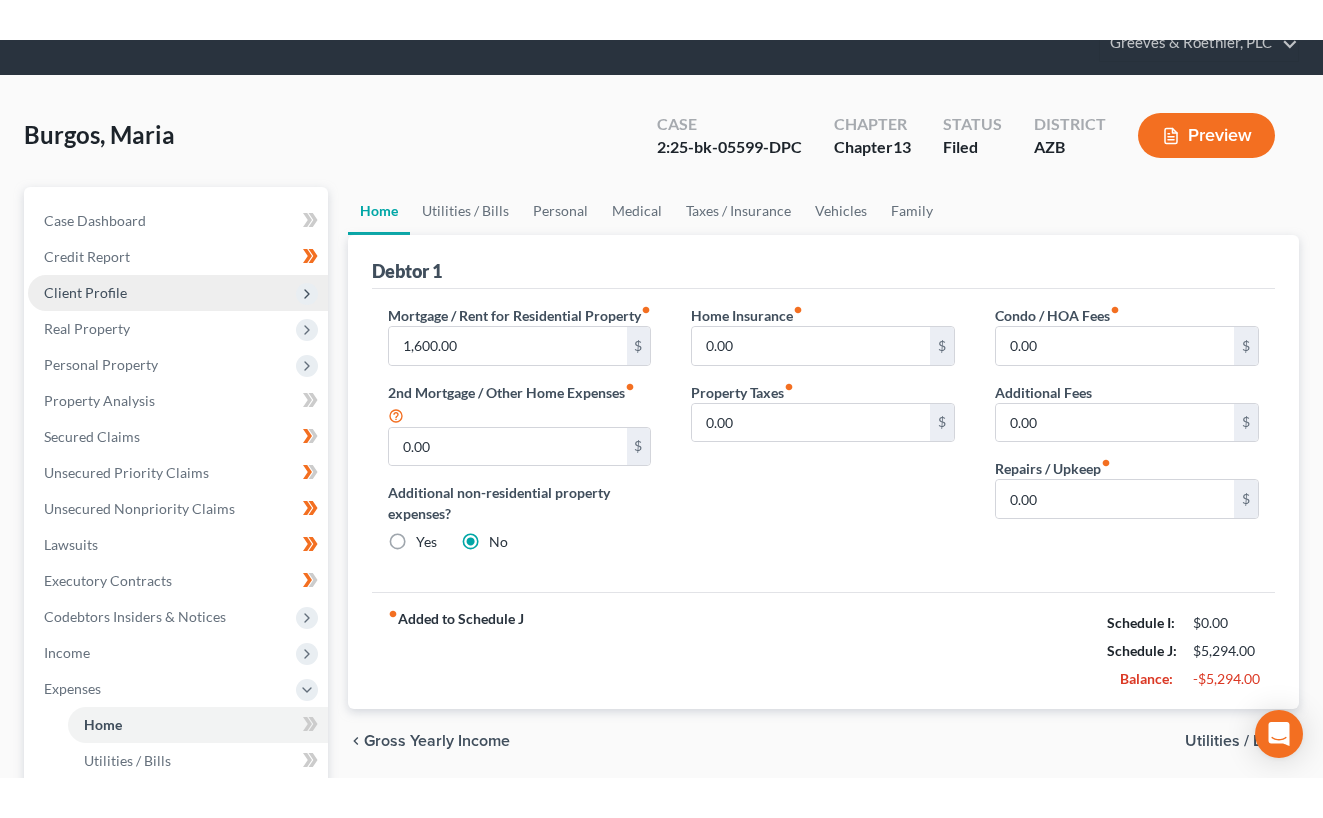 scroll, scrollTop: 0, scrollLeft: 0, axis: both 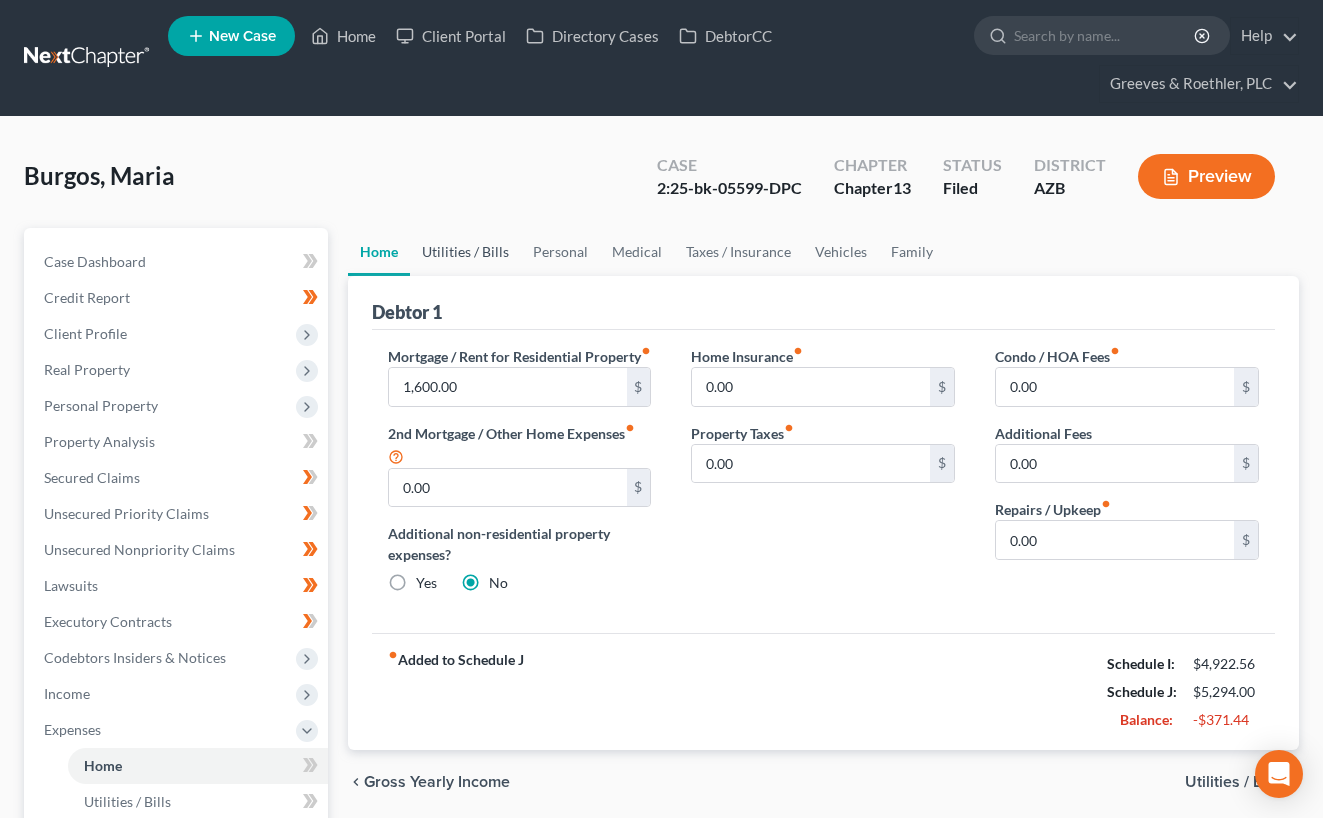 click on "Utilities / Bills" at bounding box center [465, 252] 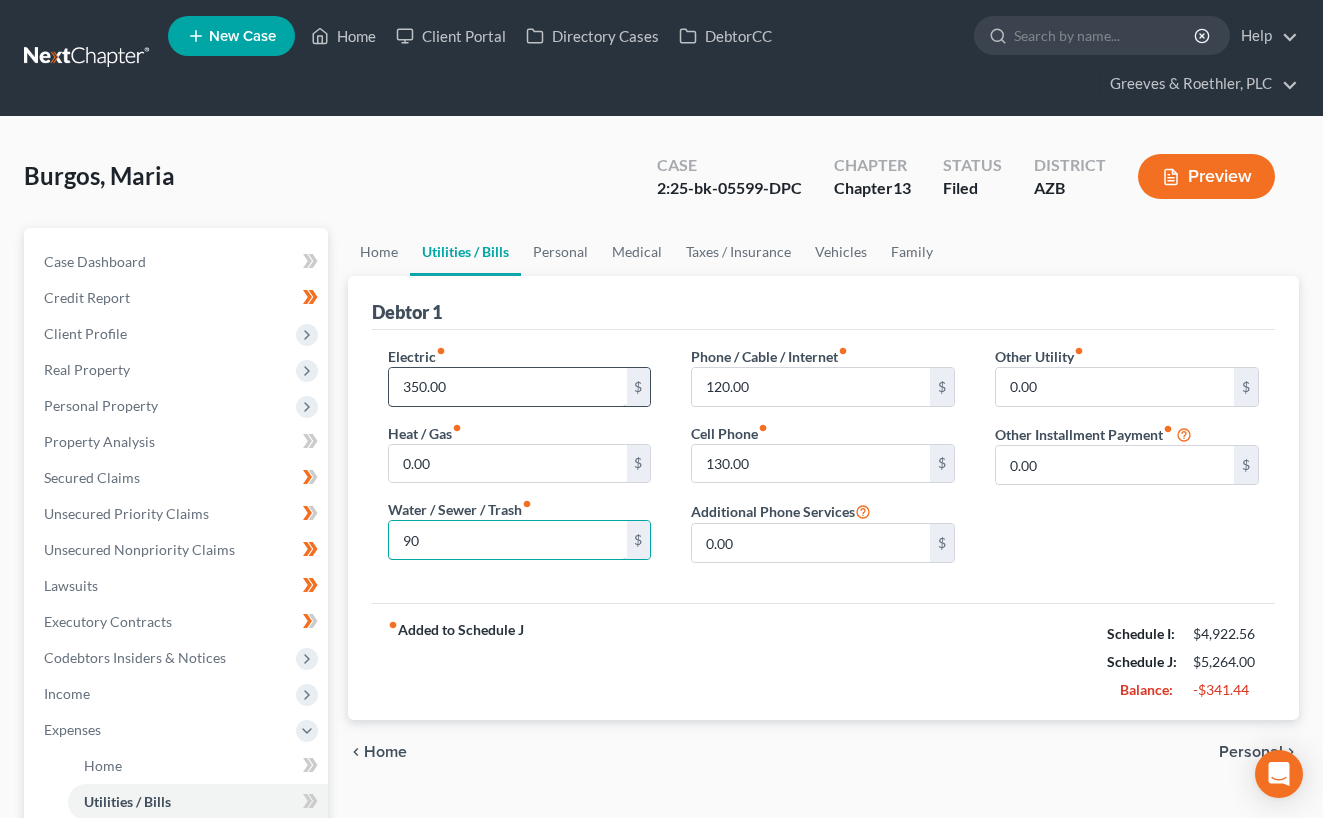 type on "90" 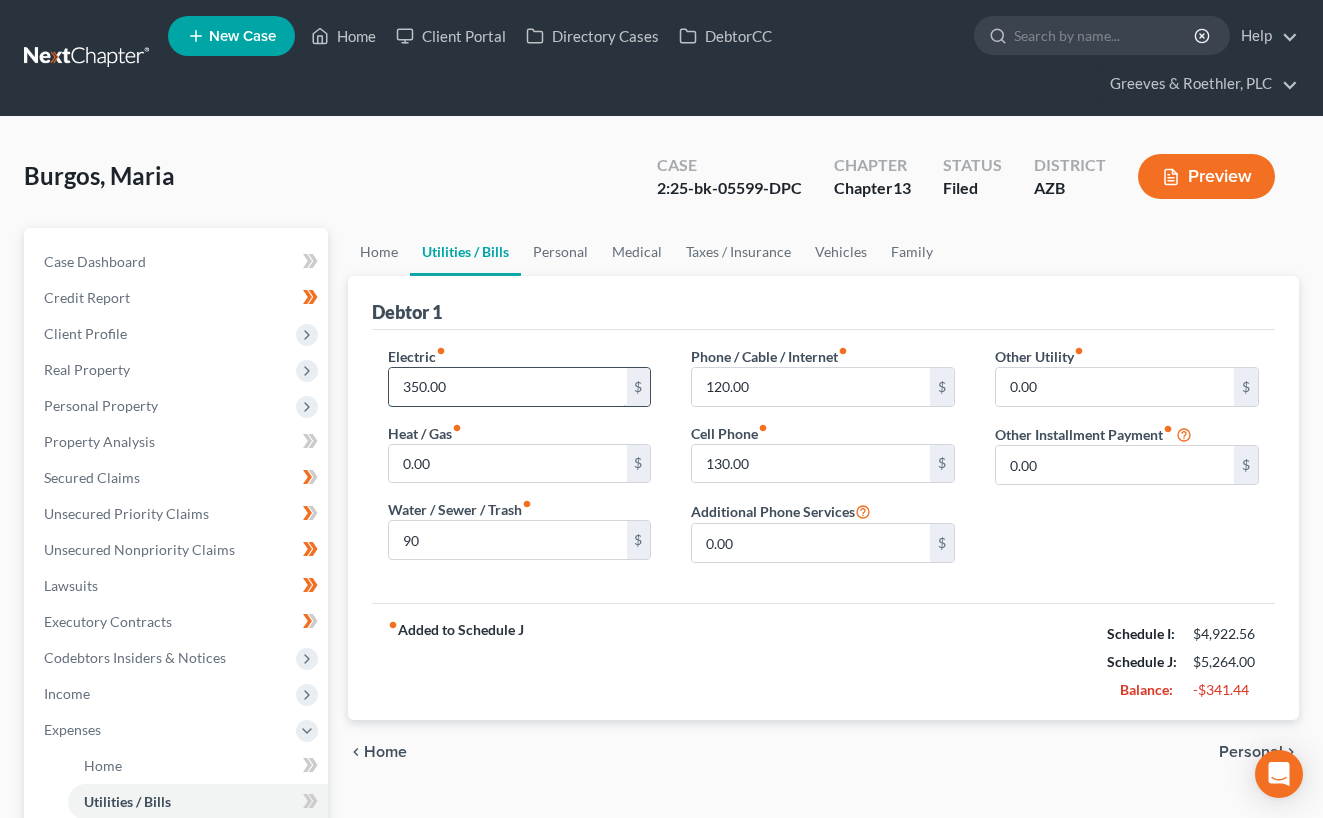 click on "350.00" at bounding box center (508, 387) 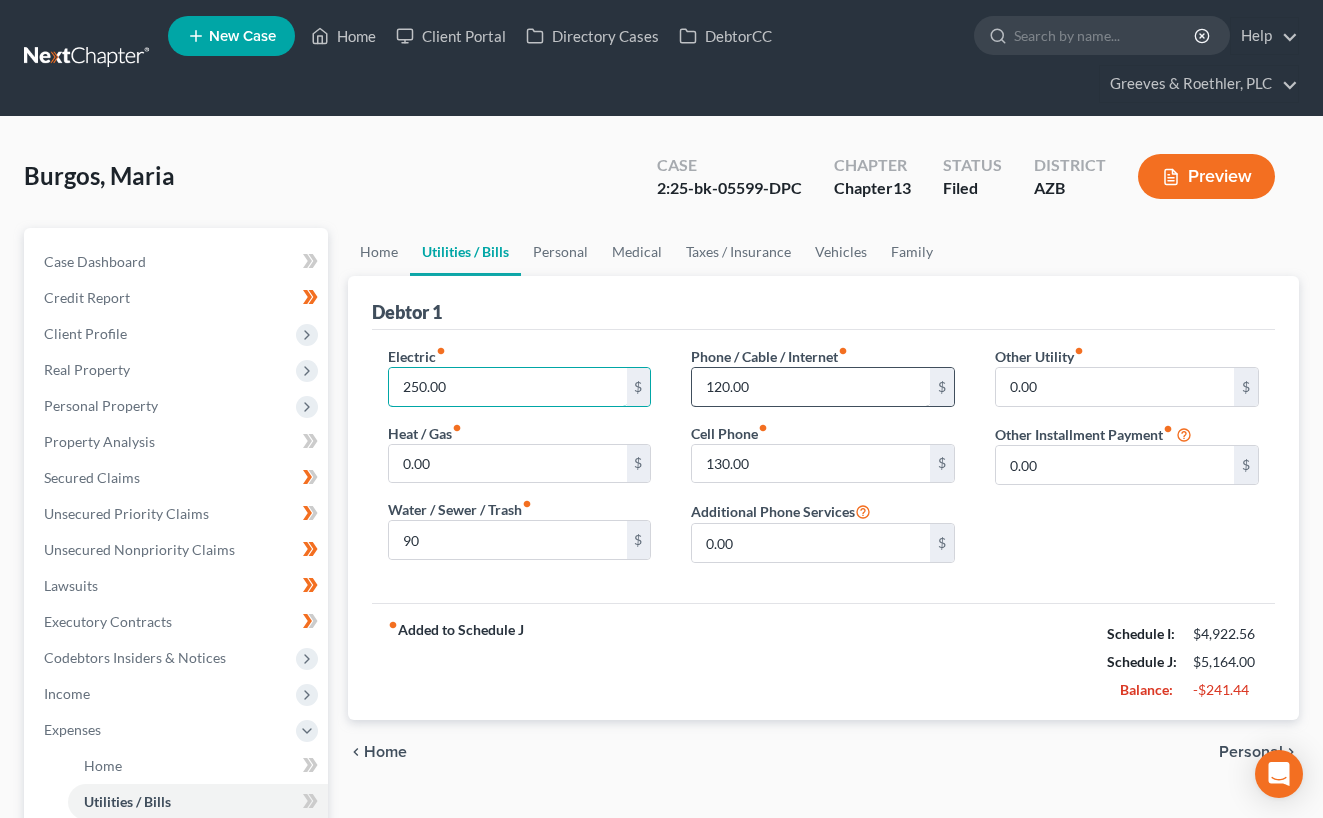 type on "250.00" 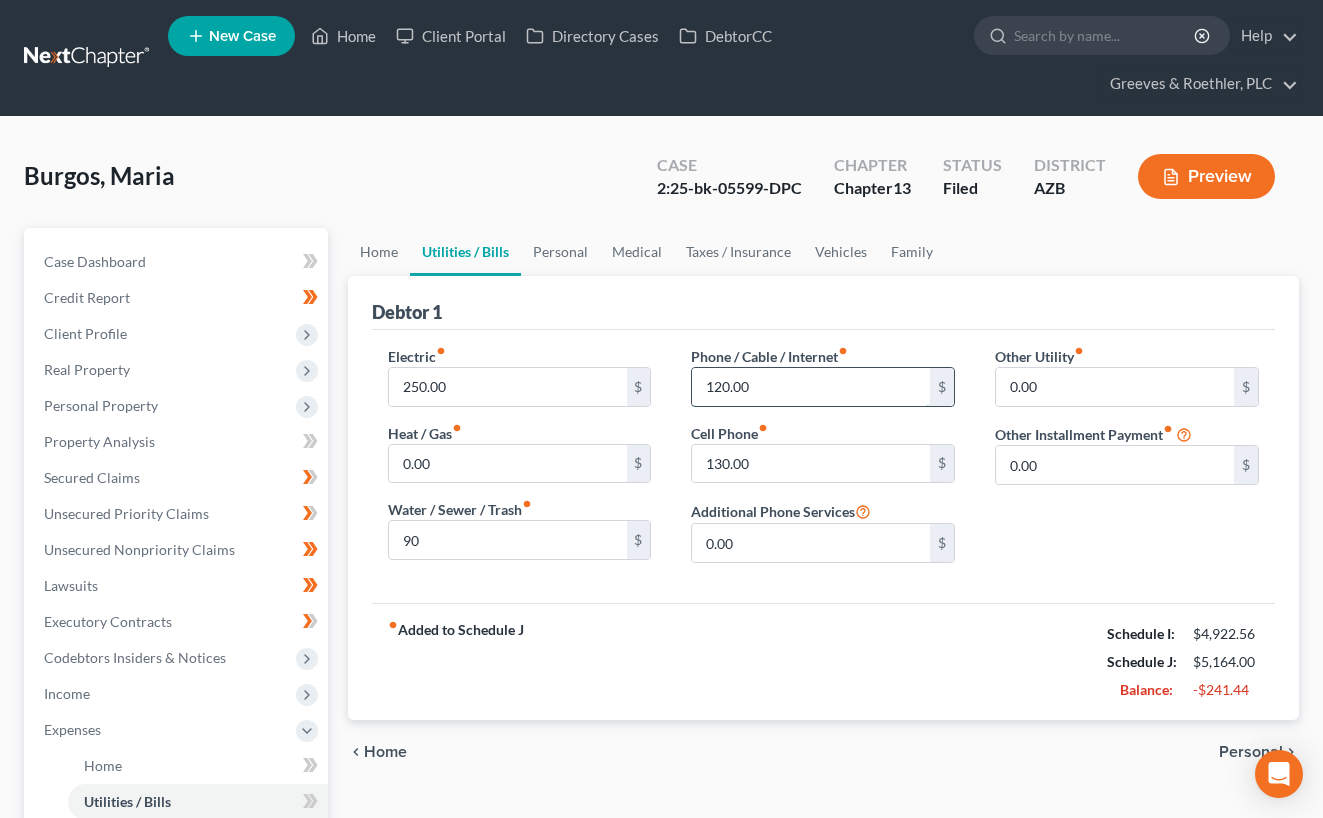 click on "120.00" at bounding box center (811, 387) 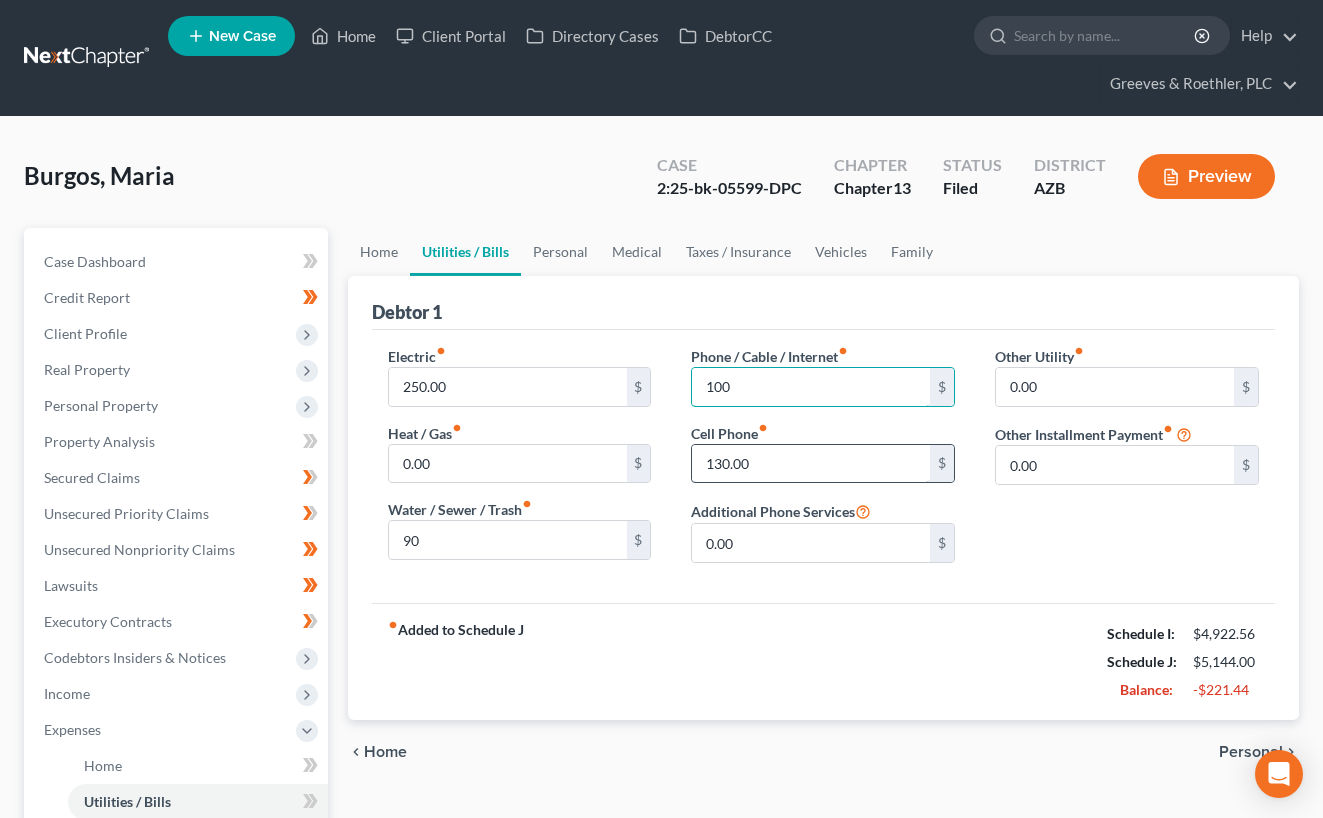 type on "100" 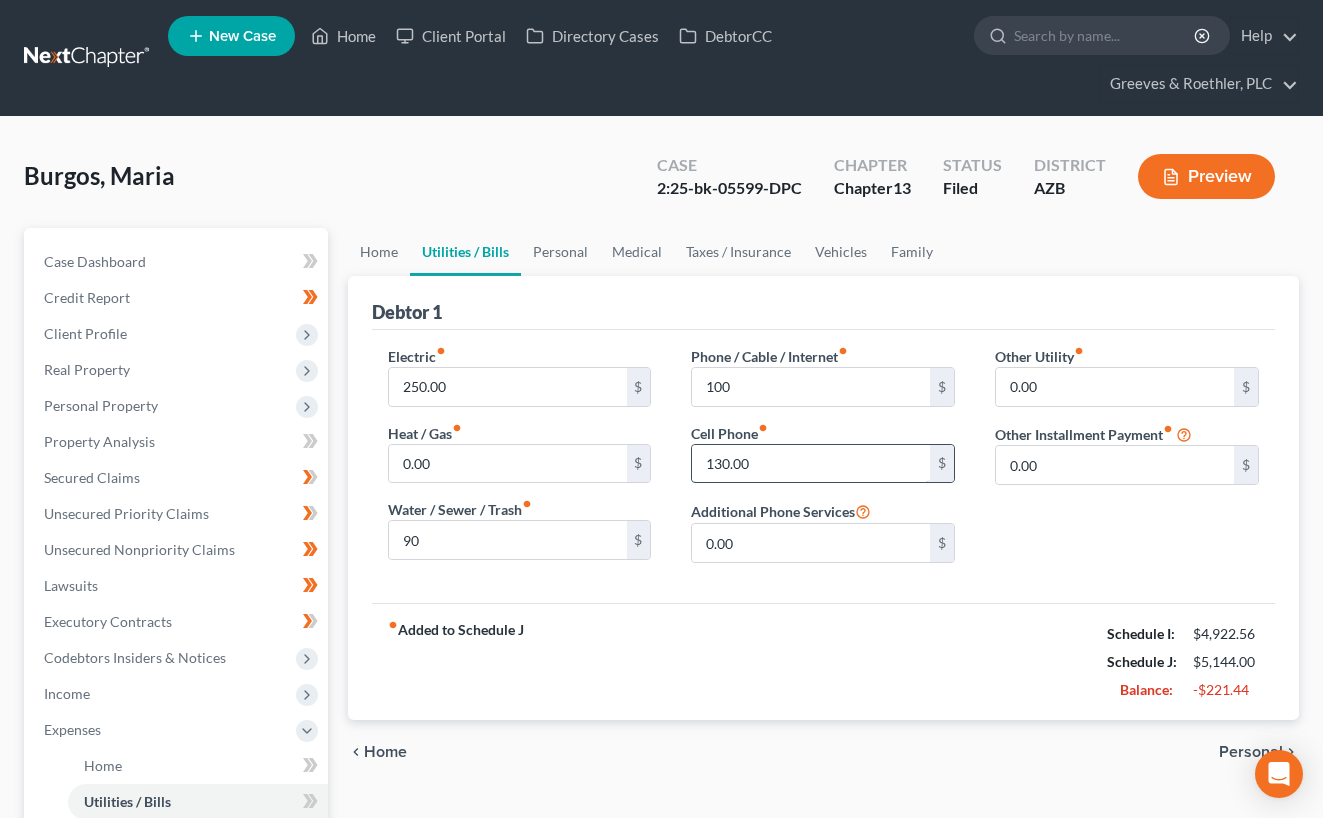 click on "130.00" at bounding box center (811, 464) 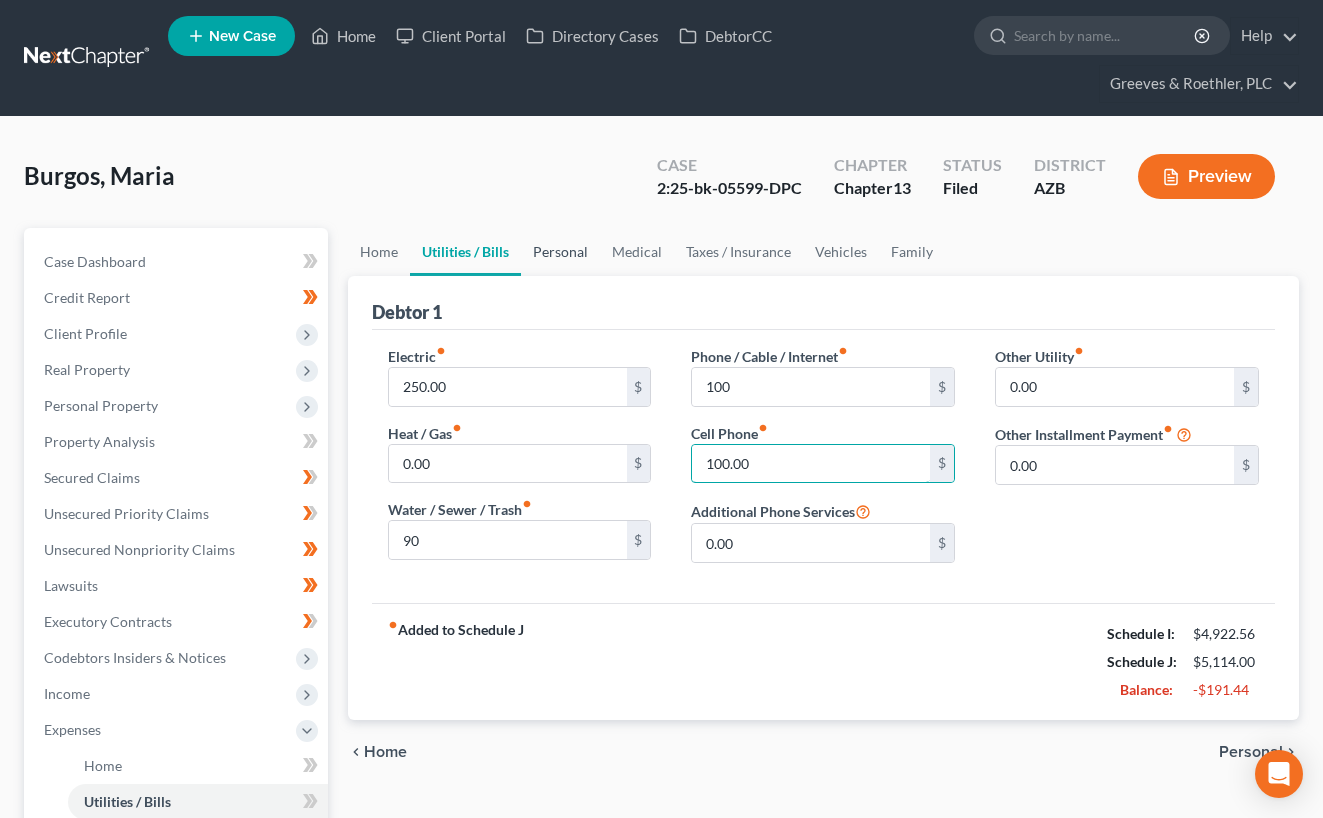 type on "100.00" 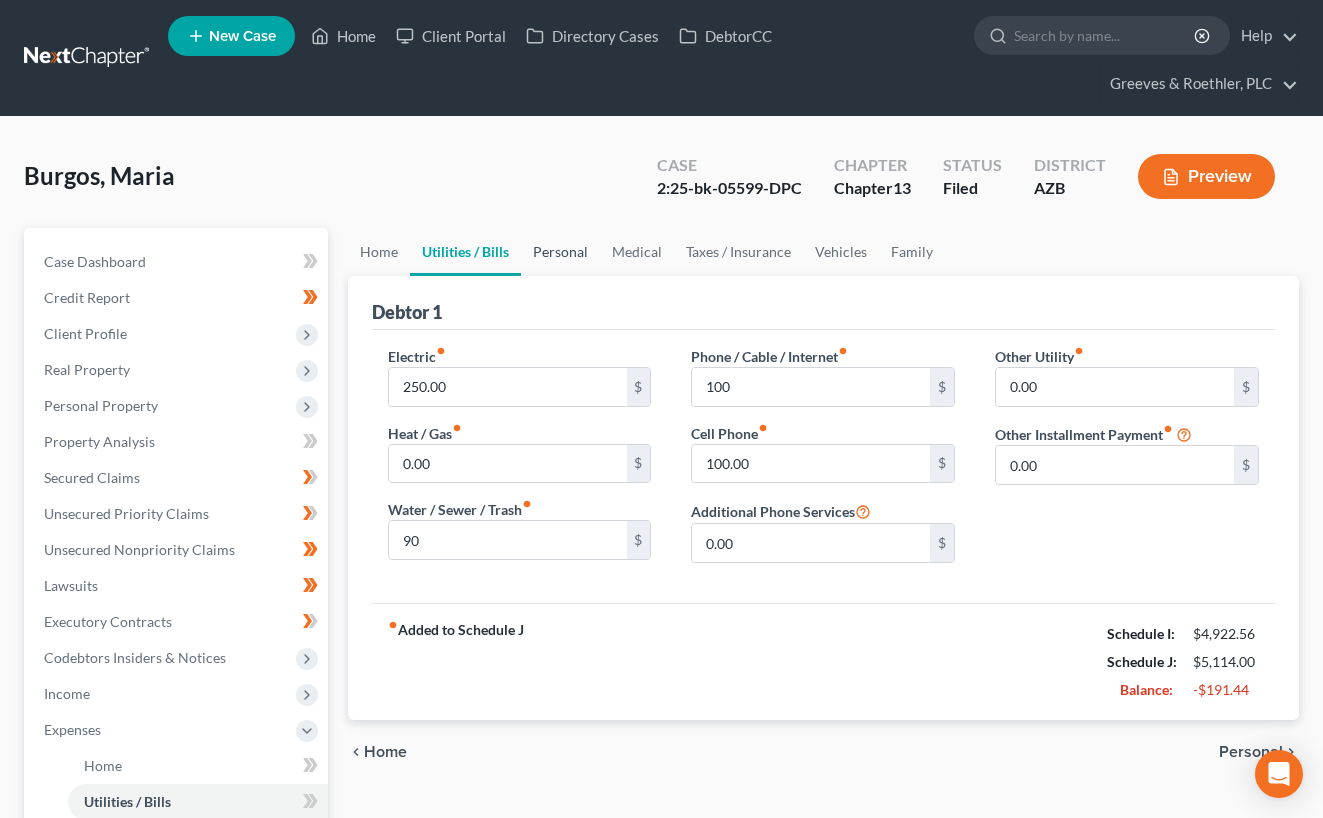 click on "Personal" at bounding box center [560, 252] 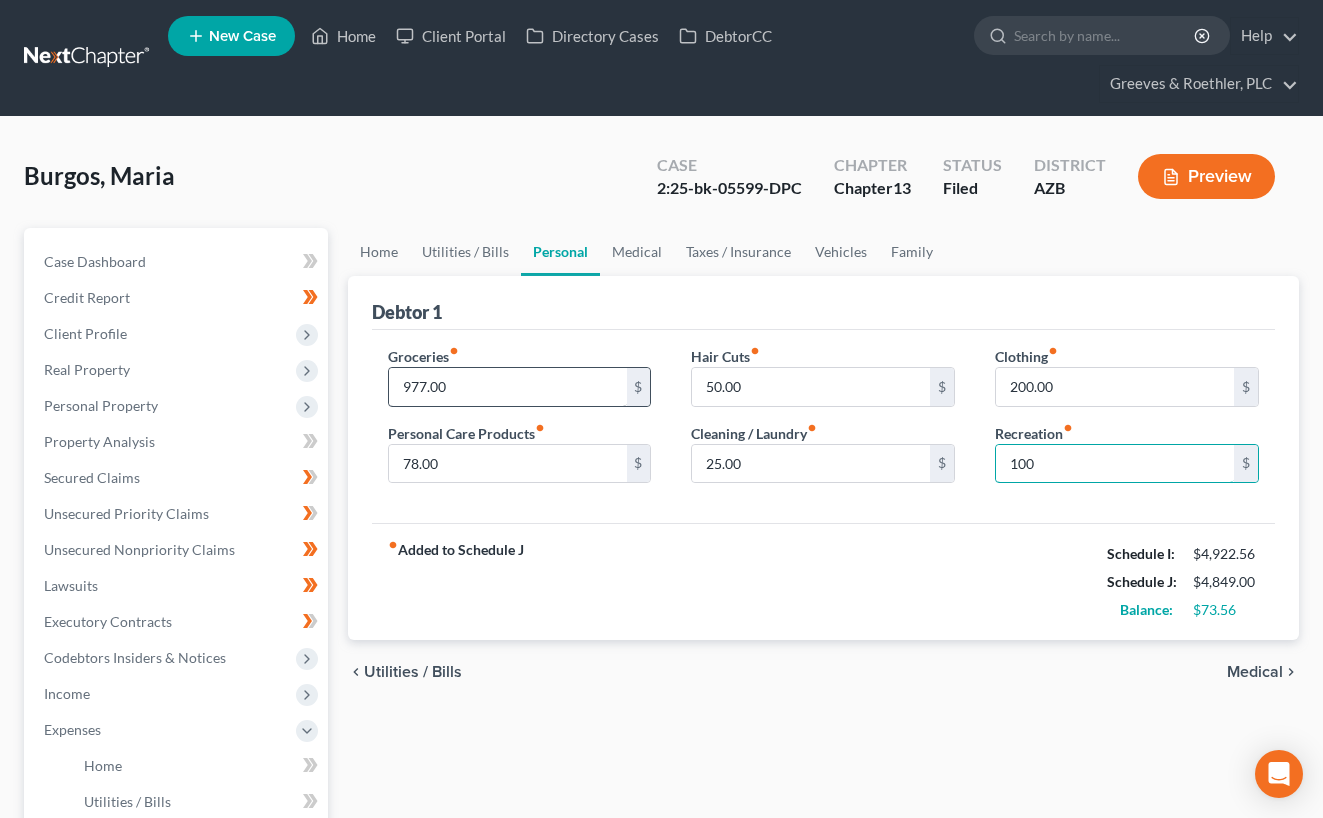 type on "100" 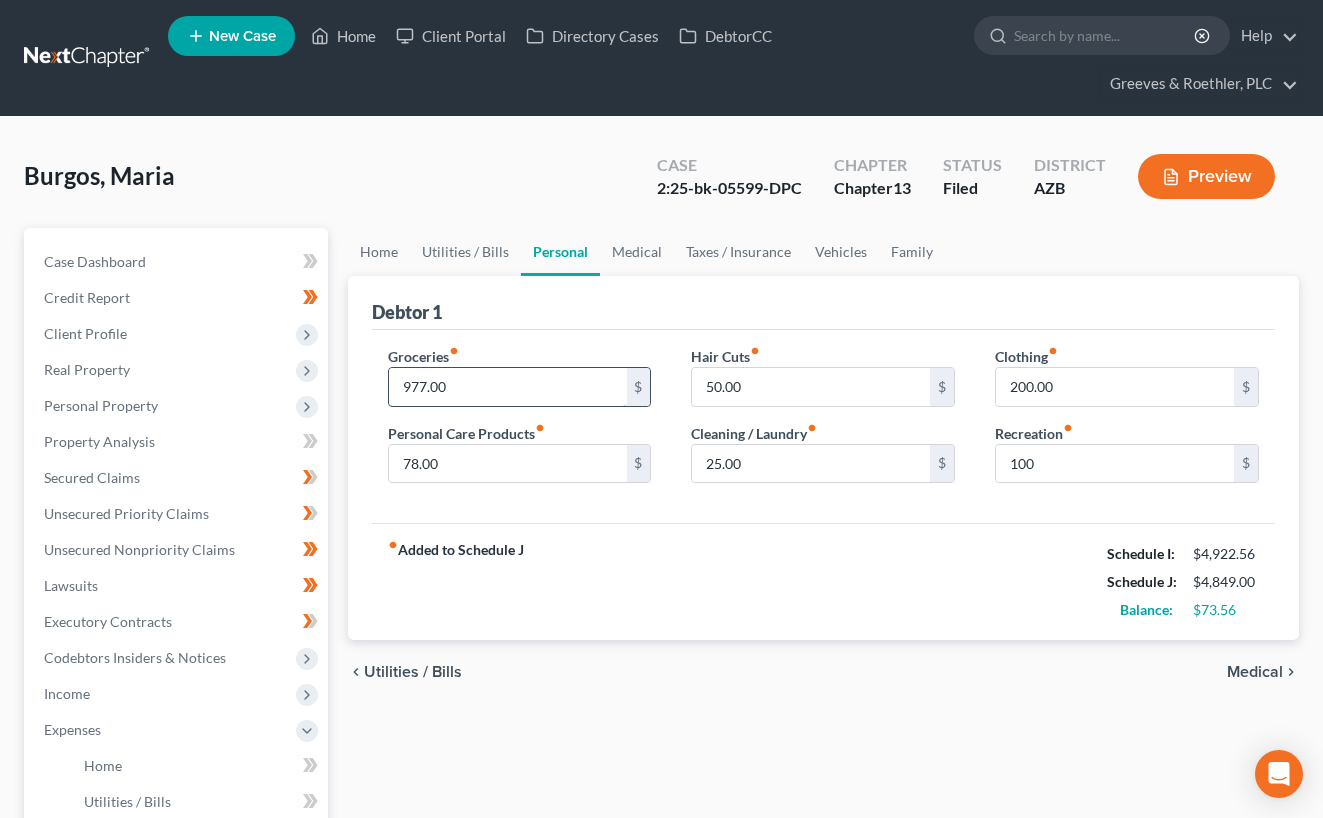 click on "977.00" at bounding box center (508, 387) 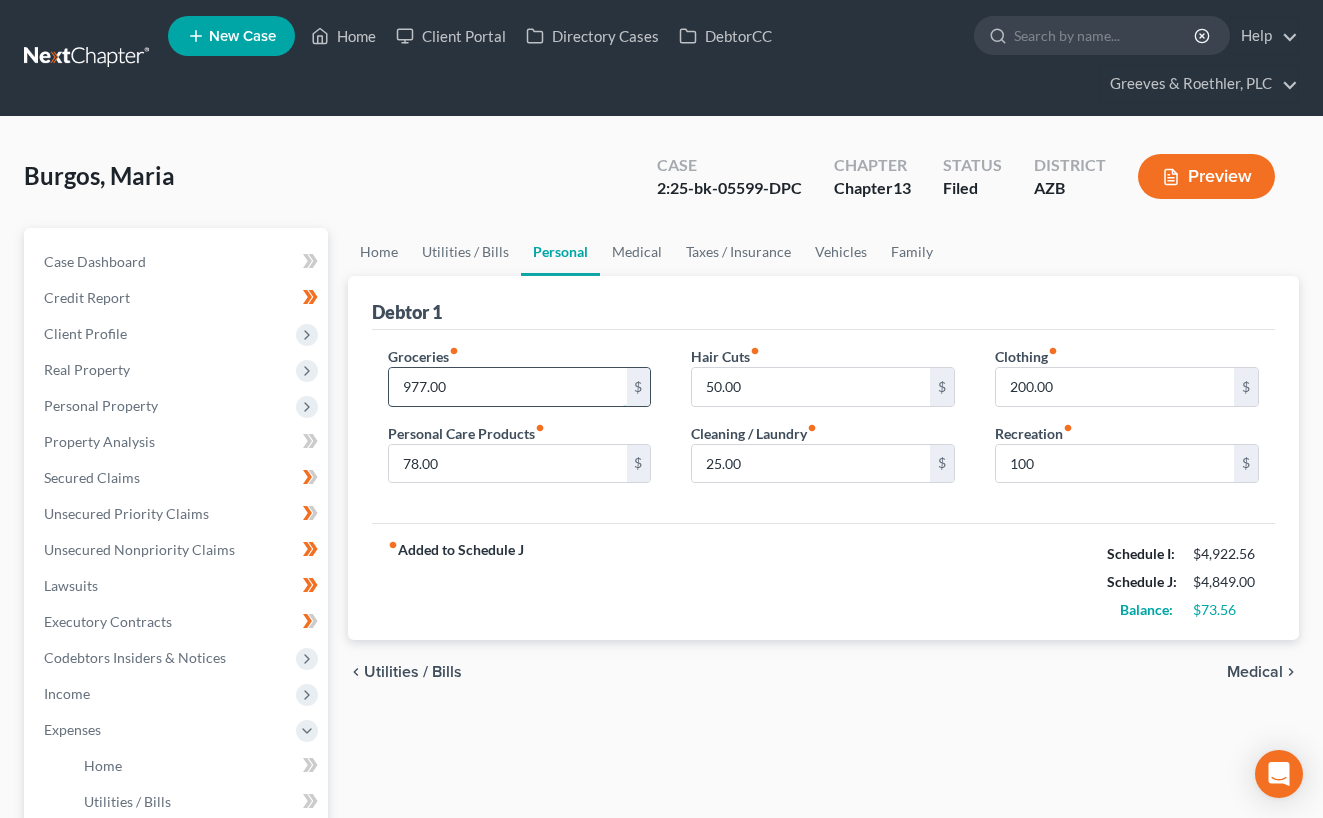 click on "977.00" at bounding box center (508, 387) 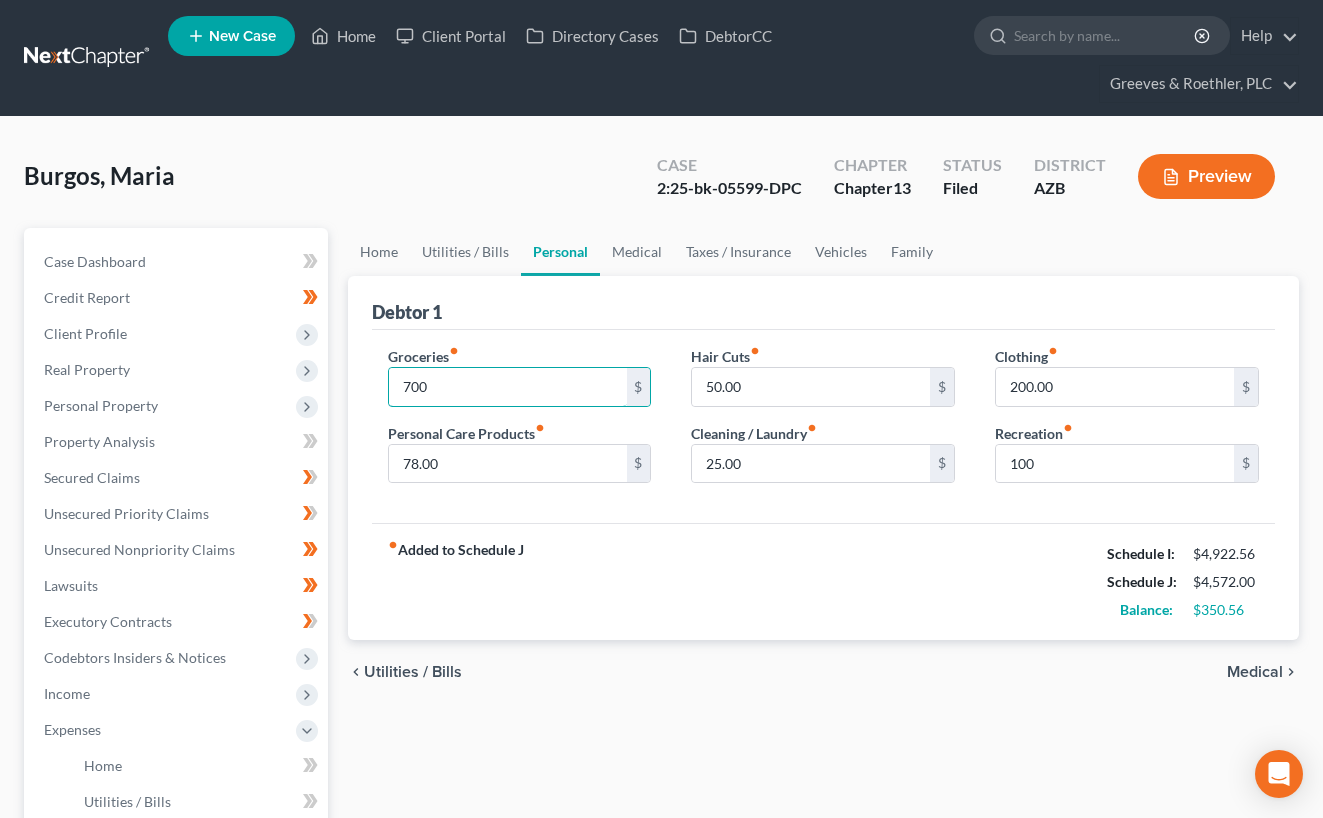 type on "700" 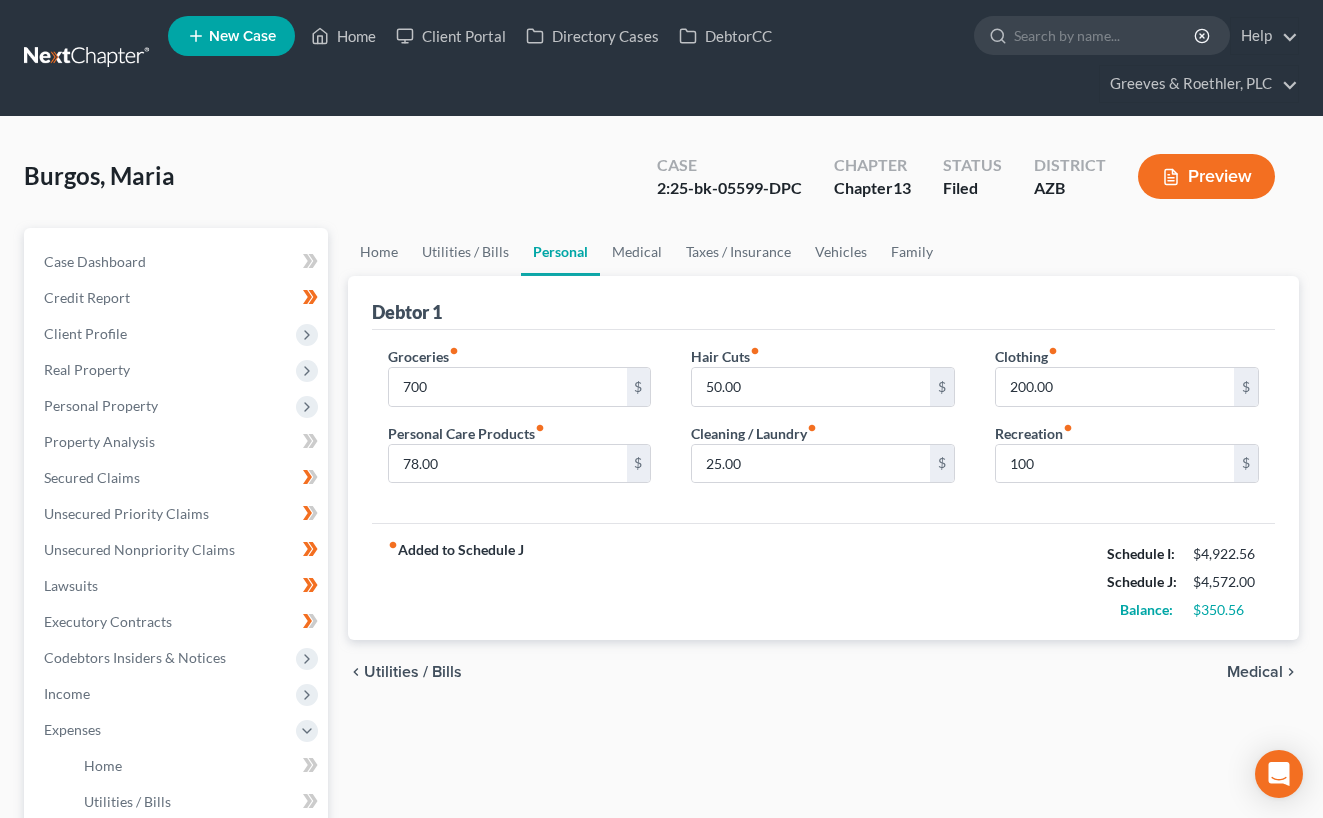 click on "Debtor 1" at bounding box center (823, 303) 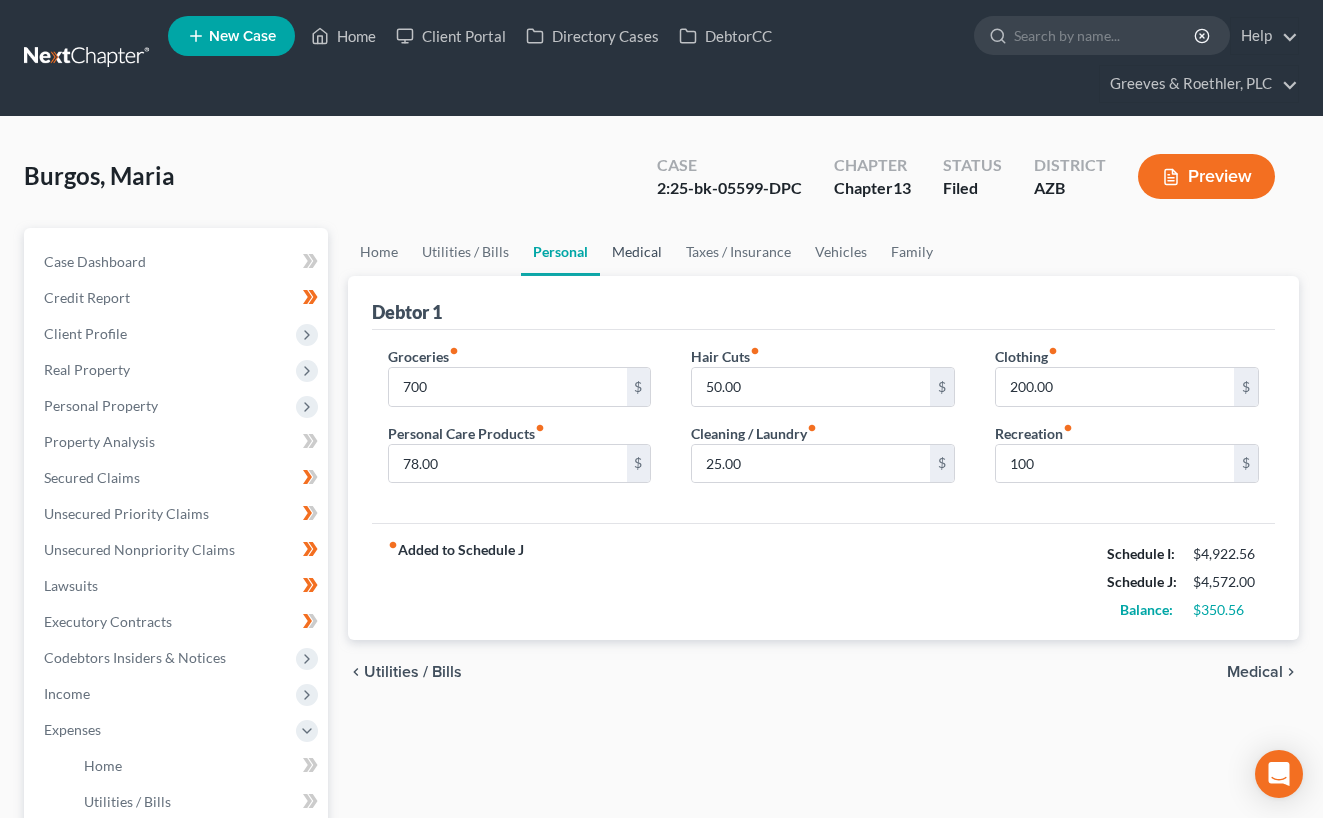 click on "Medical" at bounding box center [637, 252] 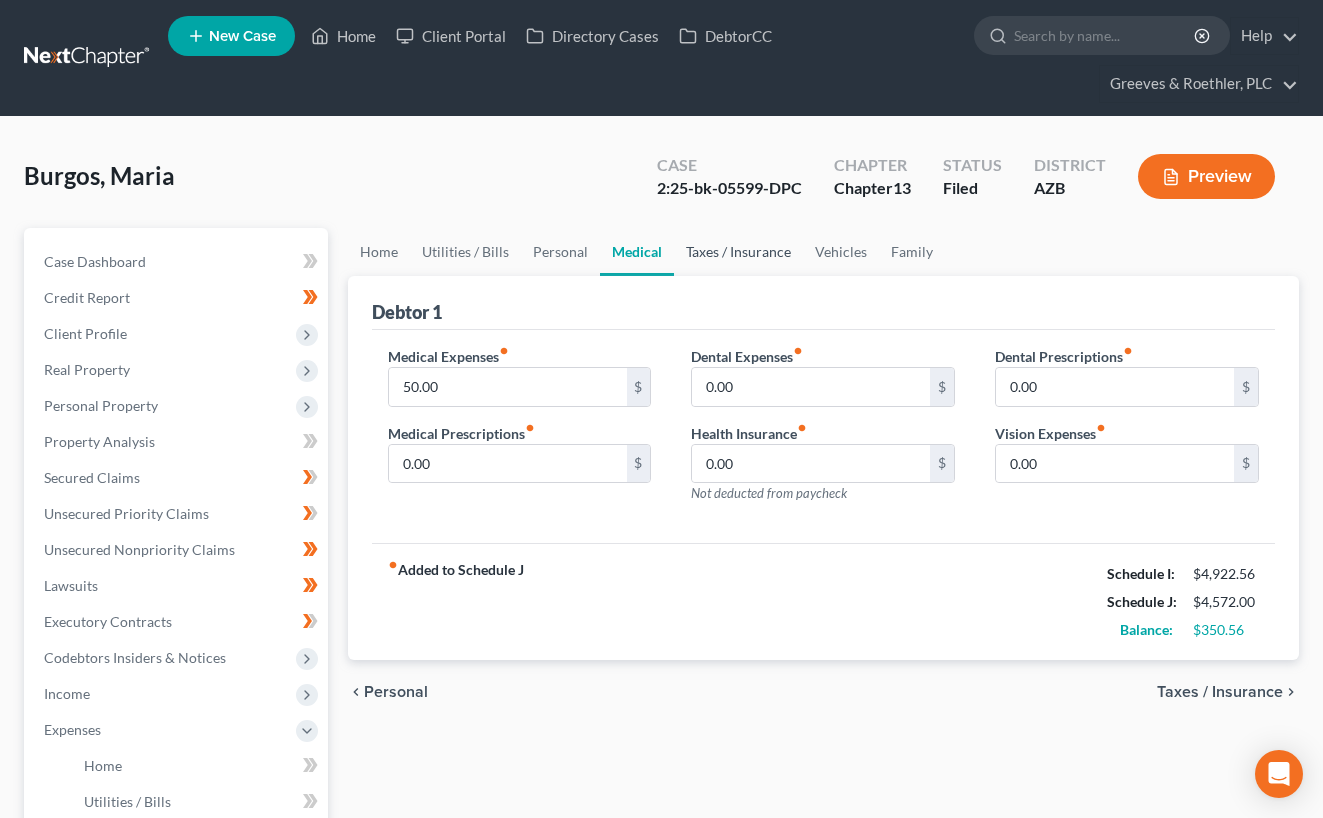 click on "Taxes / Insurance" at bounding box center [738, 252] 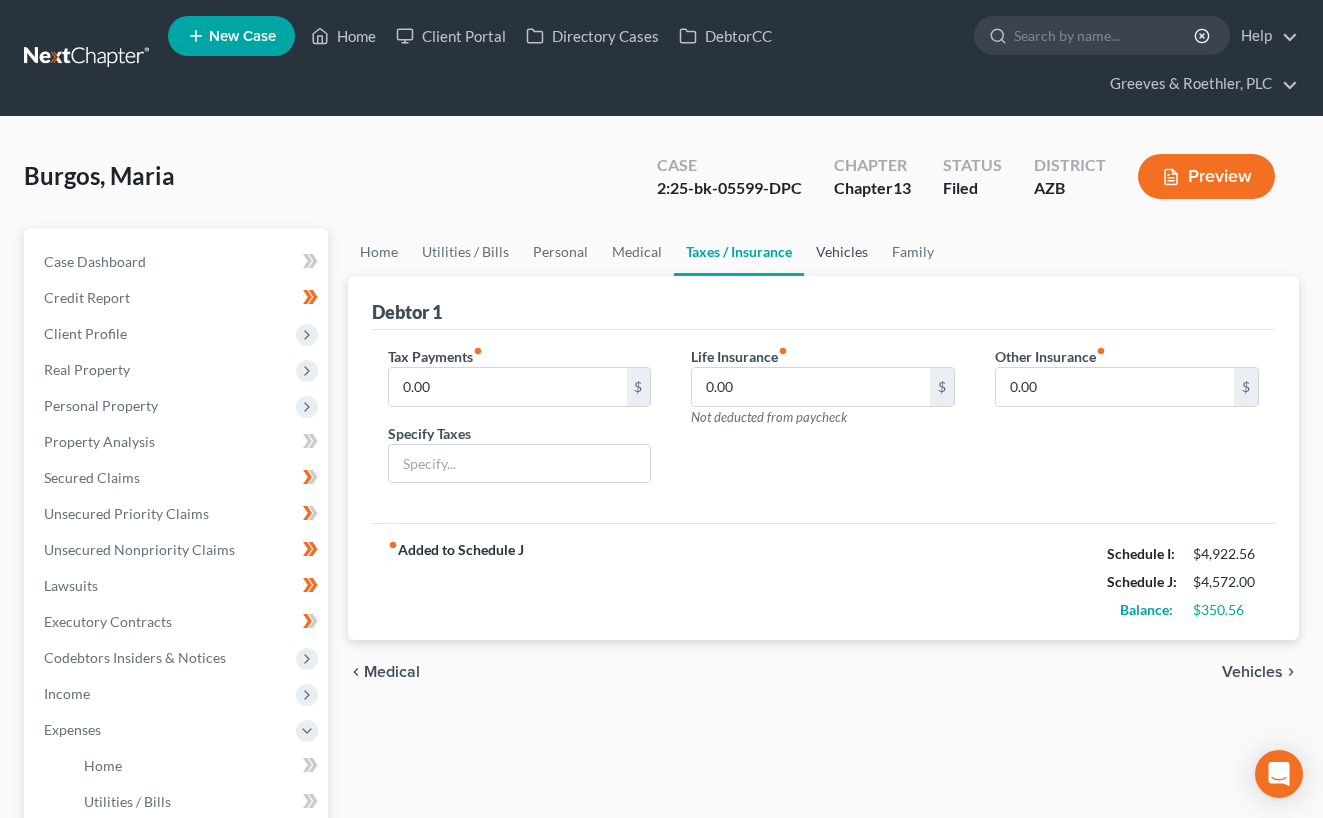 click on "Vehicles" at bounding box center [842, 252] 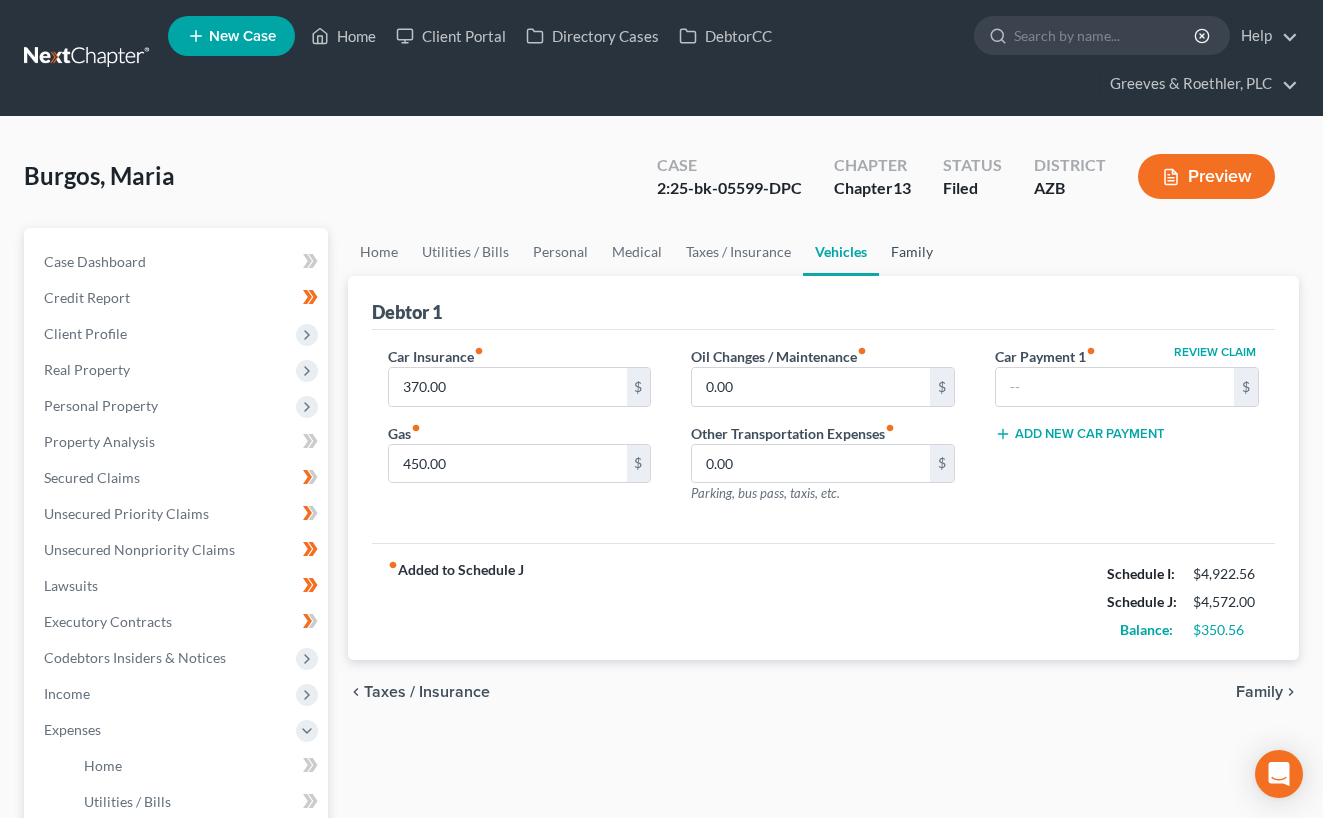 click on "Family" at bounding box center (912, 252) 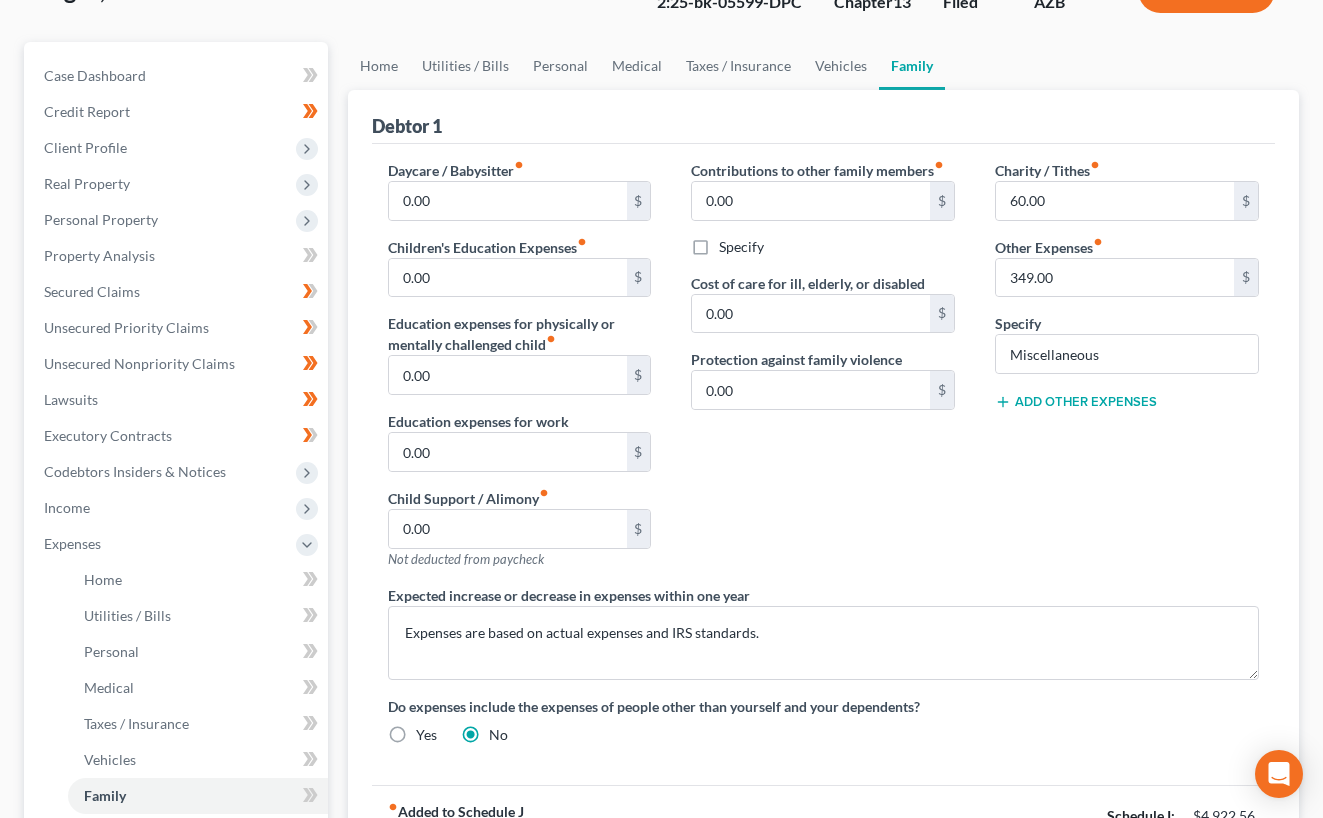 scroll, scrollTop: 181, scrollLeft: 0, axis: vertical 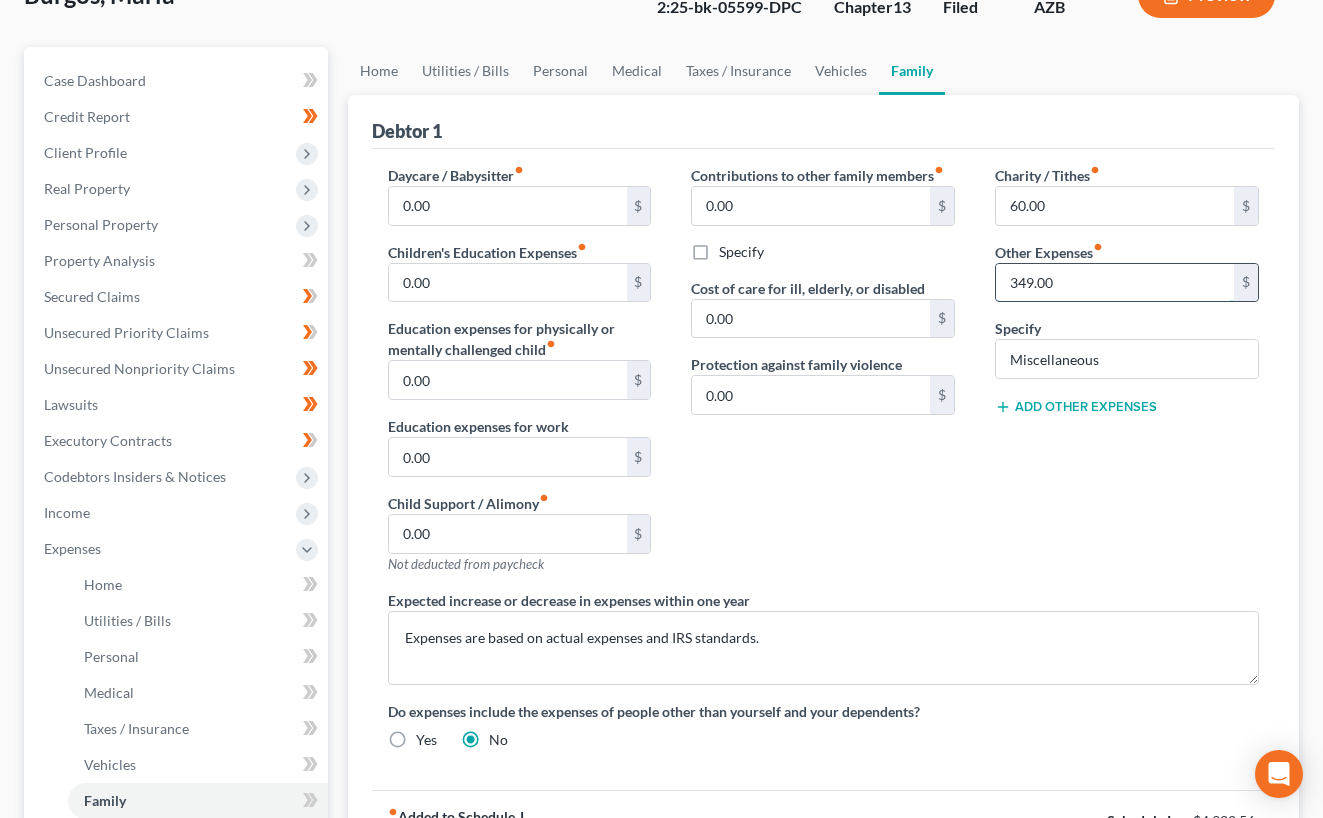 click on "349.00" at bounding box center [1115, 283] 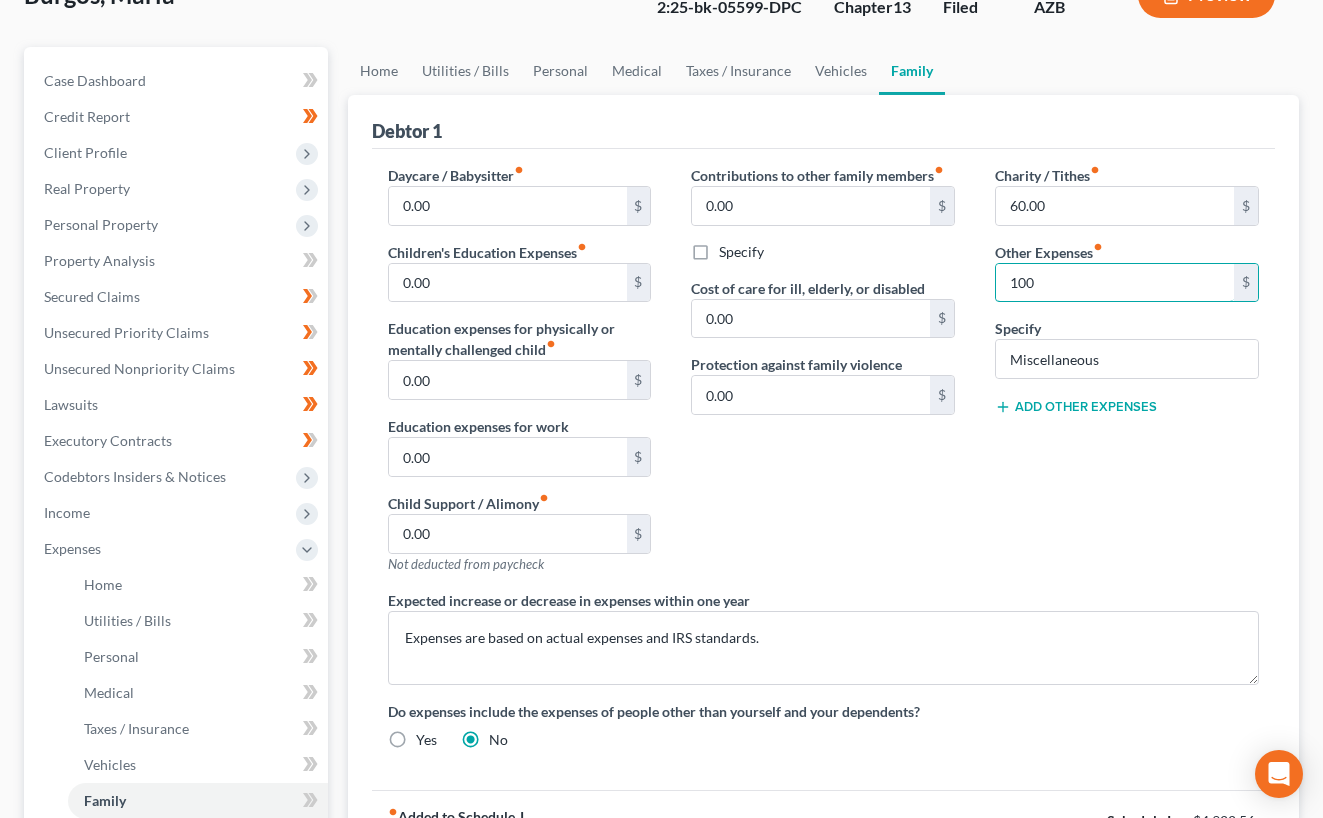 type on "100" 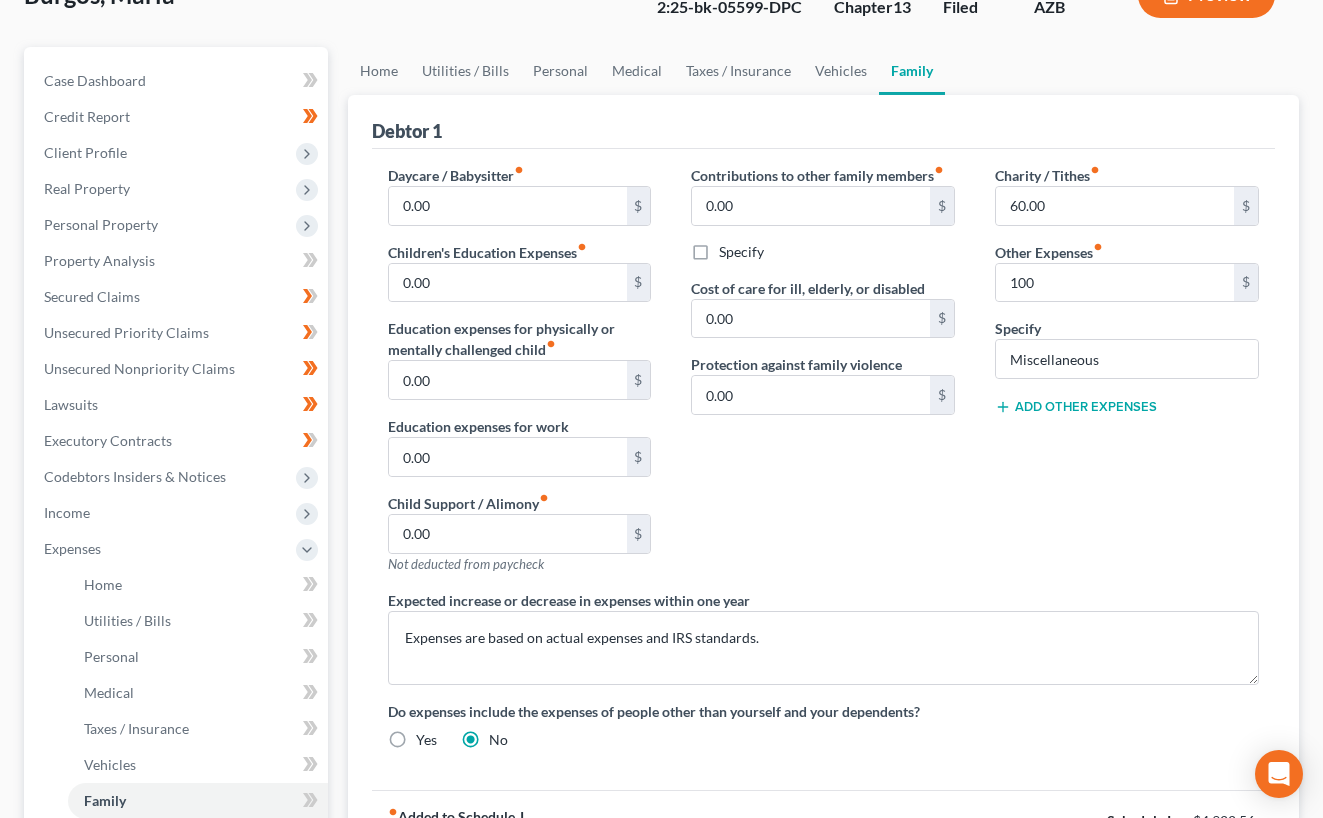 click on "Contributions to other family members  fiber_manual_record 0.00 $ Specify Cost of care for ill, elderly, or disabled 0.00 $ Protection against family violence 0.00 $" at bounding box center [823, 377] 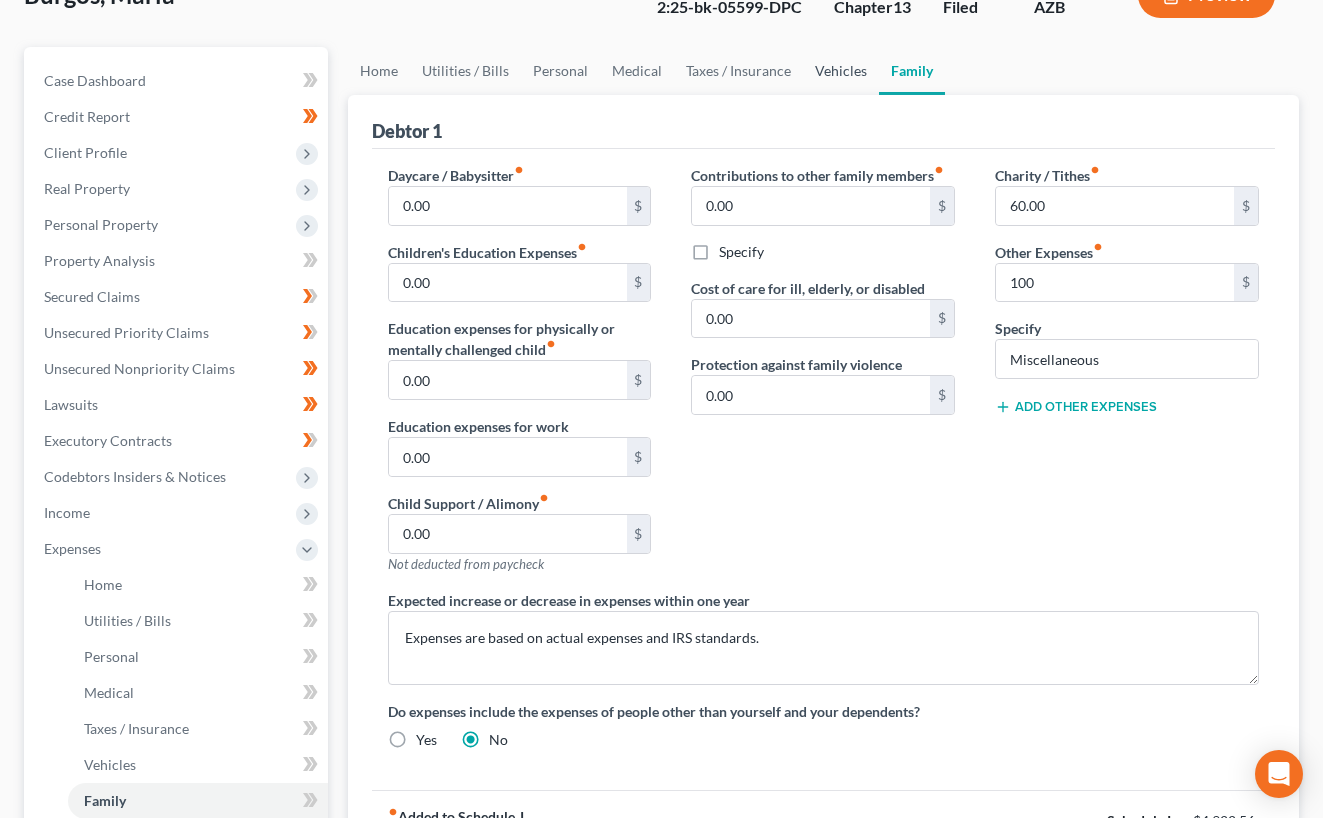 click on "Vehicles" at bounding box center (841, 71) 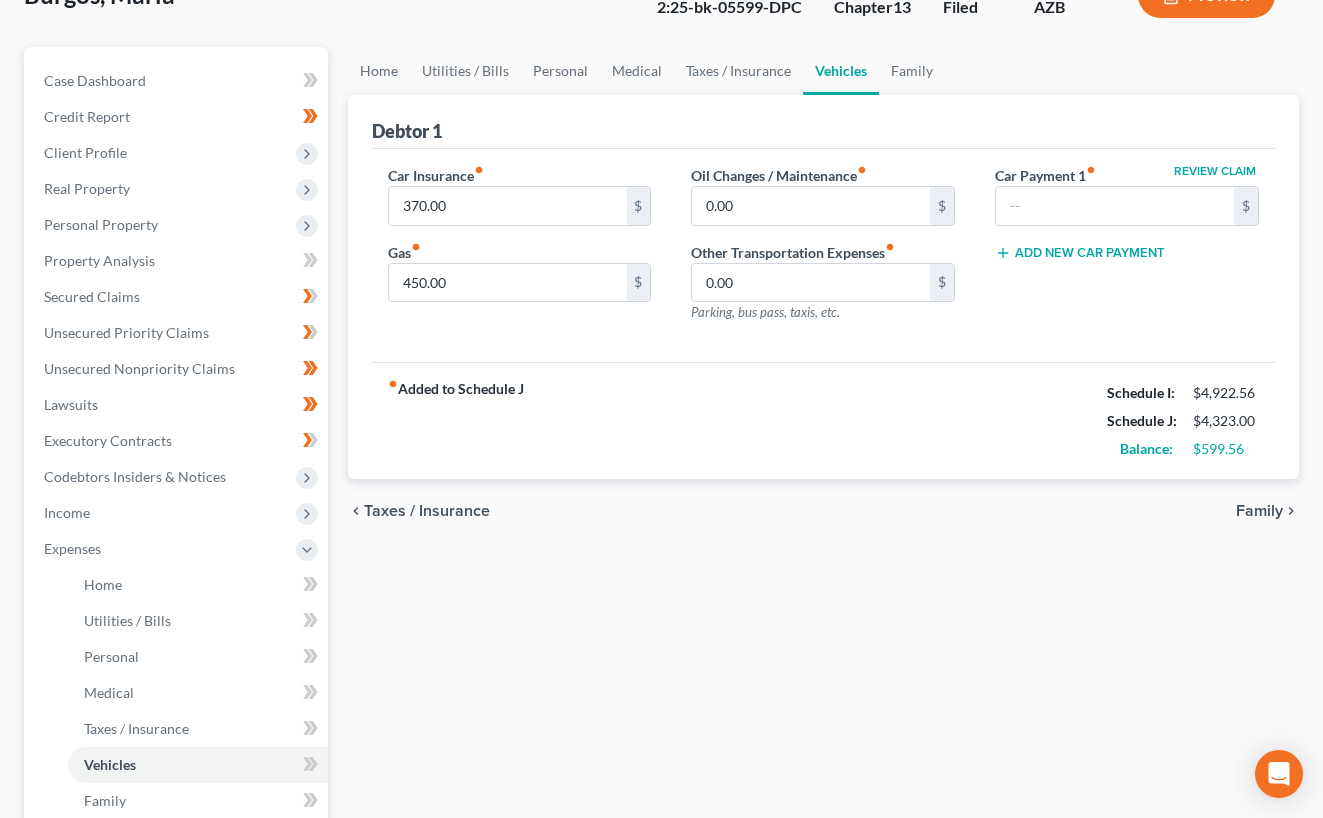 scroll, scrollTop: 0, scrollLeft: 0, axis: both 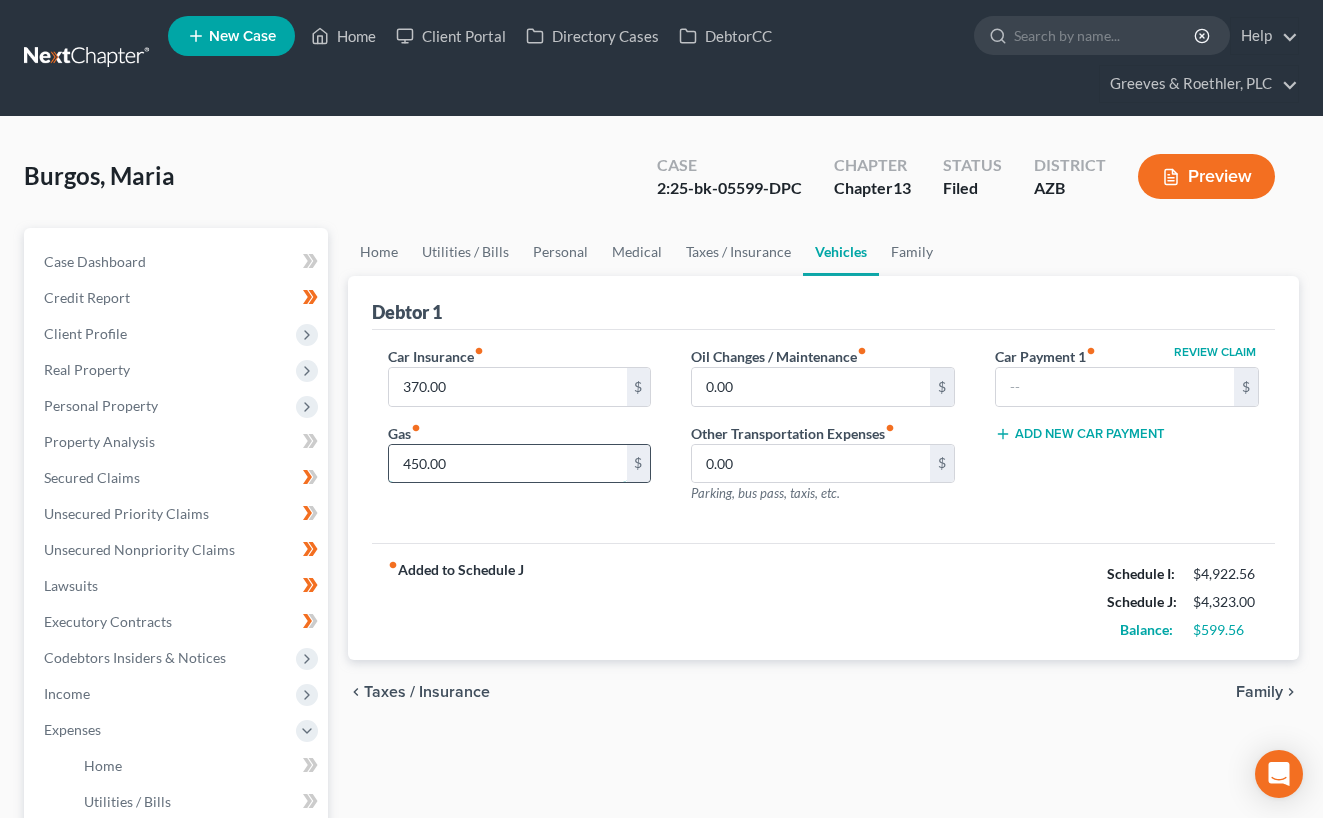 click on "450.00" at bounding box center [508, 464] 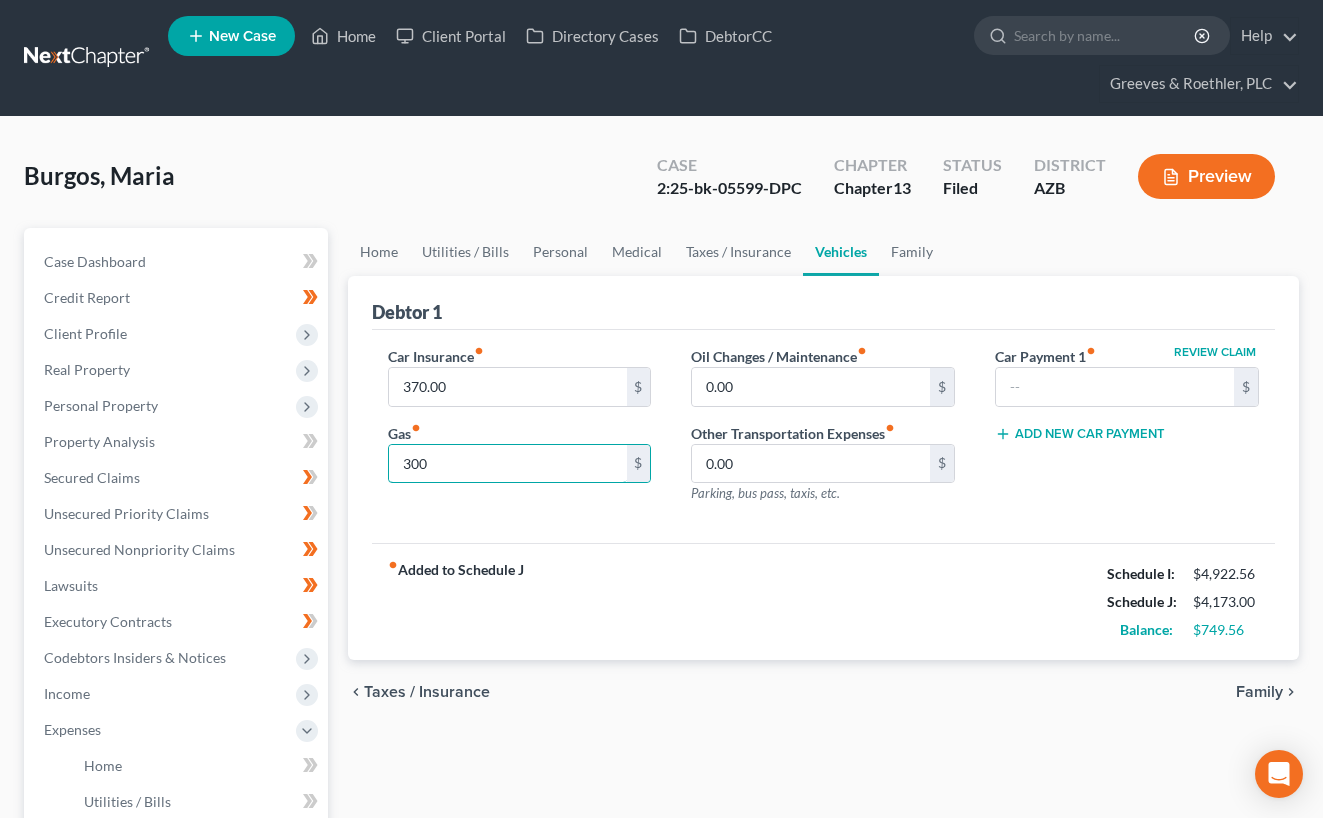 type on "300" 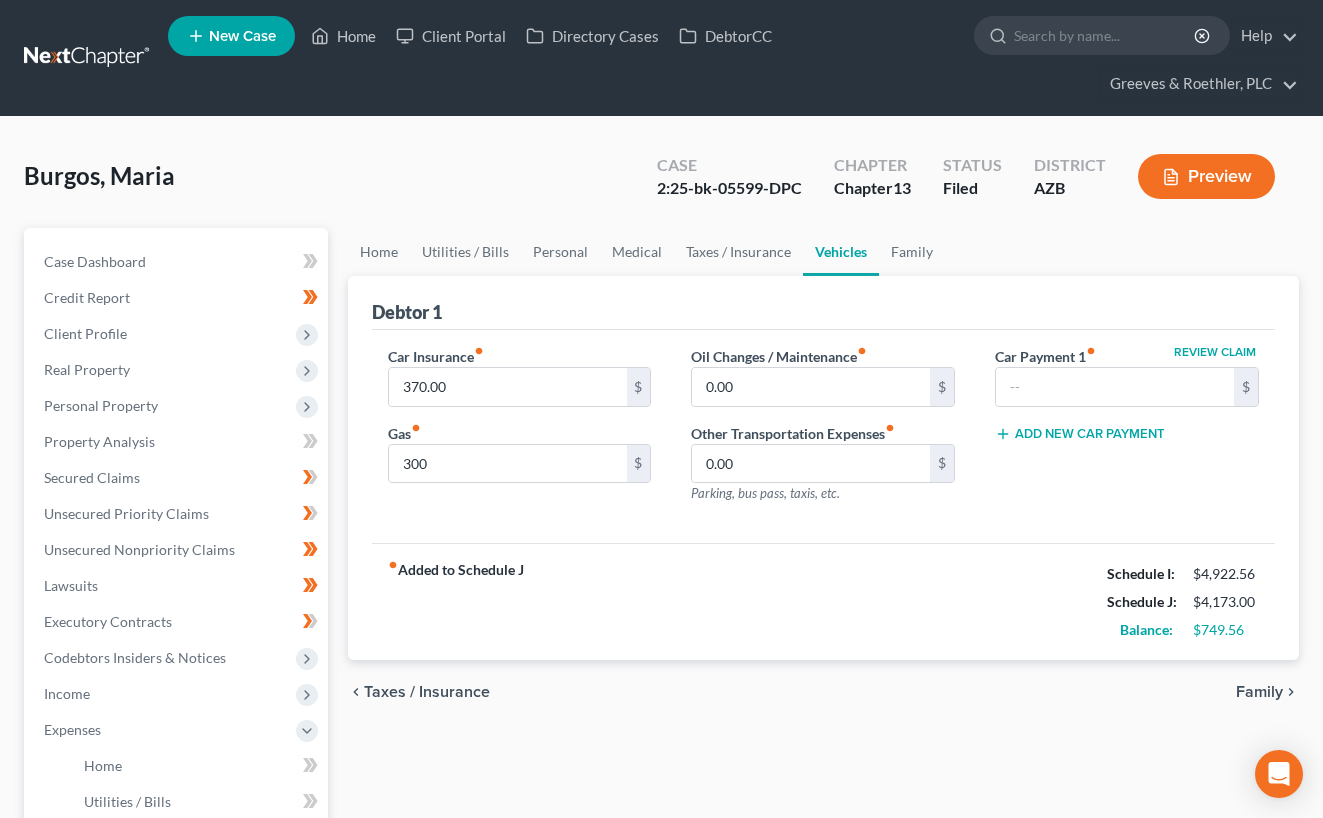 click on "Oil Changes / Maintenance  fiber_manual_record 0.00 $ Other Transportation Expenses  fiber_manual_record 0.00 $ Parking, bus pass, taxis, etc." at bounding box center [823, 433] 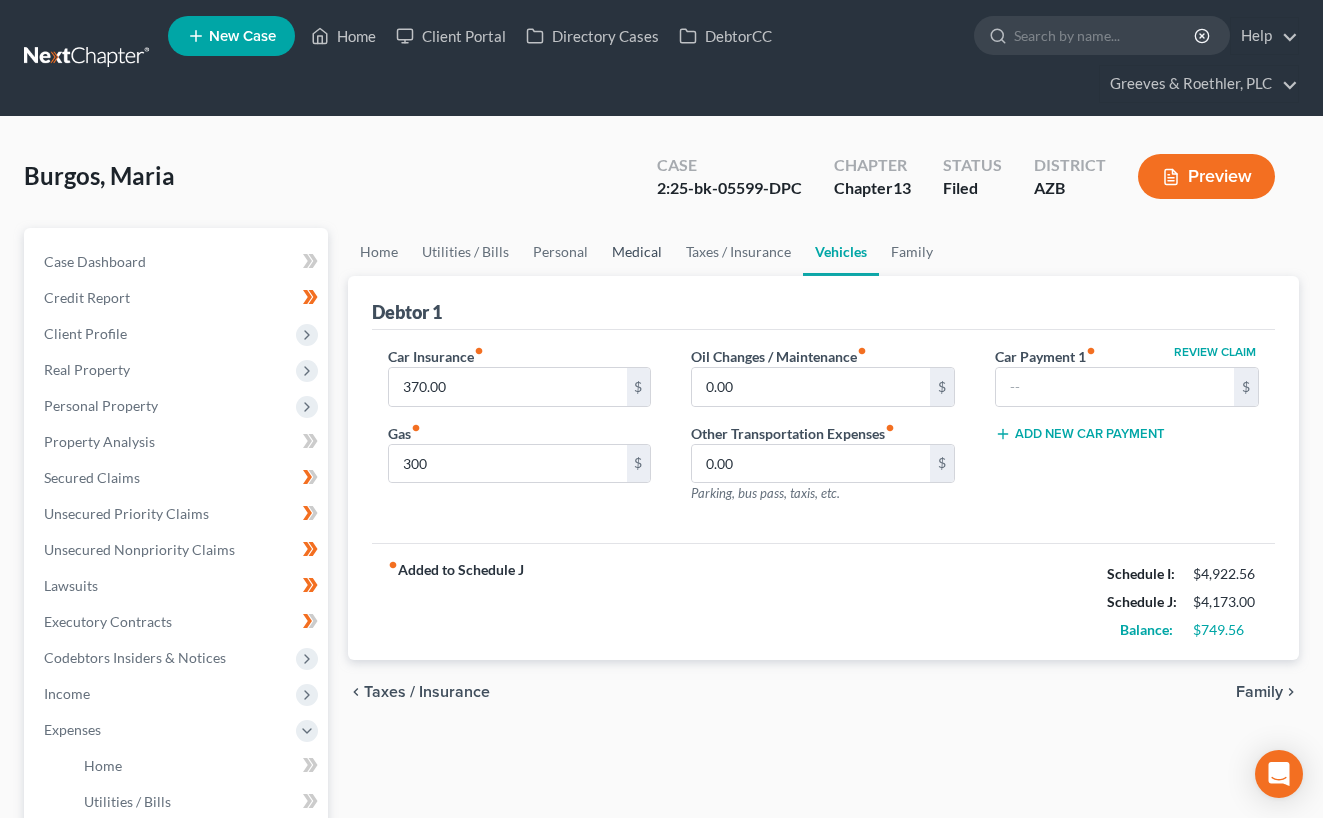 click on "Medical" at bounding box center (637, 252) 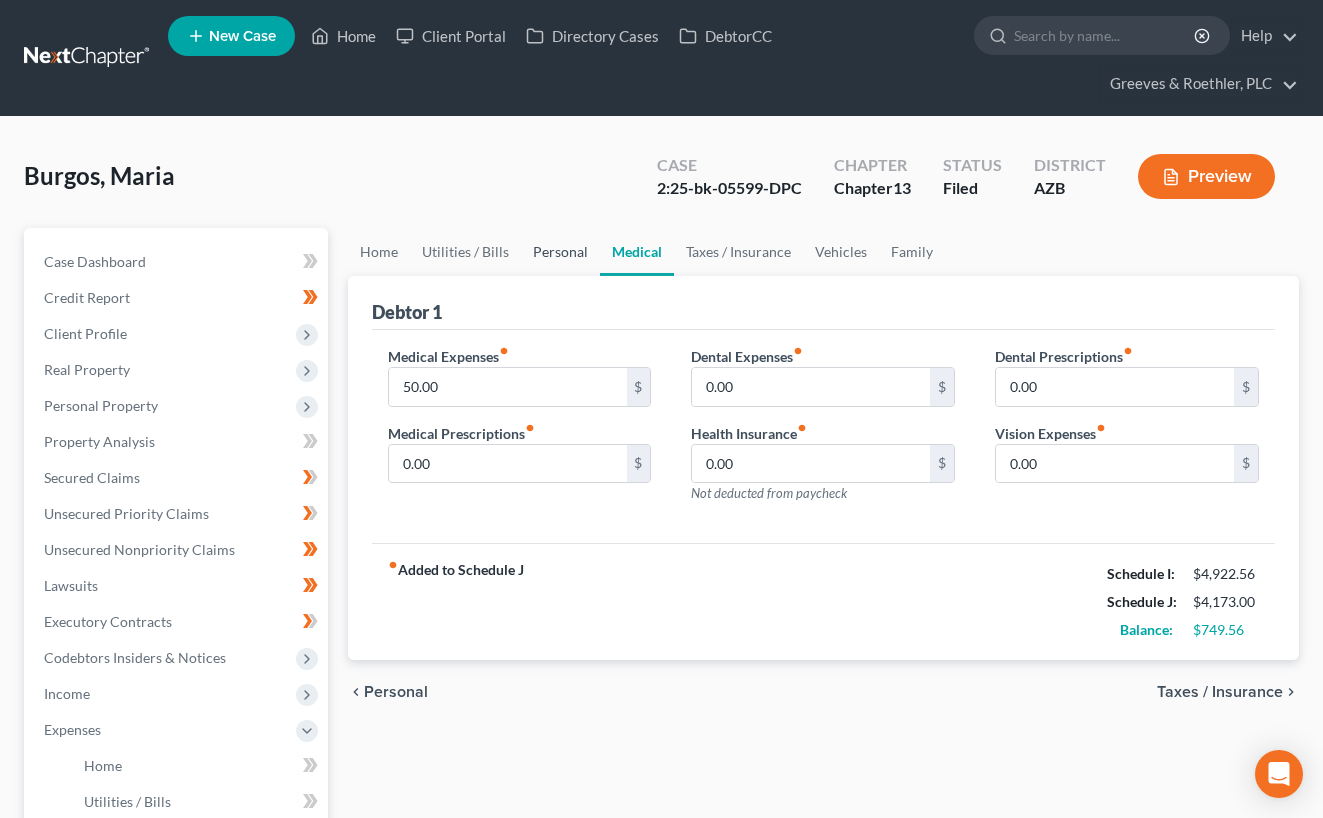 click on "Personal" at bounding box center [560, 252] 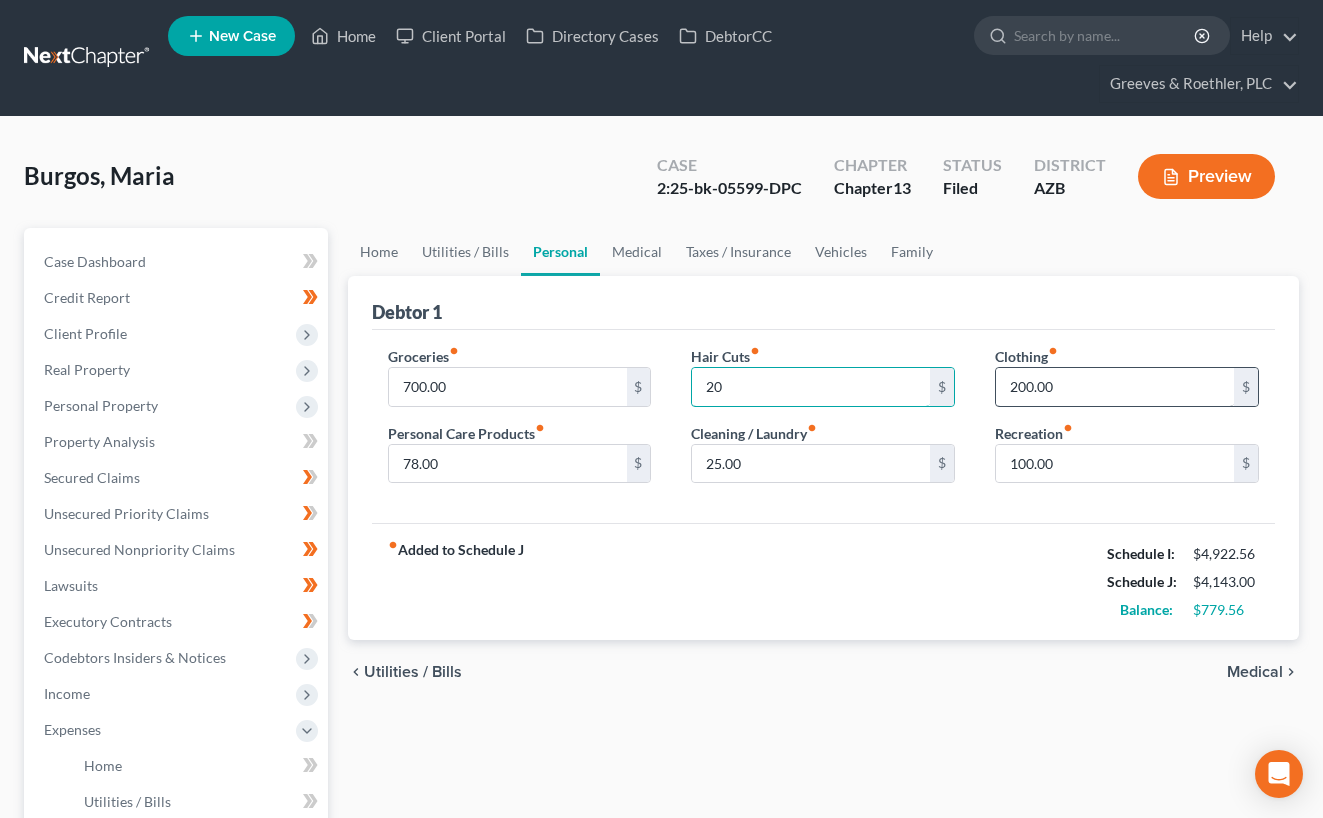 type on "20" 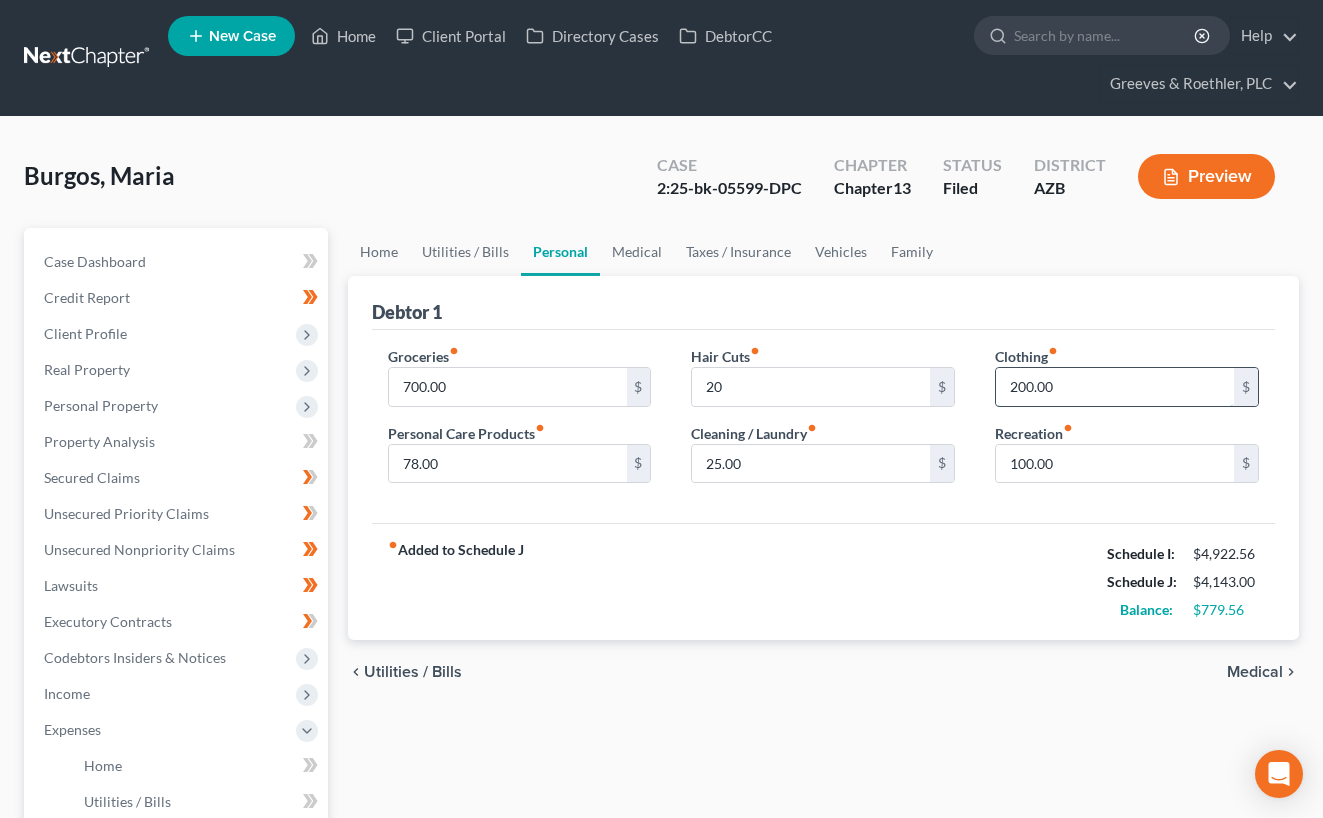 click on "200.00" at bounding box center (1115, 387) 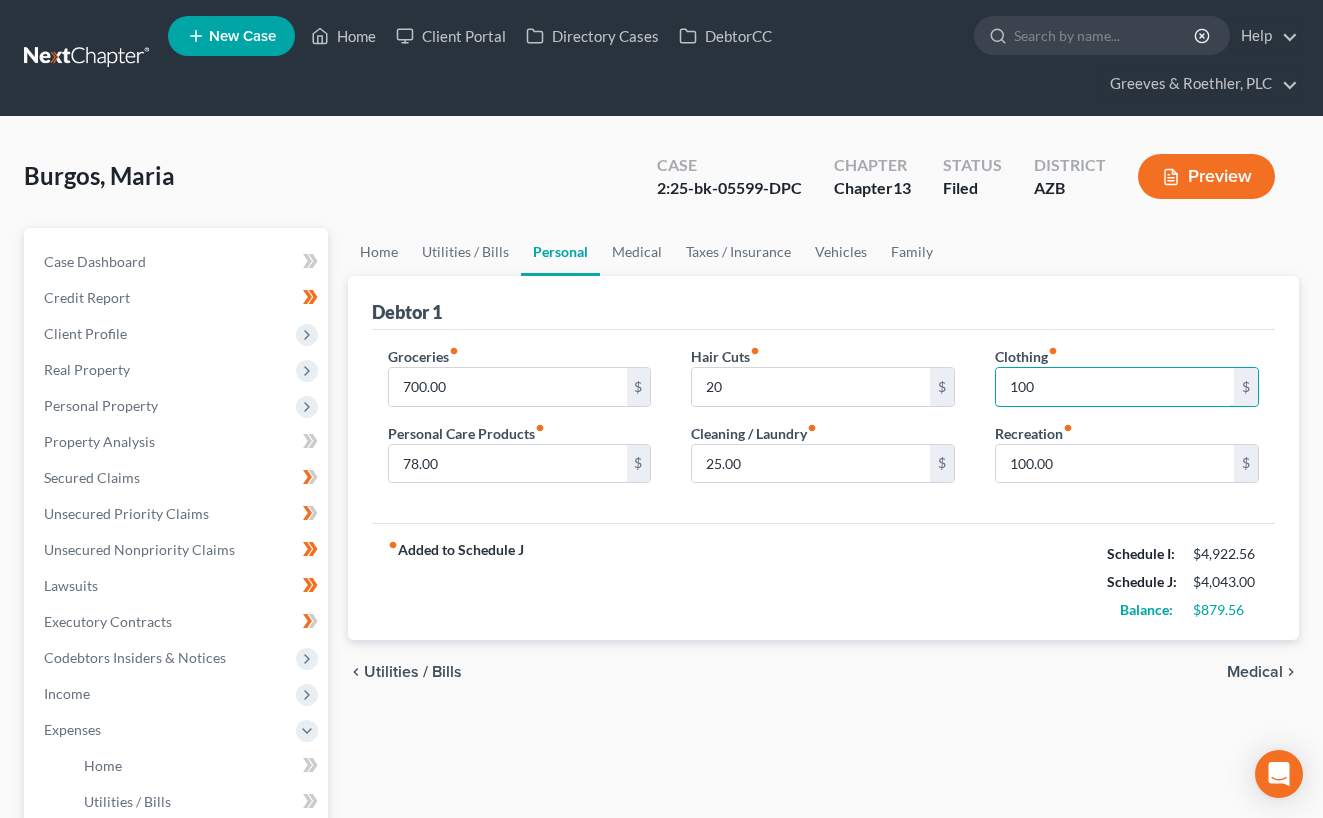 type on "100" 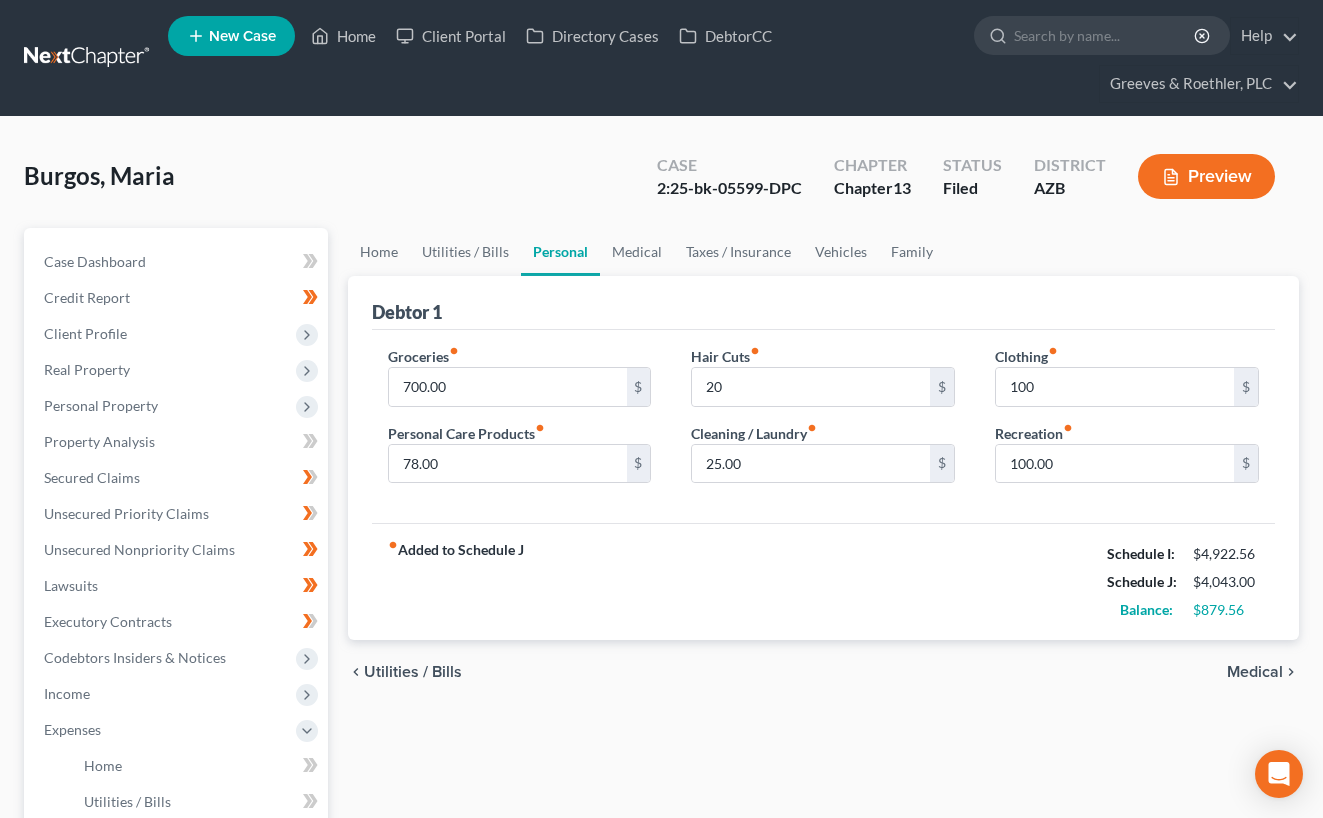click on "fiber_manual_record  Added to Schedule J Schedule I: $4,922.56 Schedule J: $4,043.00 Balance: $879.56" at bounding box center [823, 581] 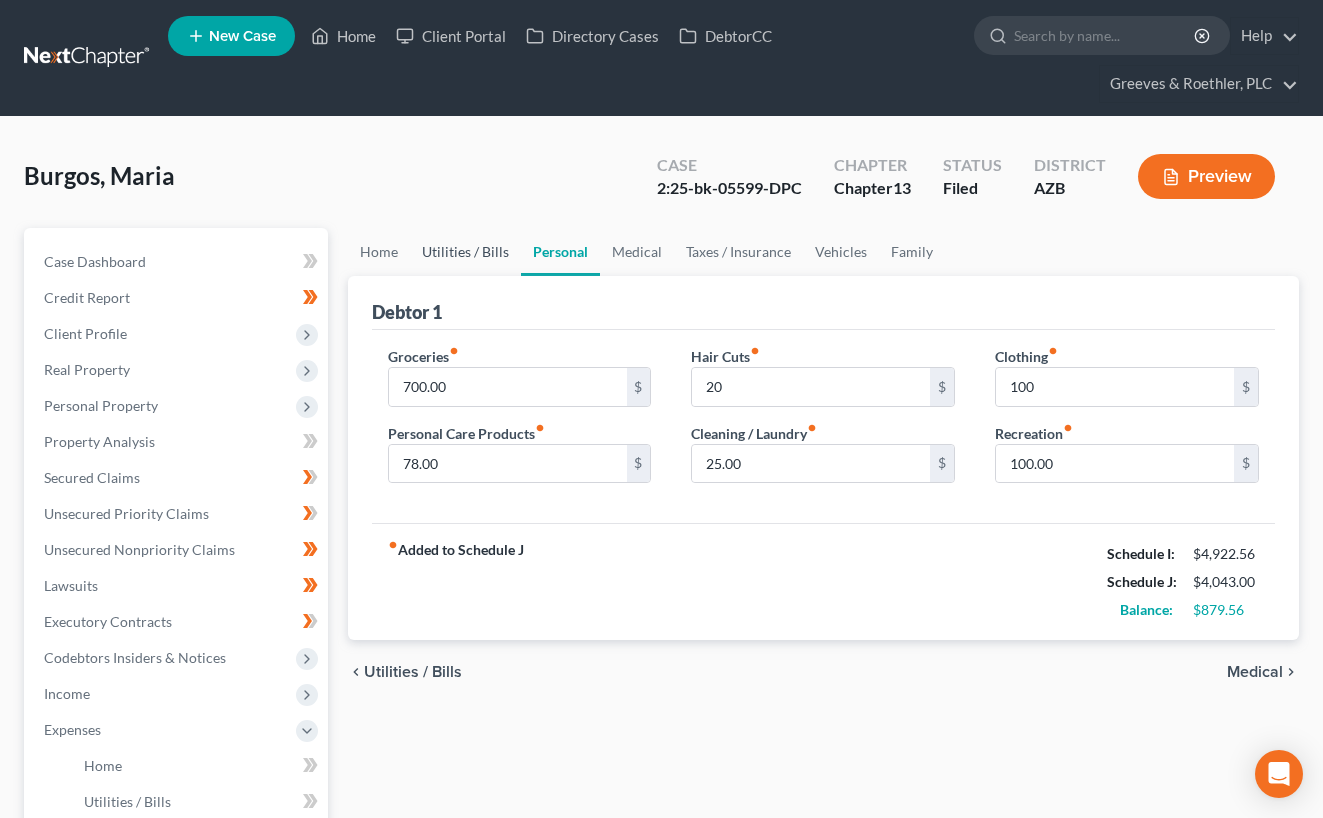 click on "Utilities / Bills" at bounding box center (465, 252) 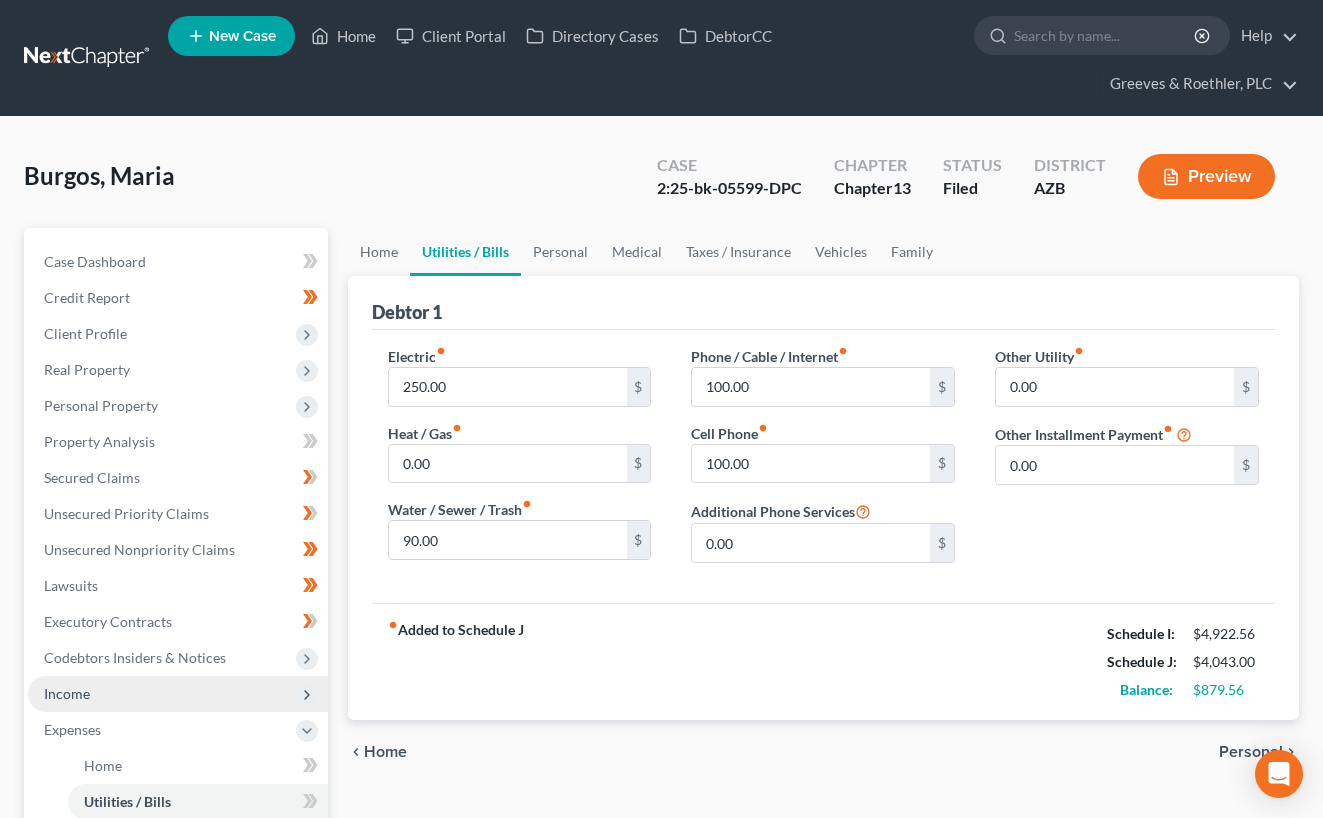 click on "Income" at bounding box center [178, 694] 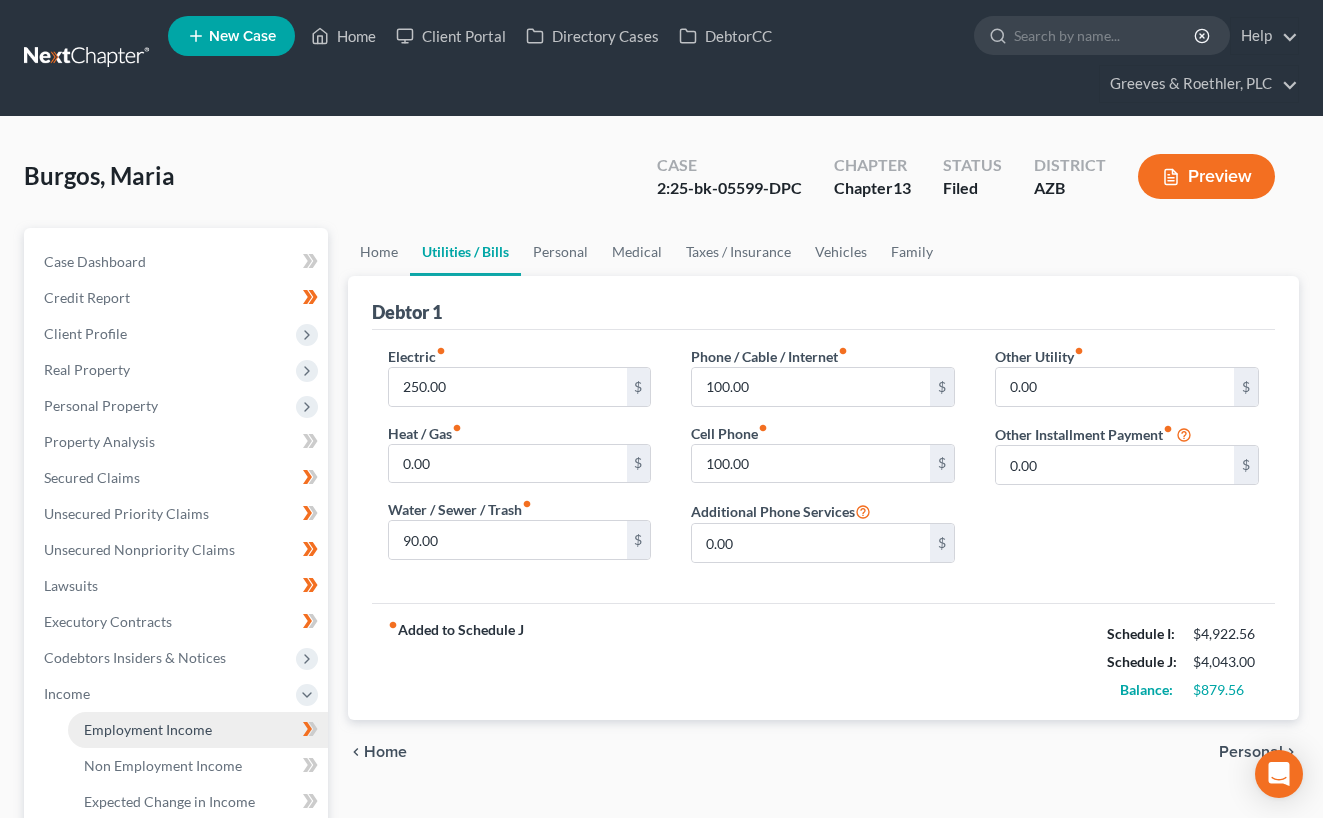 click on "Employment Income" at bounding box center [198, 730] 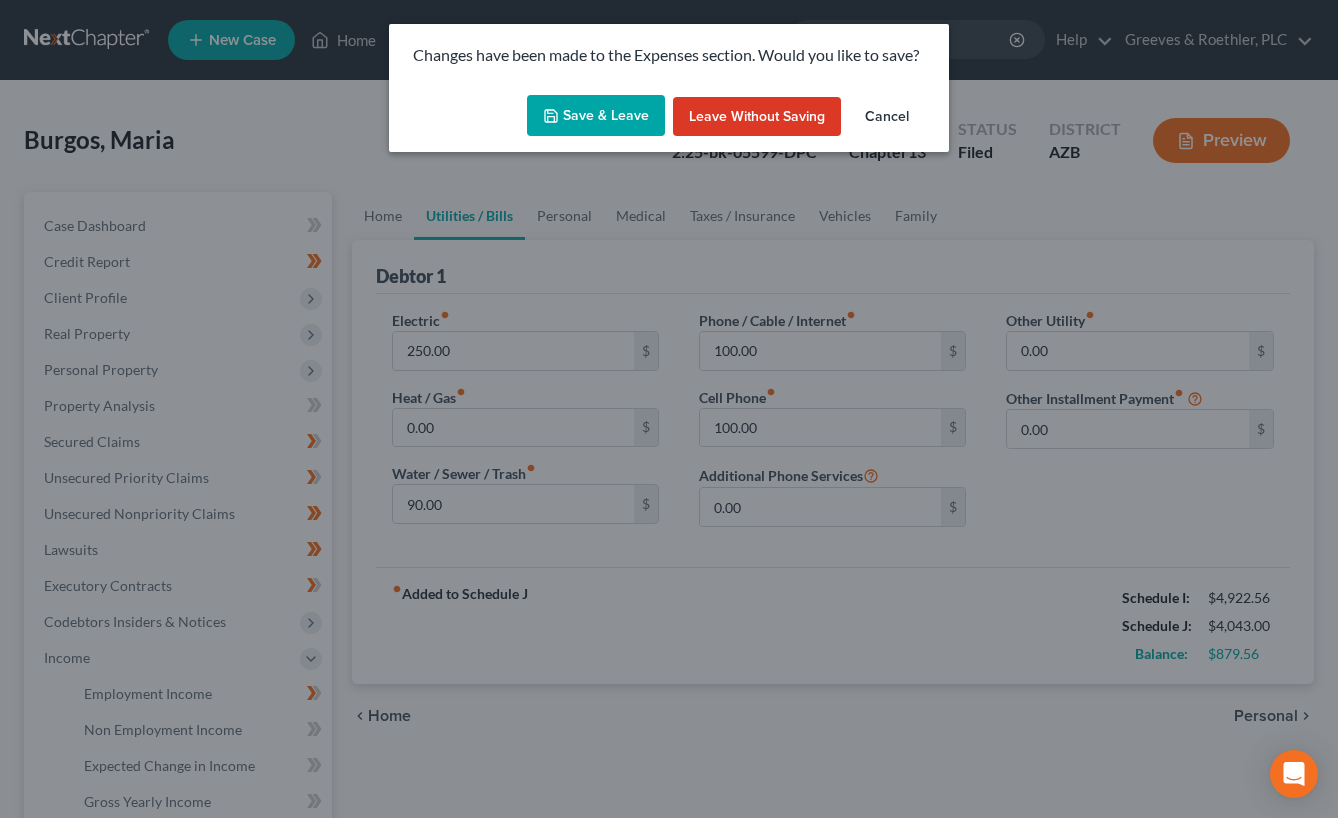 click on "Save & Leave" at bounding box center (596, 116) 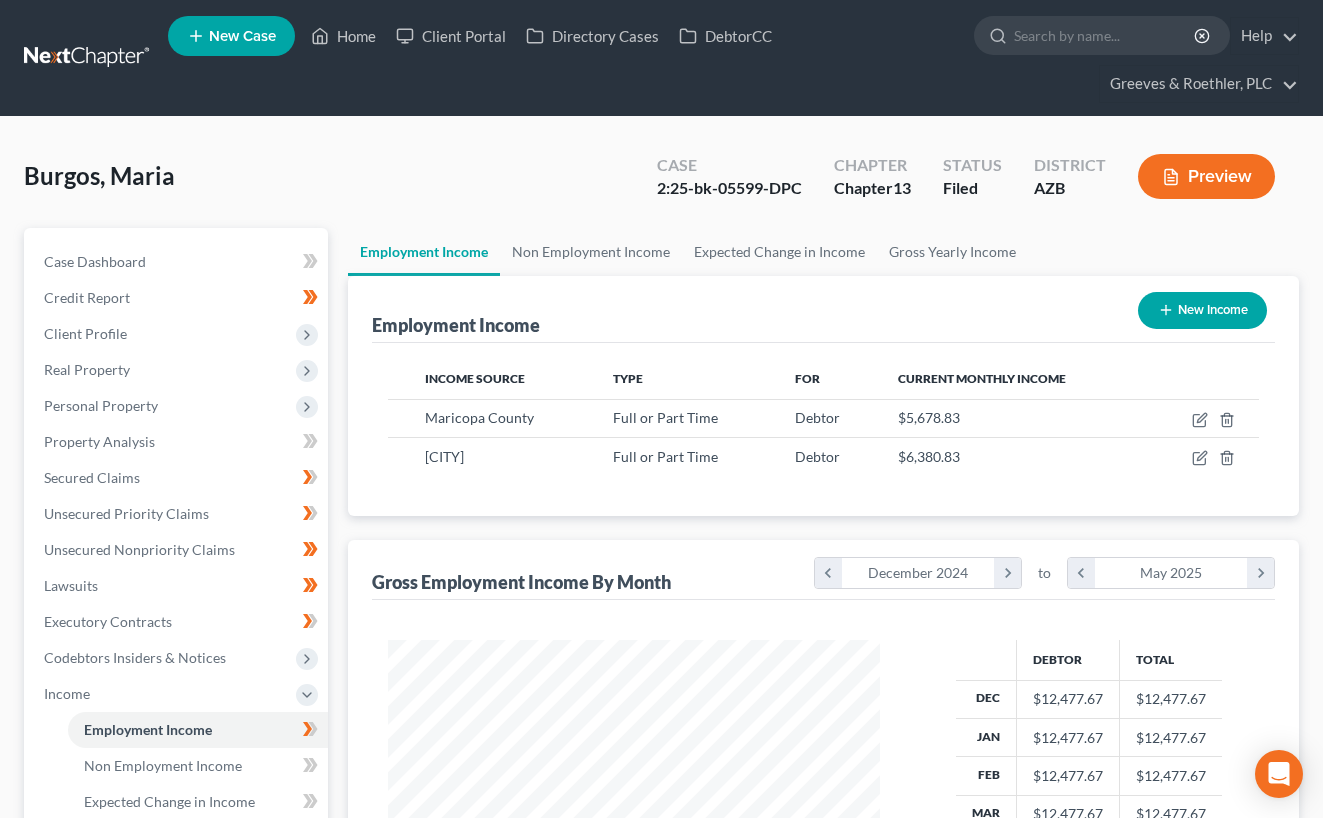 scroll, scrollTop: 999642, scrollLeft: 999468, axis: both 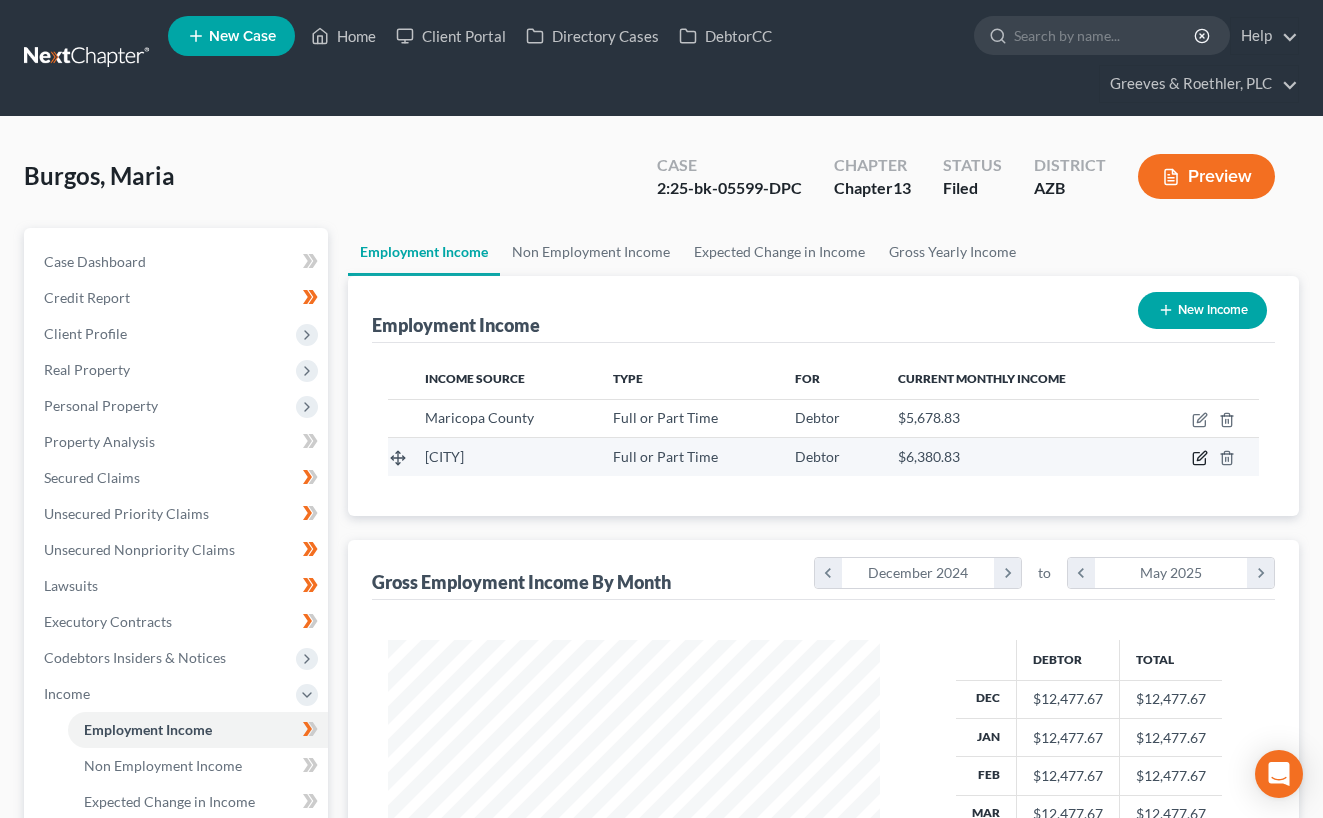 click 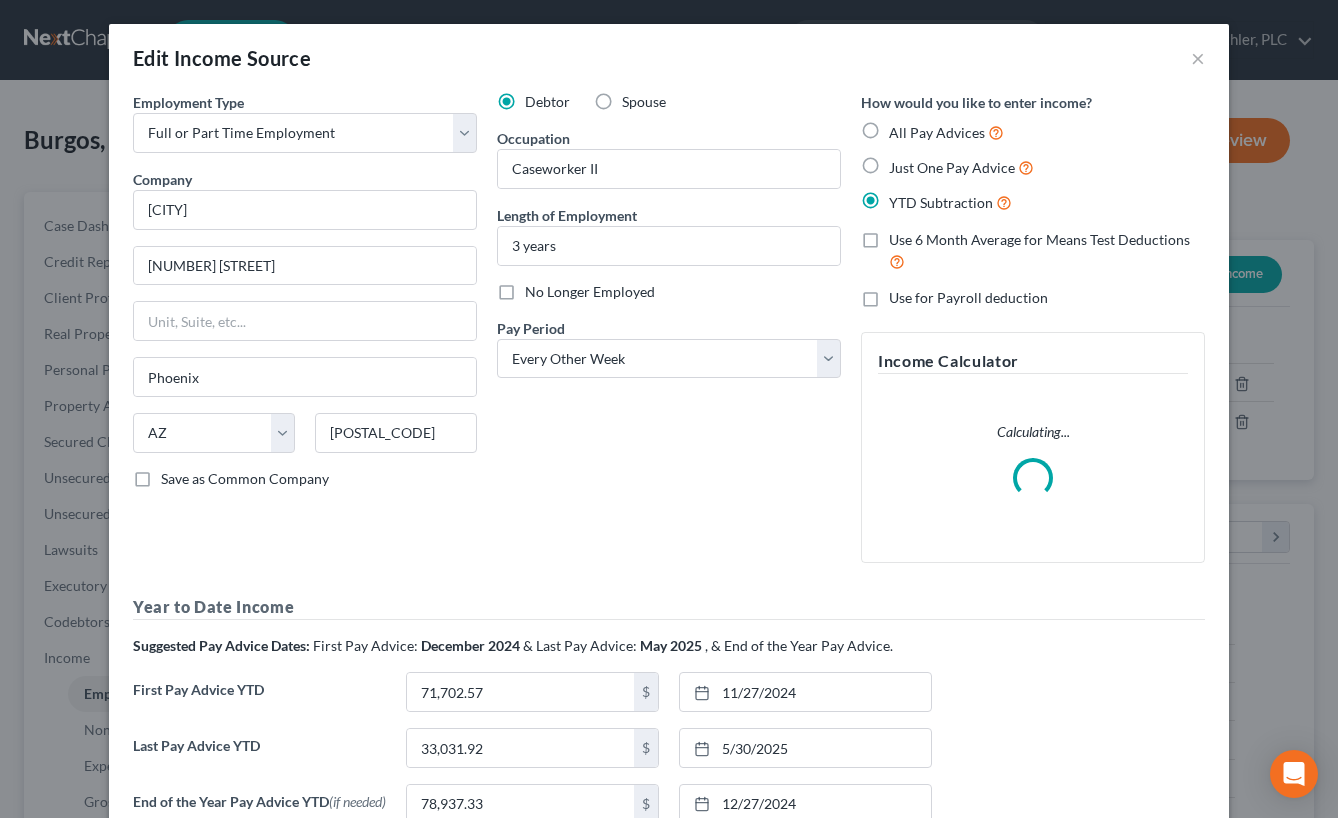 scroll, scrollTop: 999642, scrollLeft: 999462, axis: both 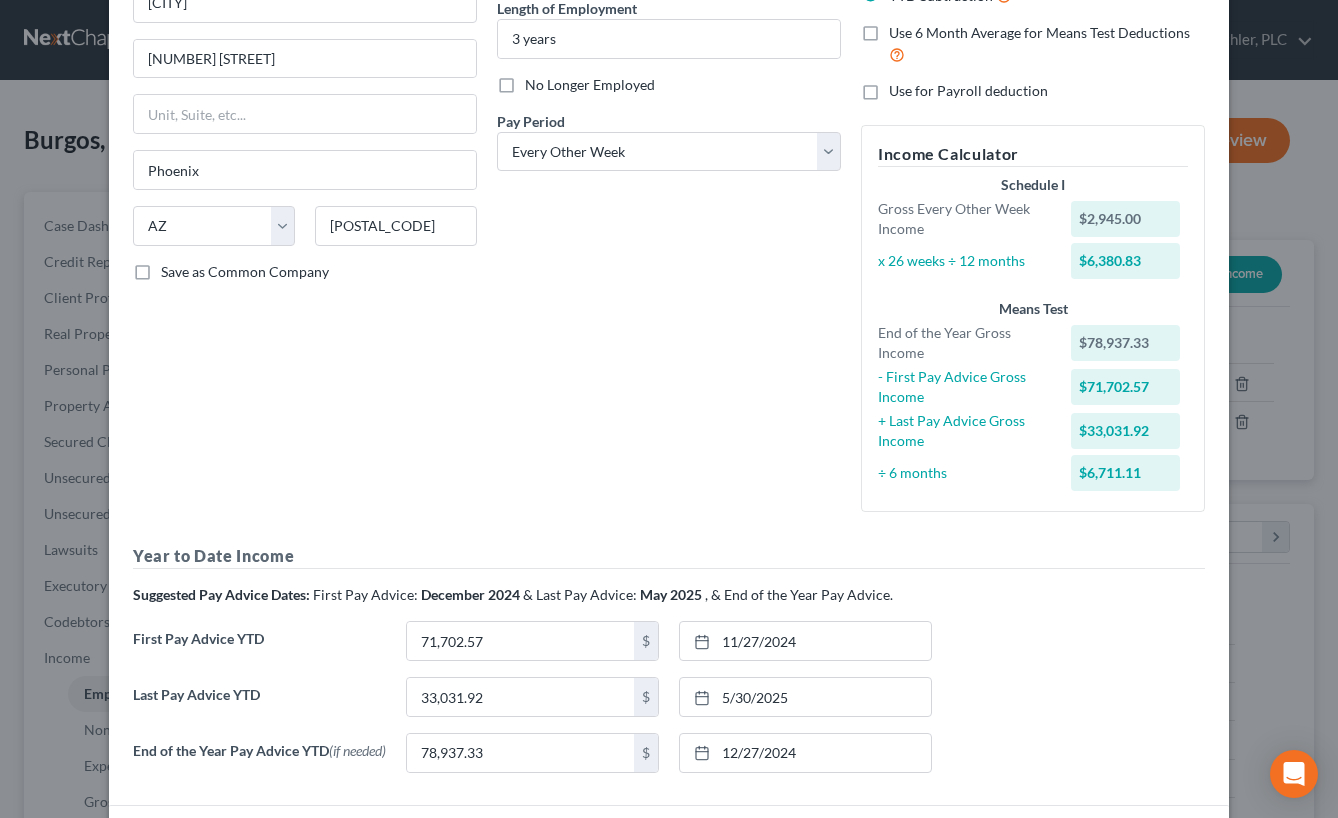 click on "How would you like to enter income?
All Pay Advices
Just One Pay Advice
YTD Subtraction
Use 6 Month Average for Means Test Deductions  Use for Payroll deduction Income Calculator
Schedule I Gross Every Other Week Income $2,945.00 x 26 weeks ÷ 12 months $6,380.83 Means Test End of the Year Gross Income $78,937.33 - First Pay Advice Gross Income $71,702.57 + Last Pay Advice Gross Income $33,031.92 ÷ 6 months $6,711.11" at bounding box center [1033, 206] 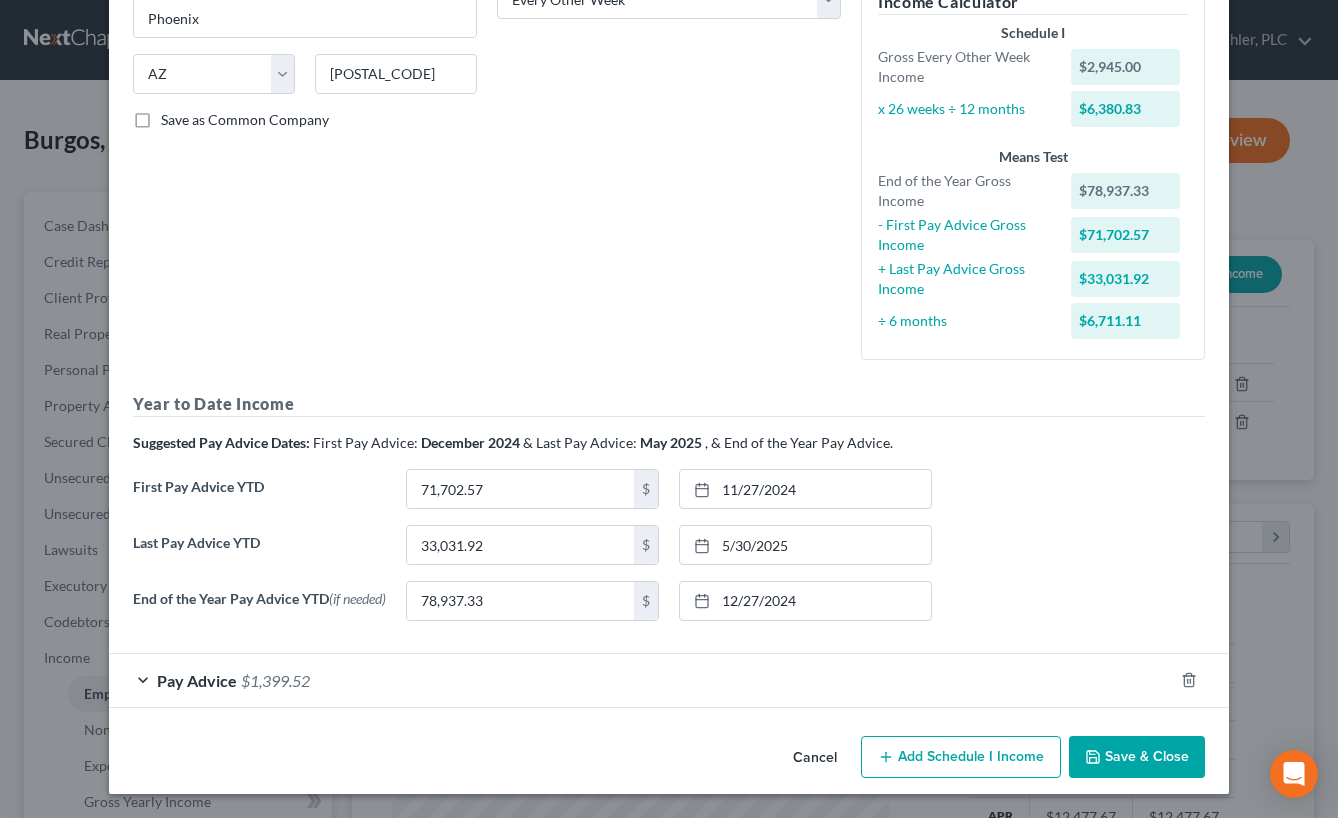 click on "Pay Advice $1,399.52" at bounding box center [641, 680] 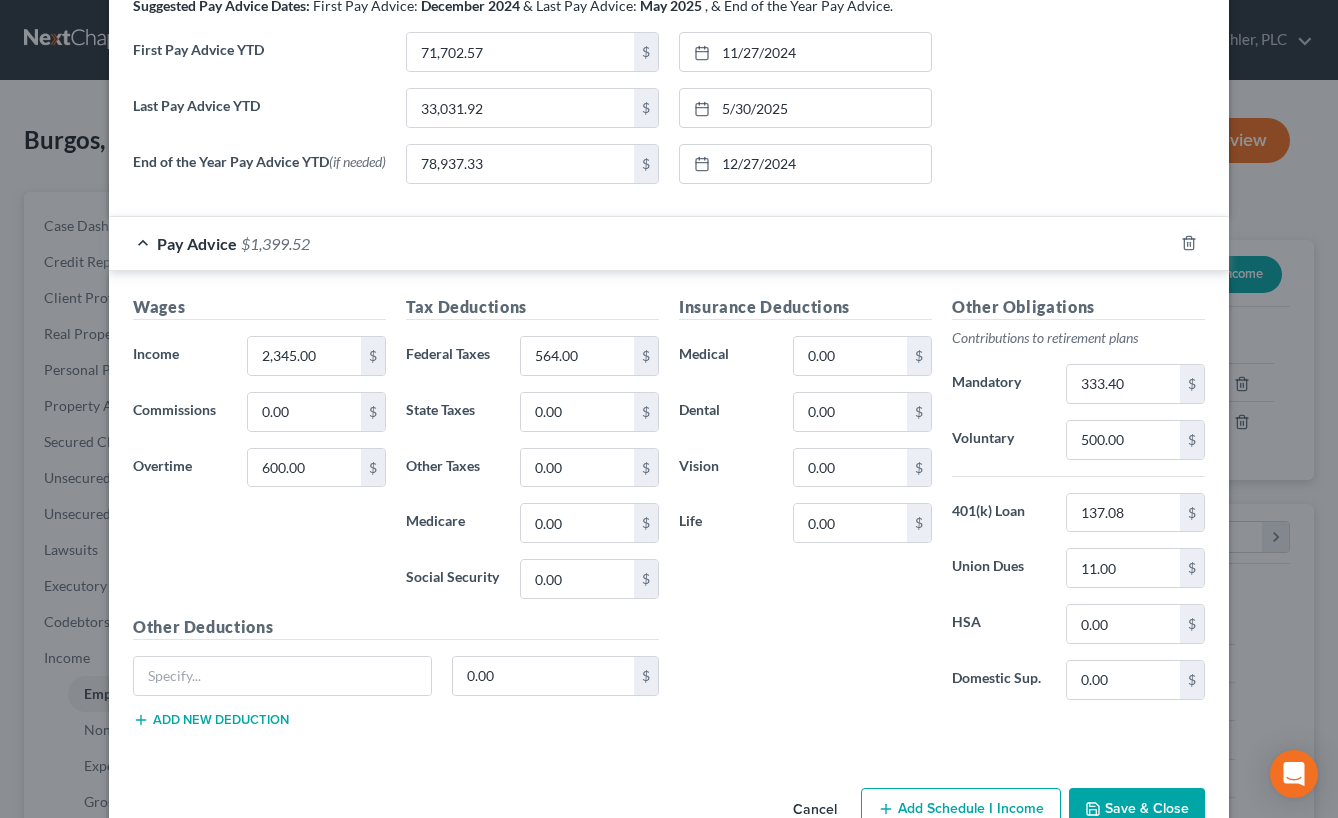 scroll, scrollTop: 852, scrollLeft: 0, axis: vertical 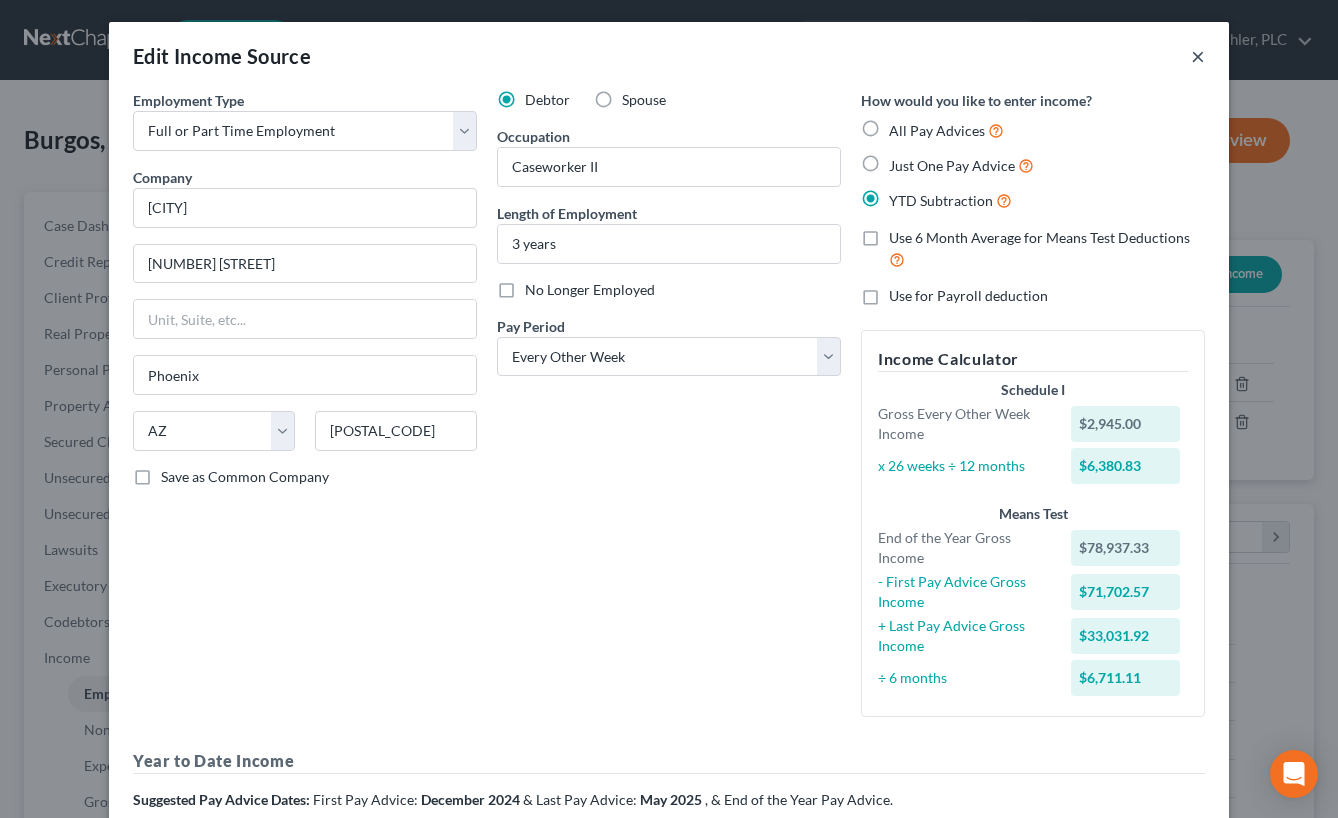 click on "×" at bounding box center (1198, 56) 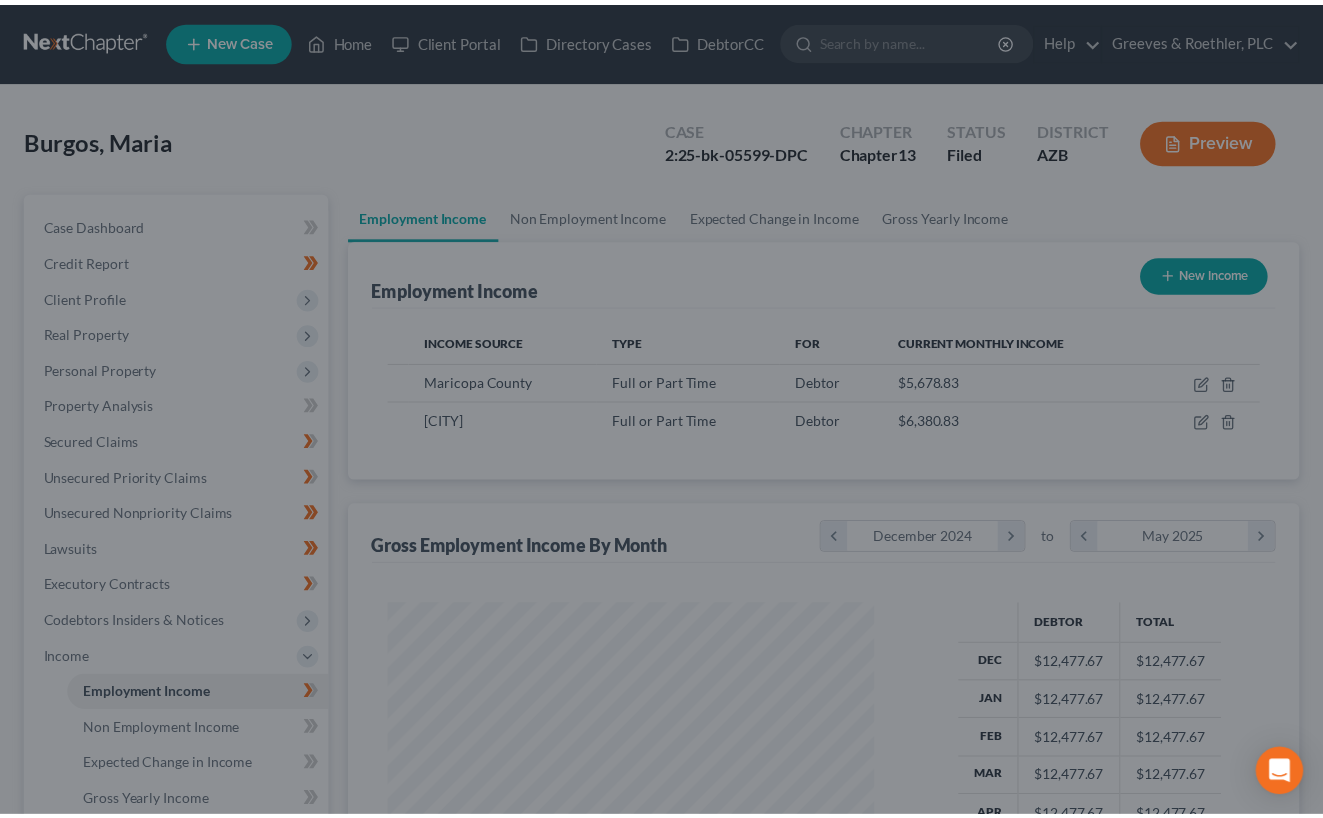 scroll, scrollTop: 359, scrollLeft: 531, axis: both 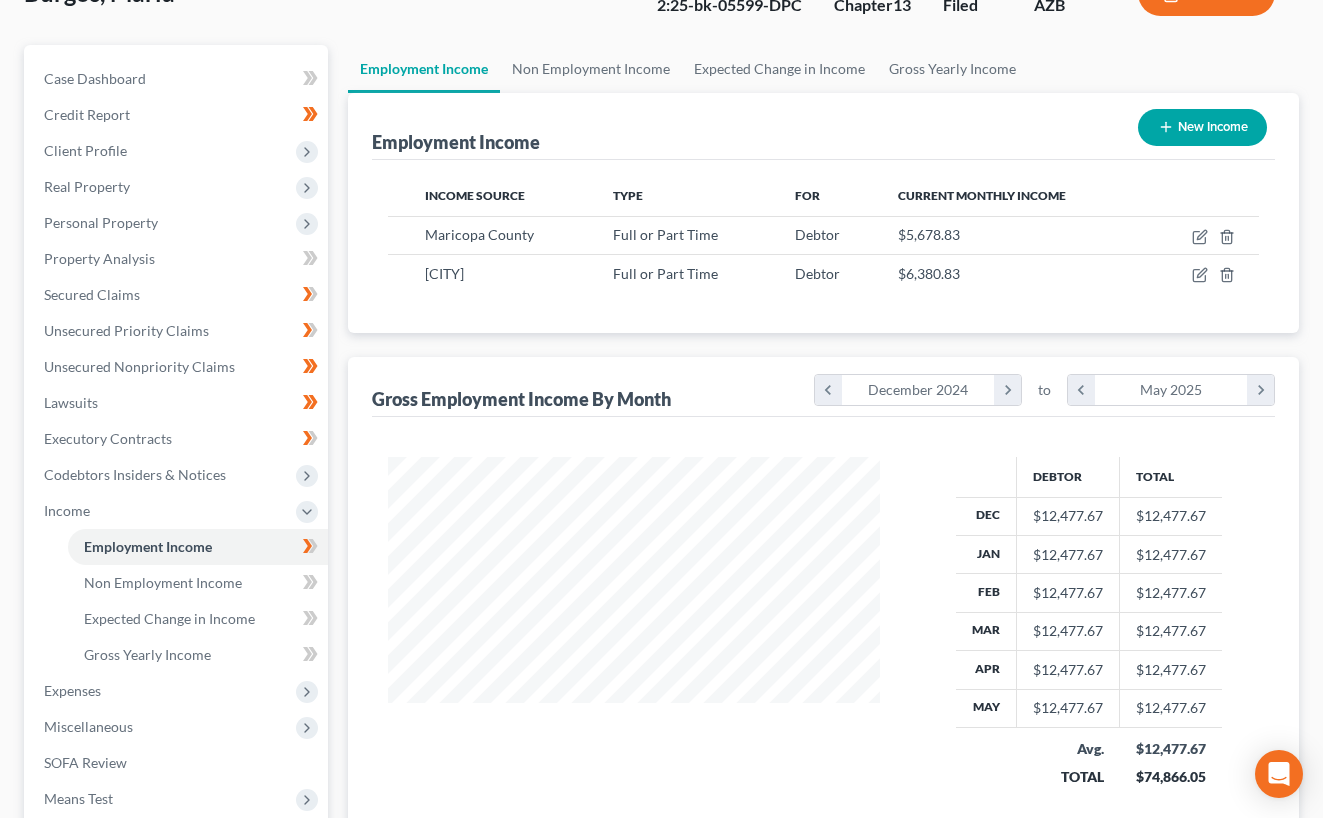 click on "Burgos, Maria Upgraded Case 2:25-bk-05599-DPC Chapter Chapter  13 Status Filed District AZB Preview Petition Navigation
Case Dashboard
Payments
Invoices
Payments
Payments
Credit Report" at bounding box center [661, 497] 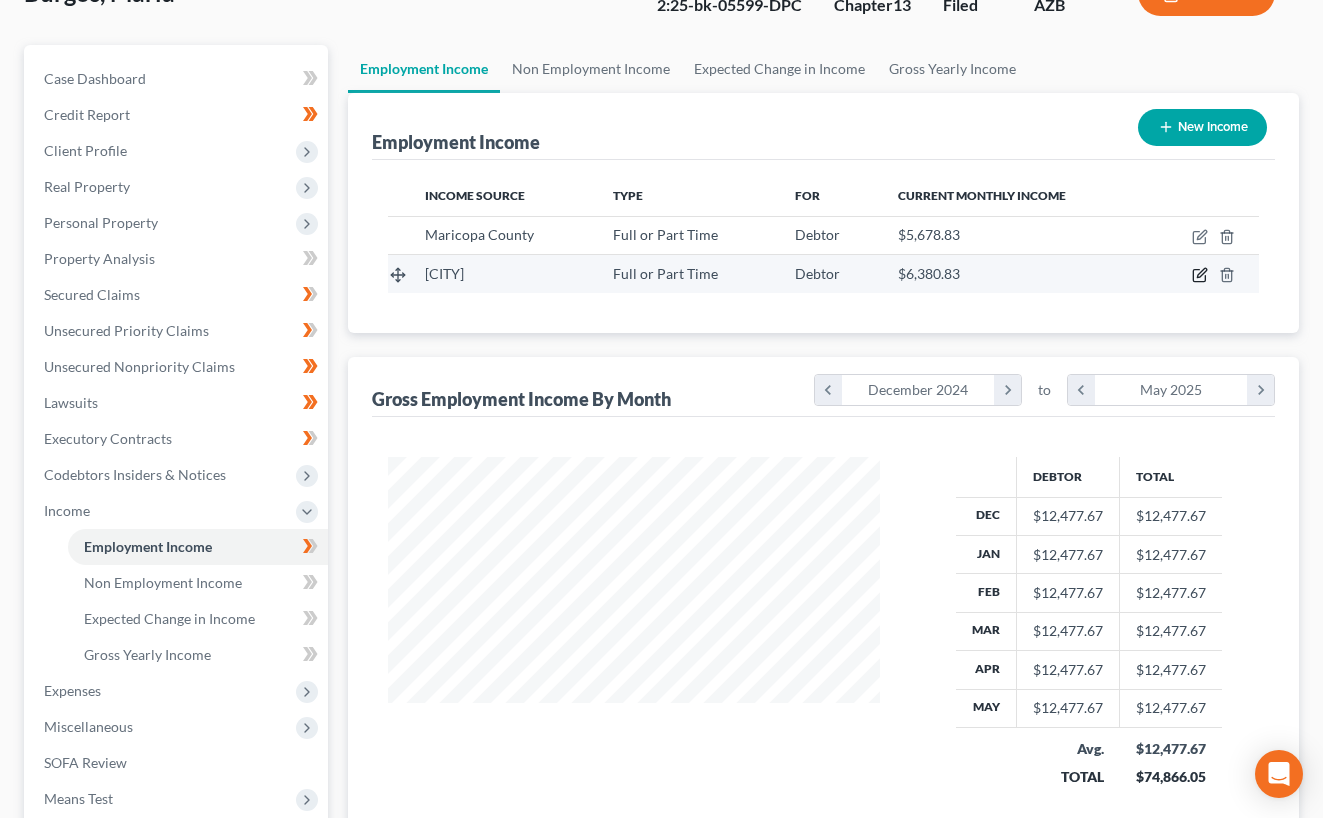 click 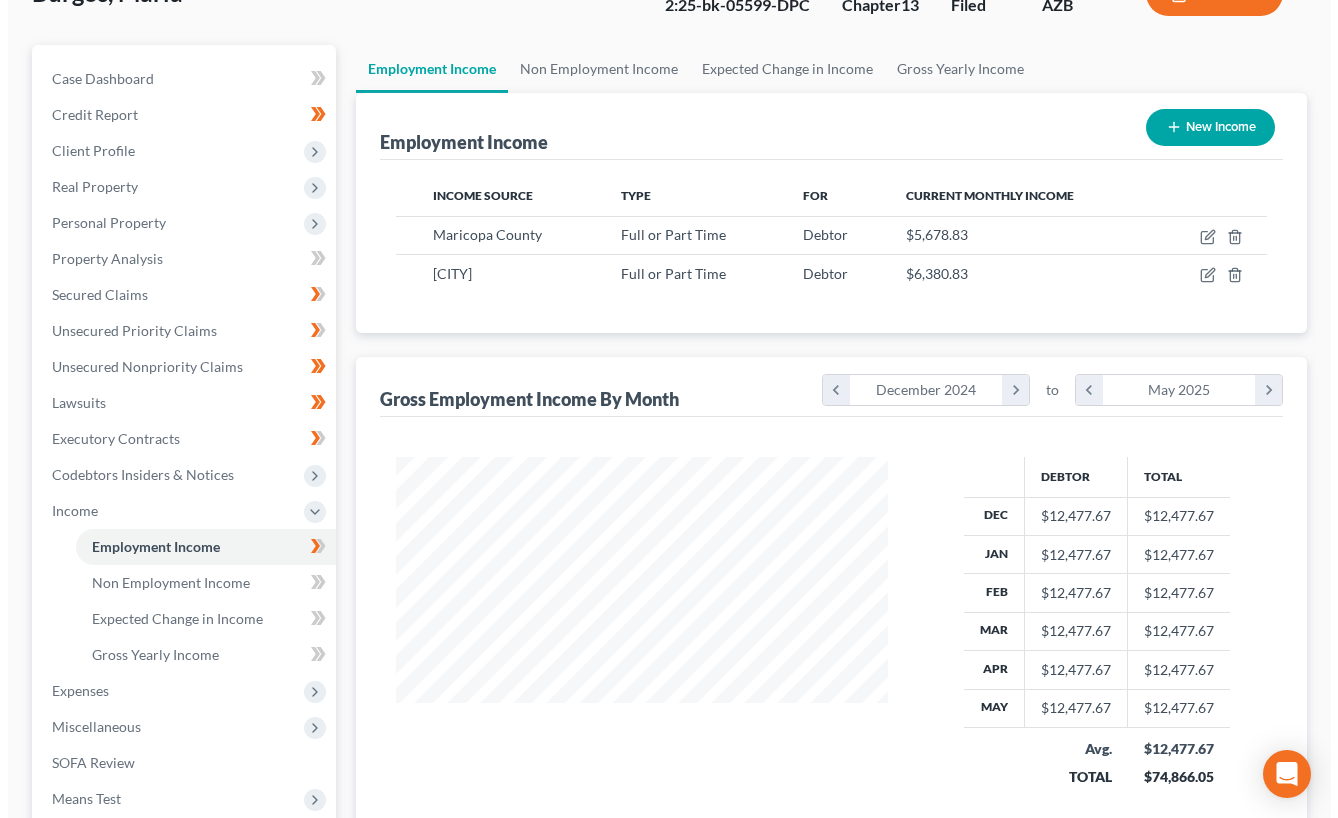 scroll, scrollTop: 147, scrollLeft: 0, axis: vertical 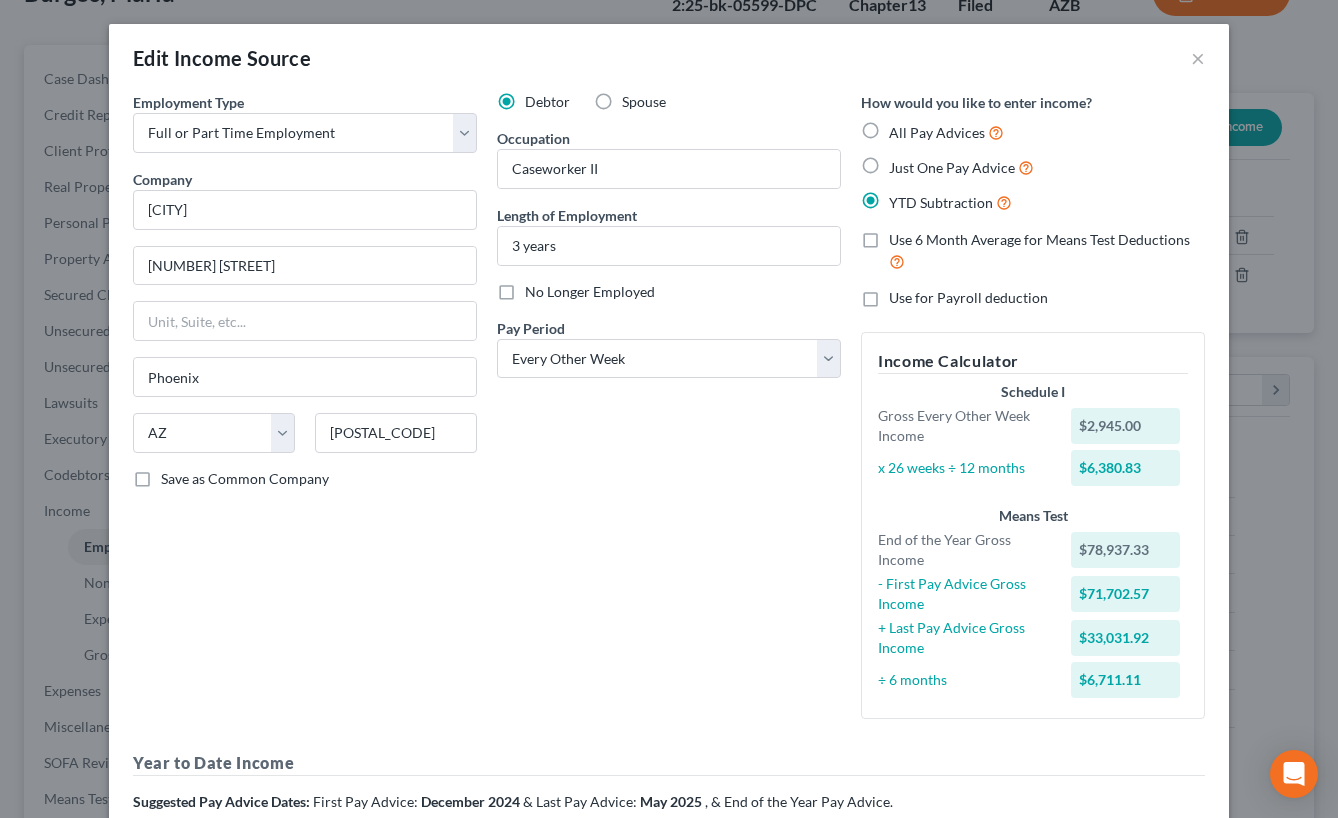 click on "How would you like to enter income?
All Pay Advices
Just One Pay Advice
YTD Subtraction
Use 6 Month Average for Means Test Deductions  Use for Payroll deduction Income Calculator
Schedule I Gross Every Other Week Income $2,945.00 x 26 weeks ÷ 12 months $6,380.83 Means Test End of the Year Gross Income $78,937.33 - First Pay Advice Gross Income $71,702.57 + Last Pay Advice Gross Income $33,031.92 ÷ 6 months $6,711.11" at bounding box center [1033, 413] 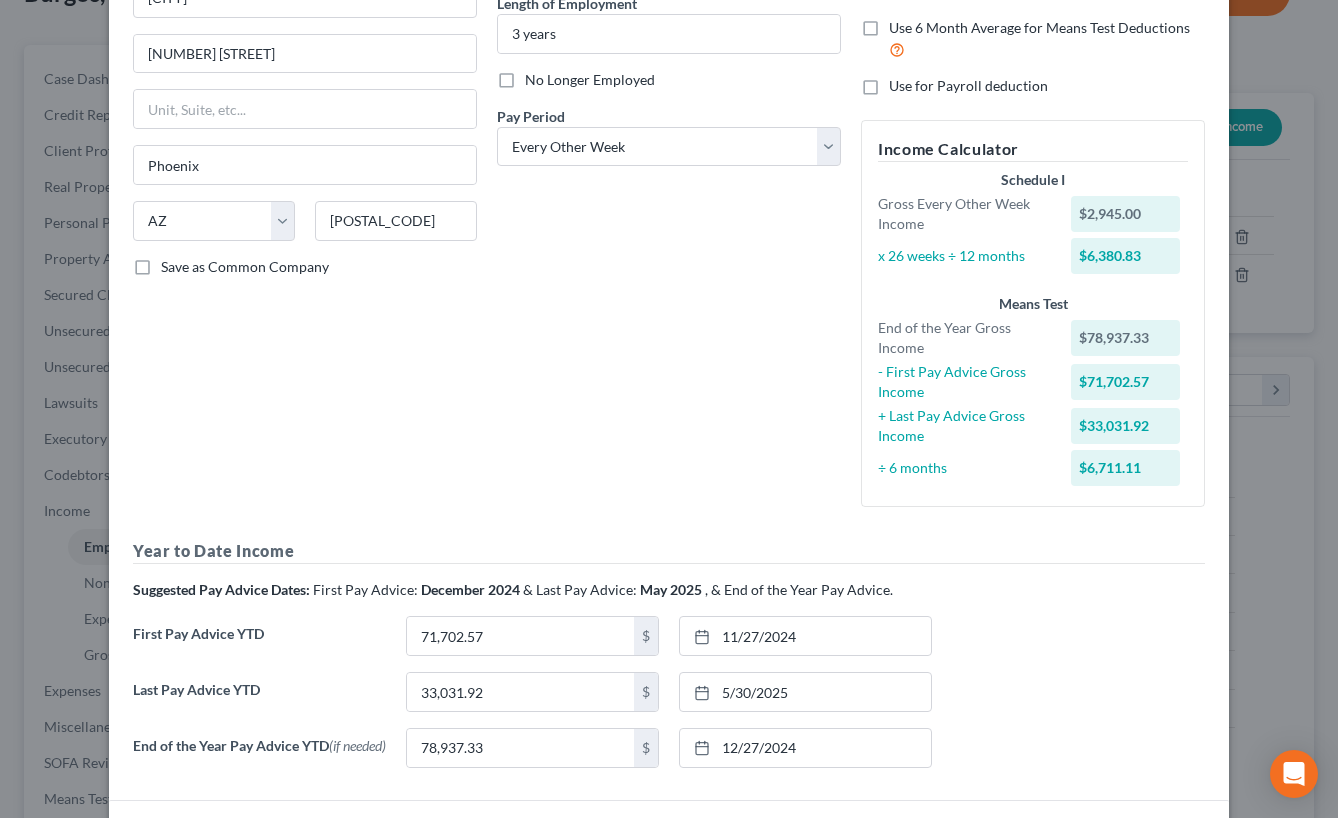 scroll, scrollTop: 363, scrollLeft: 0, axis: vertical 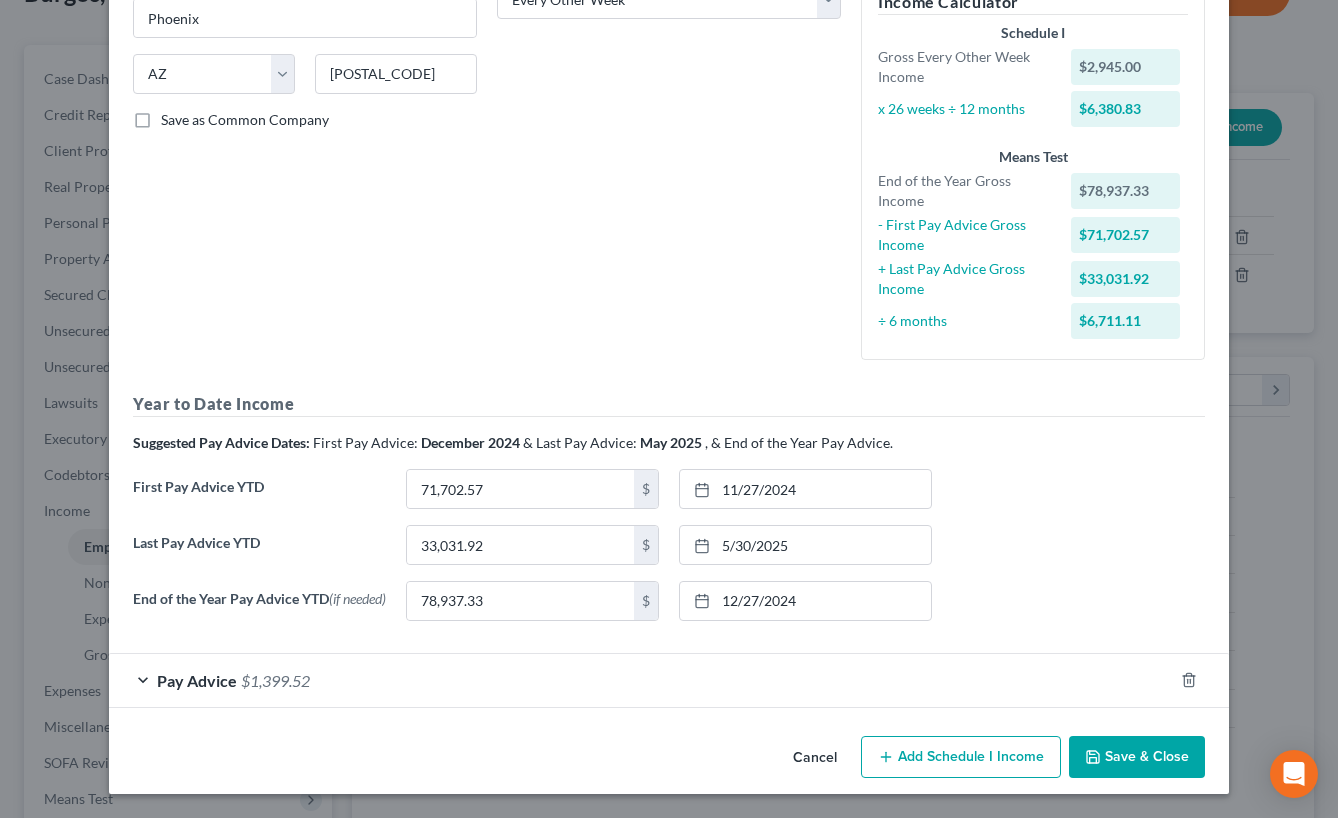 click on "Pay Advice $1,399.52" at bounding box center (641, 680) 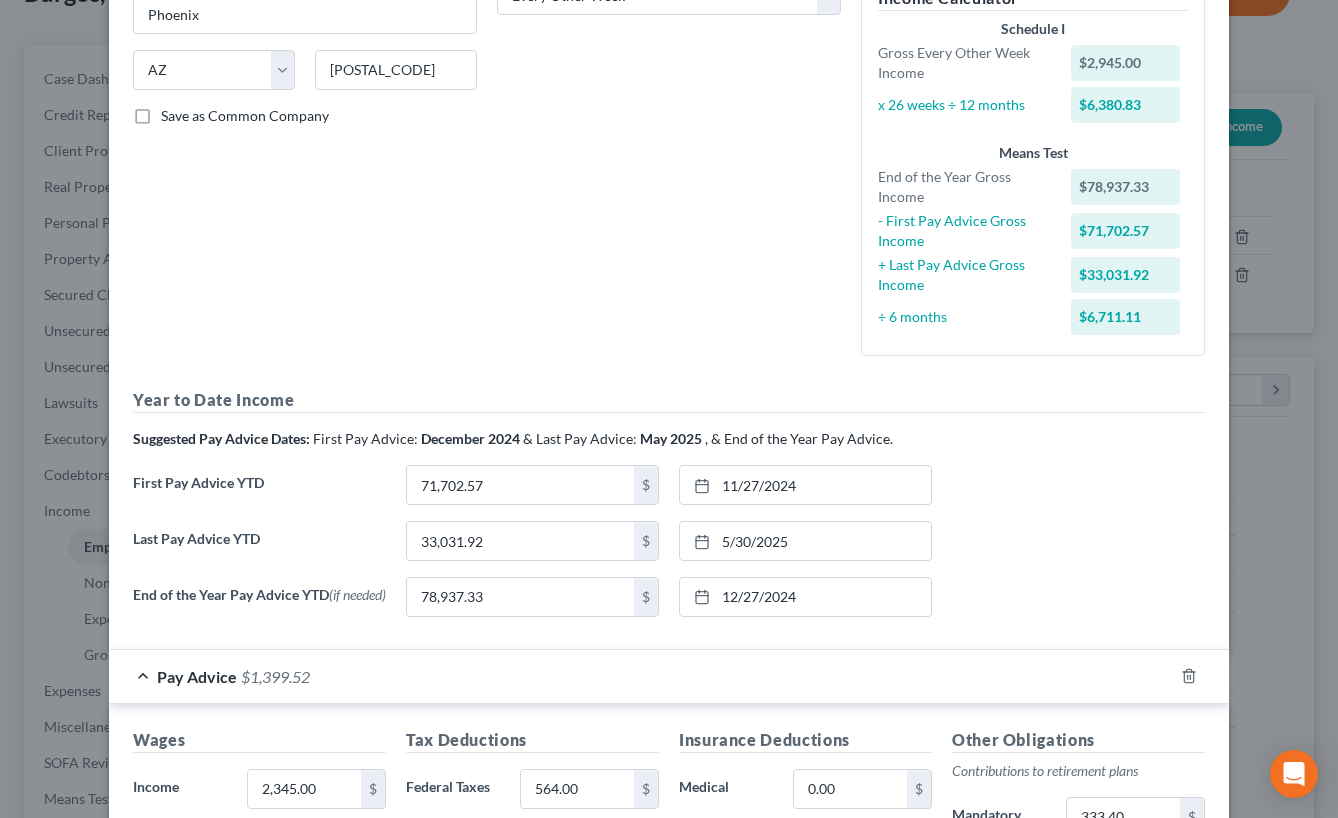 scroll, scrollTop: 852, scrollLeft: 0, axis: vertical 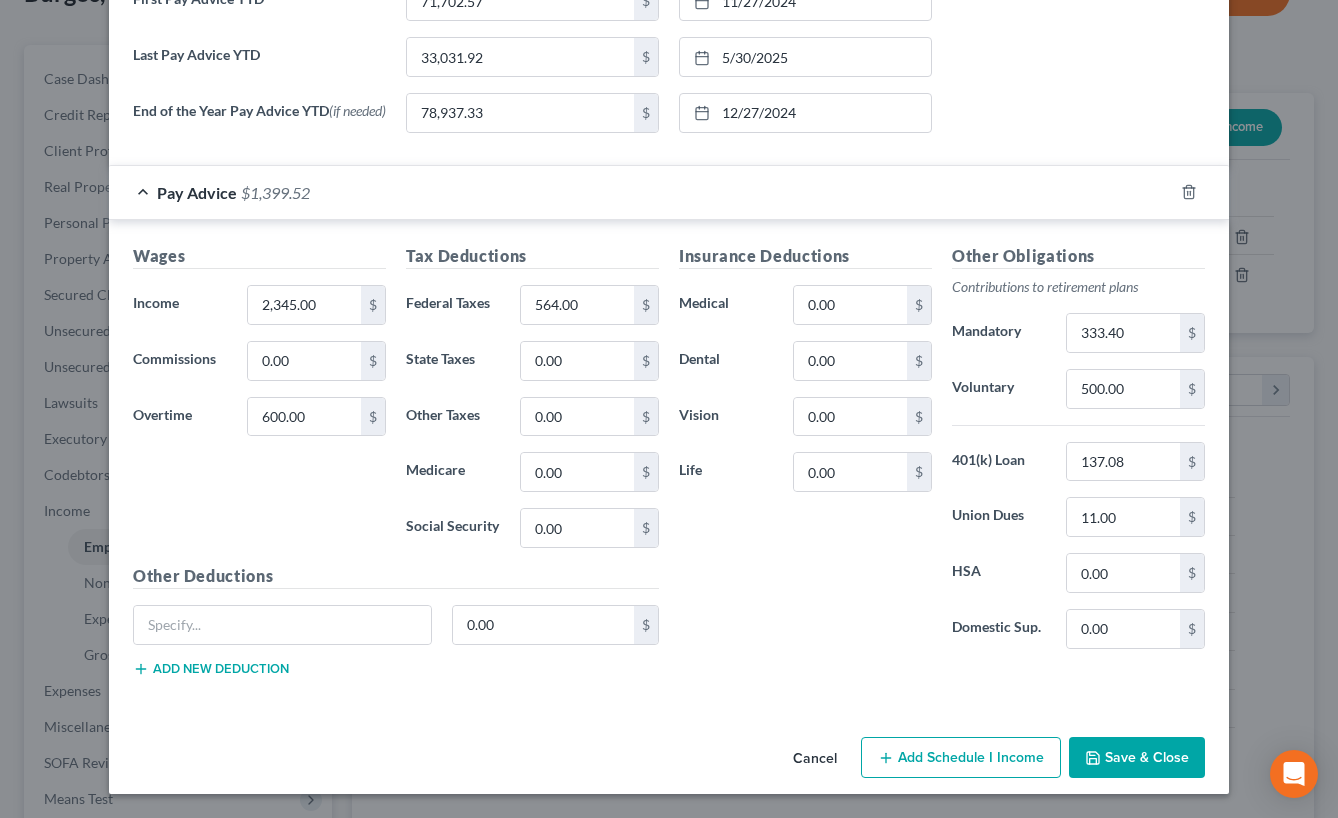 click on "End of the Year Pay Advice YTD  (if needed) 78,937.33 $
[DATE]
close
Date
[DATE]
Time
12:00 AM
chevron_left
December 2024
chevron_right
Su M Tu W Th F Sa
1 2 3 4 5 6 7
8 9 10 11 12 13 14
15 16 17 18 19 20 21
22 23 24 25 26 27 28
29 30 31 1 2 3 4
Clear" at bounding box center (669, 121) 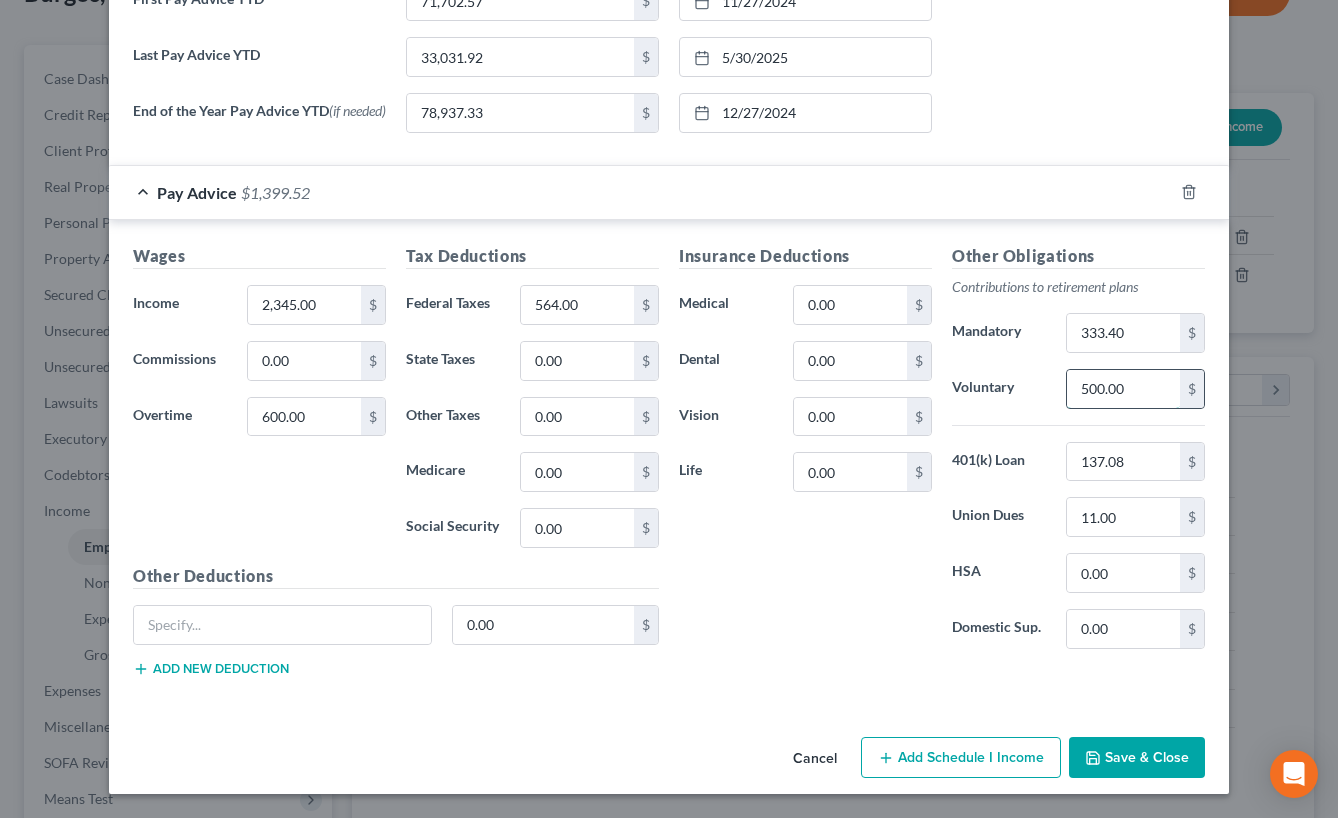 click on "500.00" at bounding box center (1123, 389) 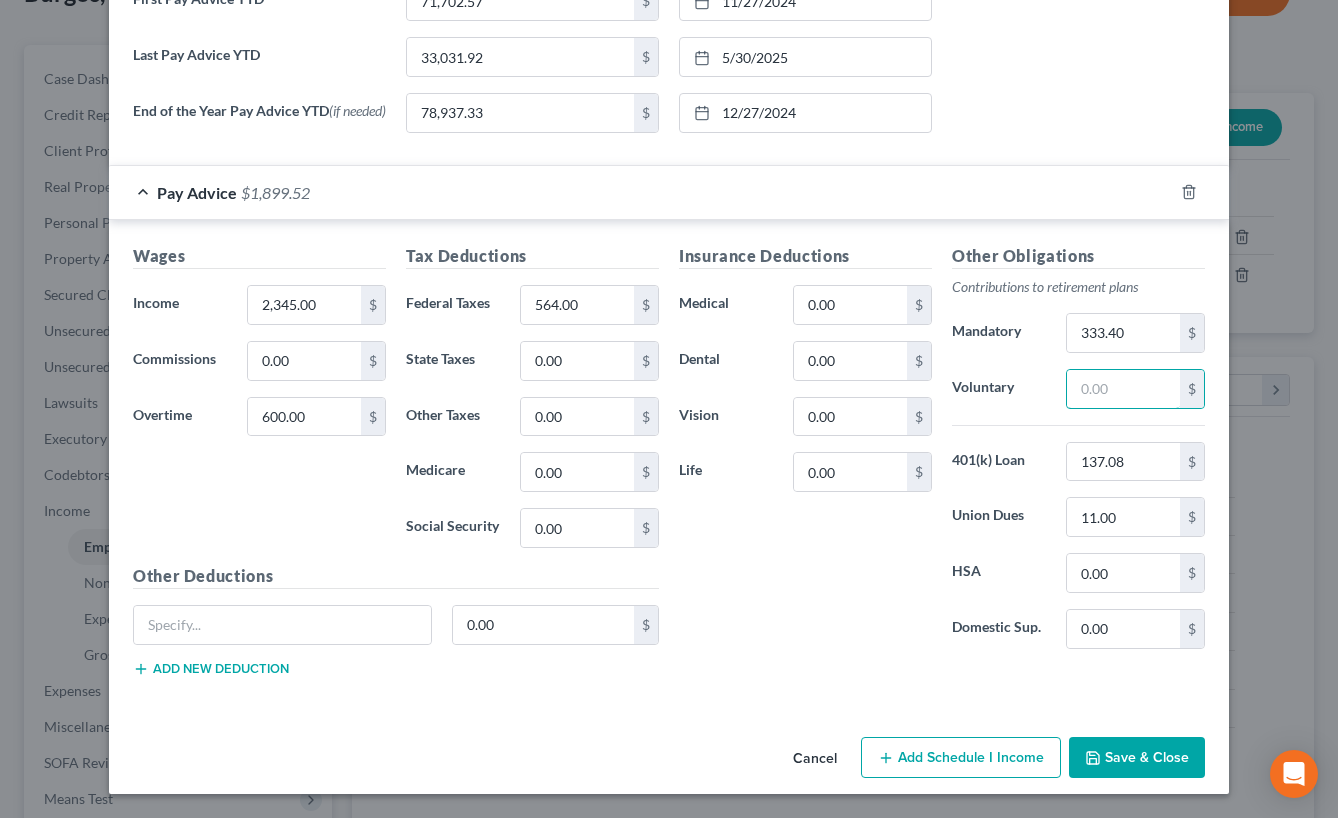 type 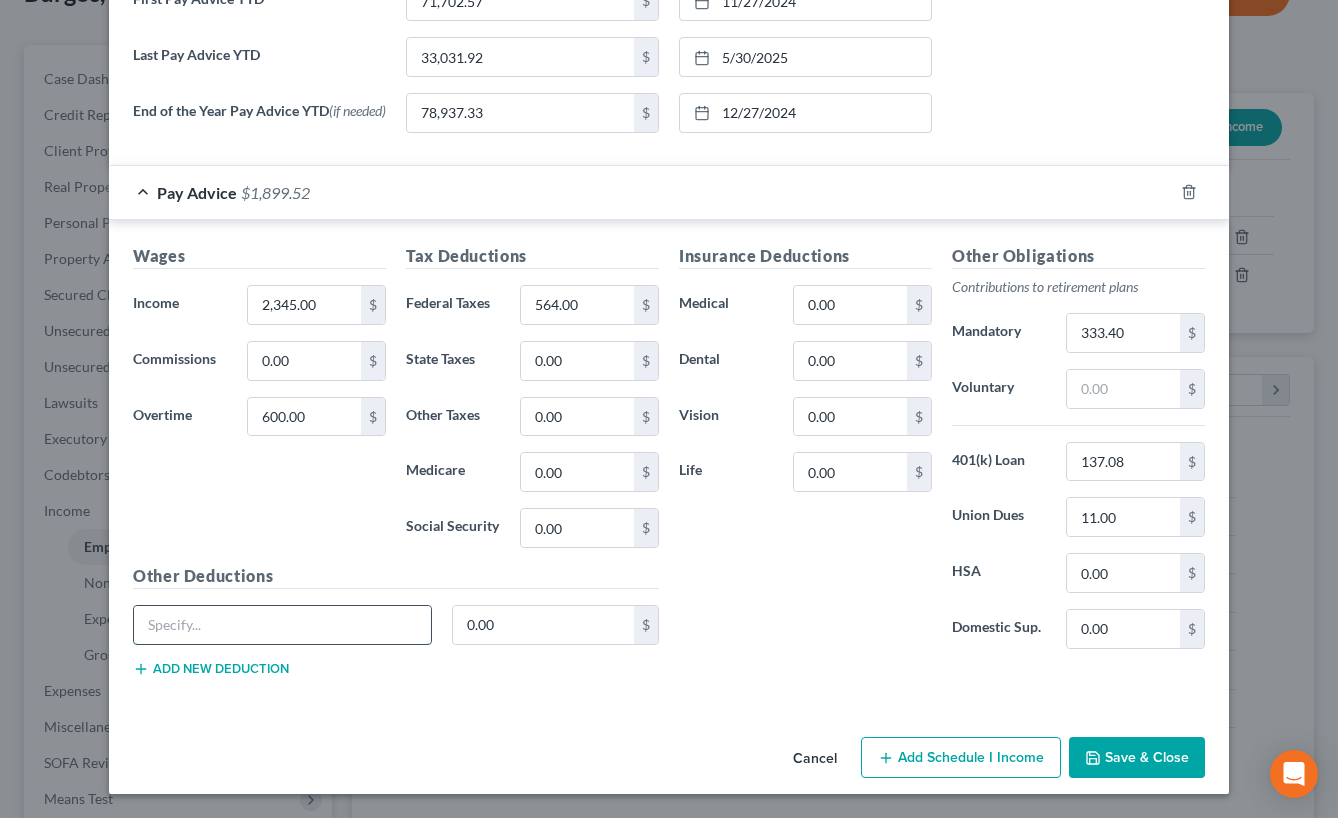 click at bounding box center [282, 625] 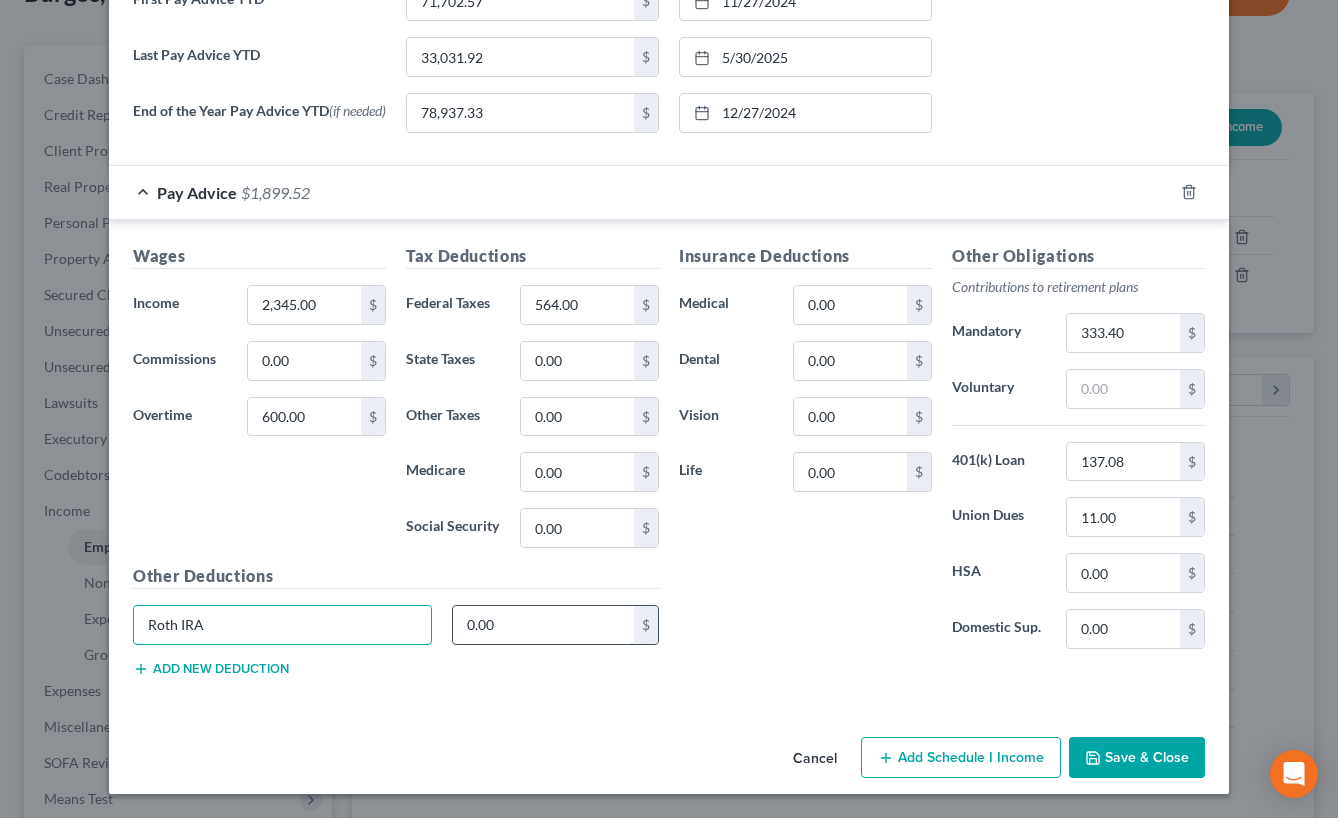 type on "Roth IRA" 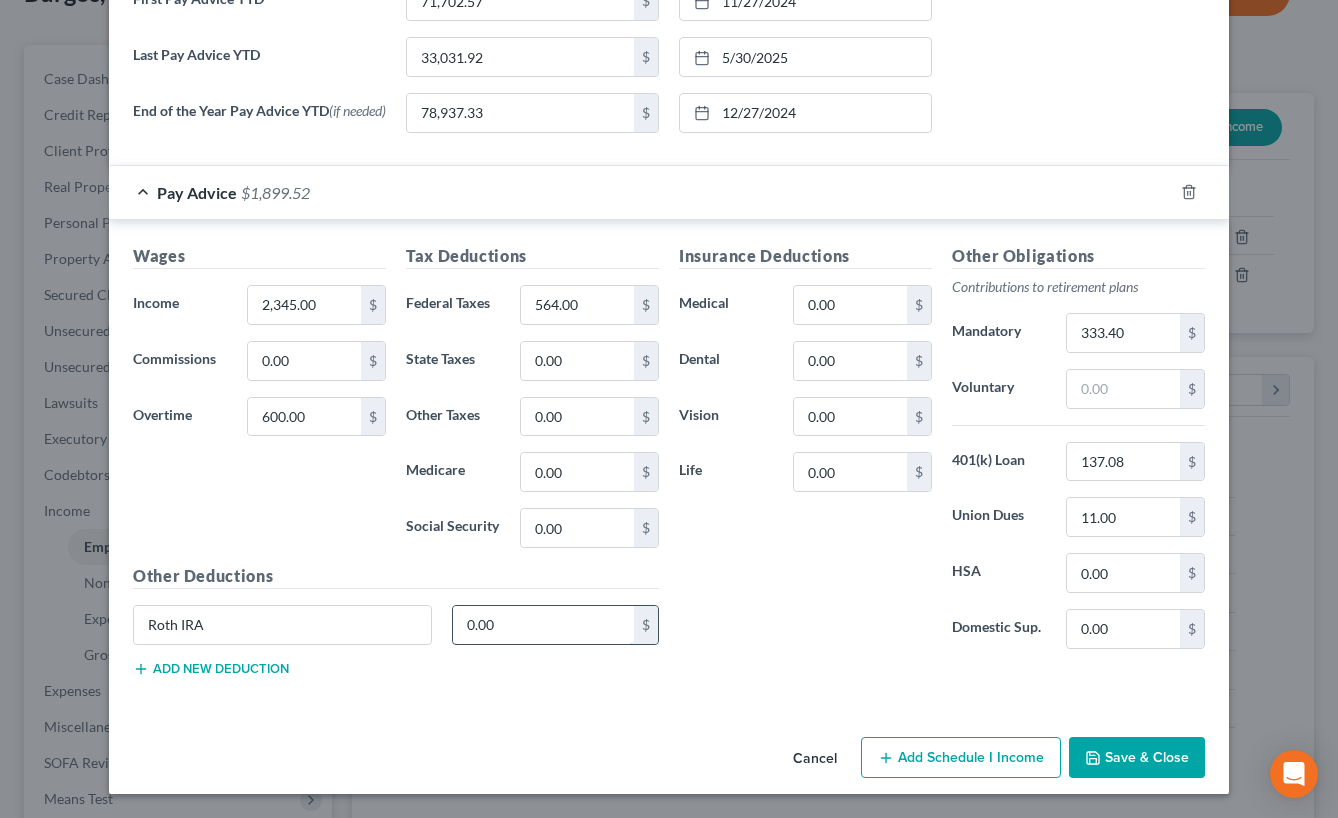 click on "0.00" at bounding box center [544, 625] 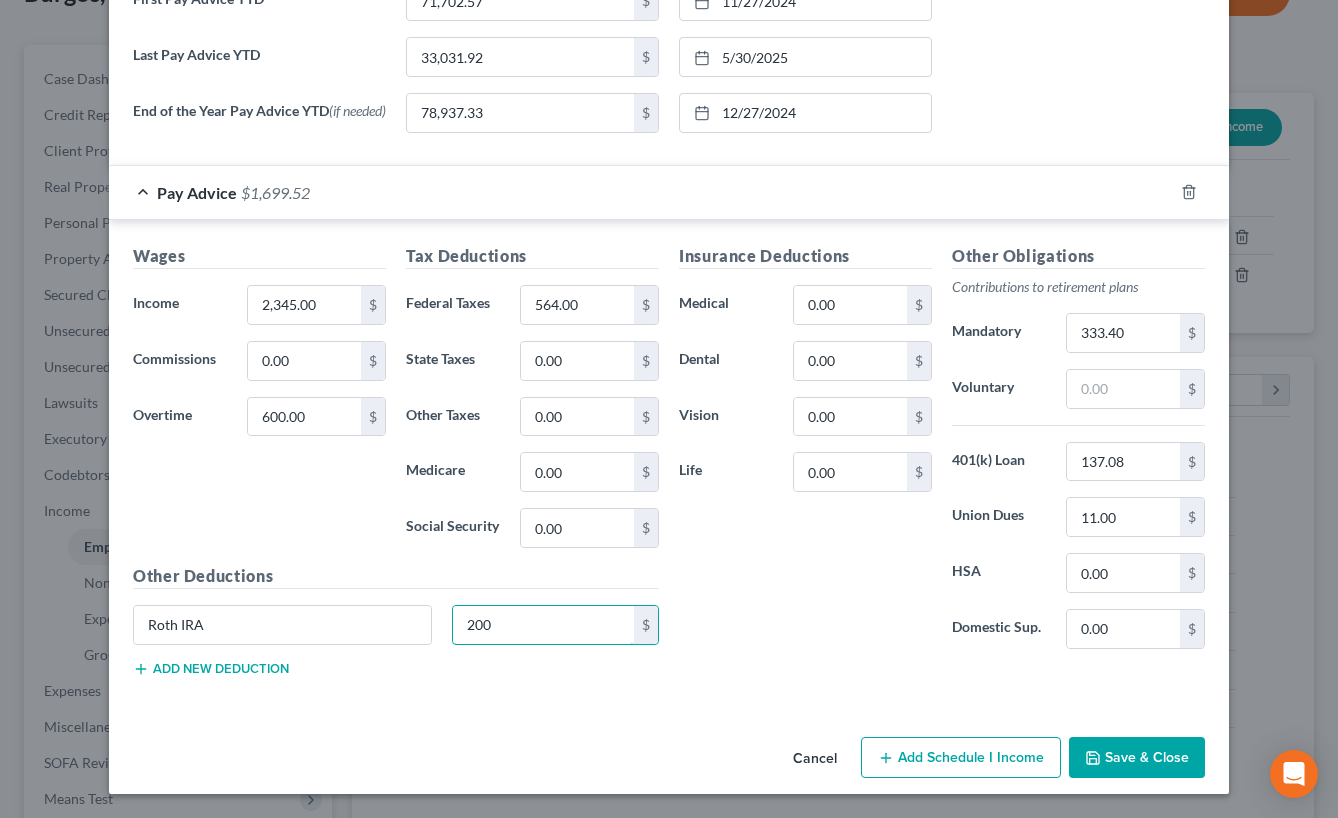 type on "200" 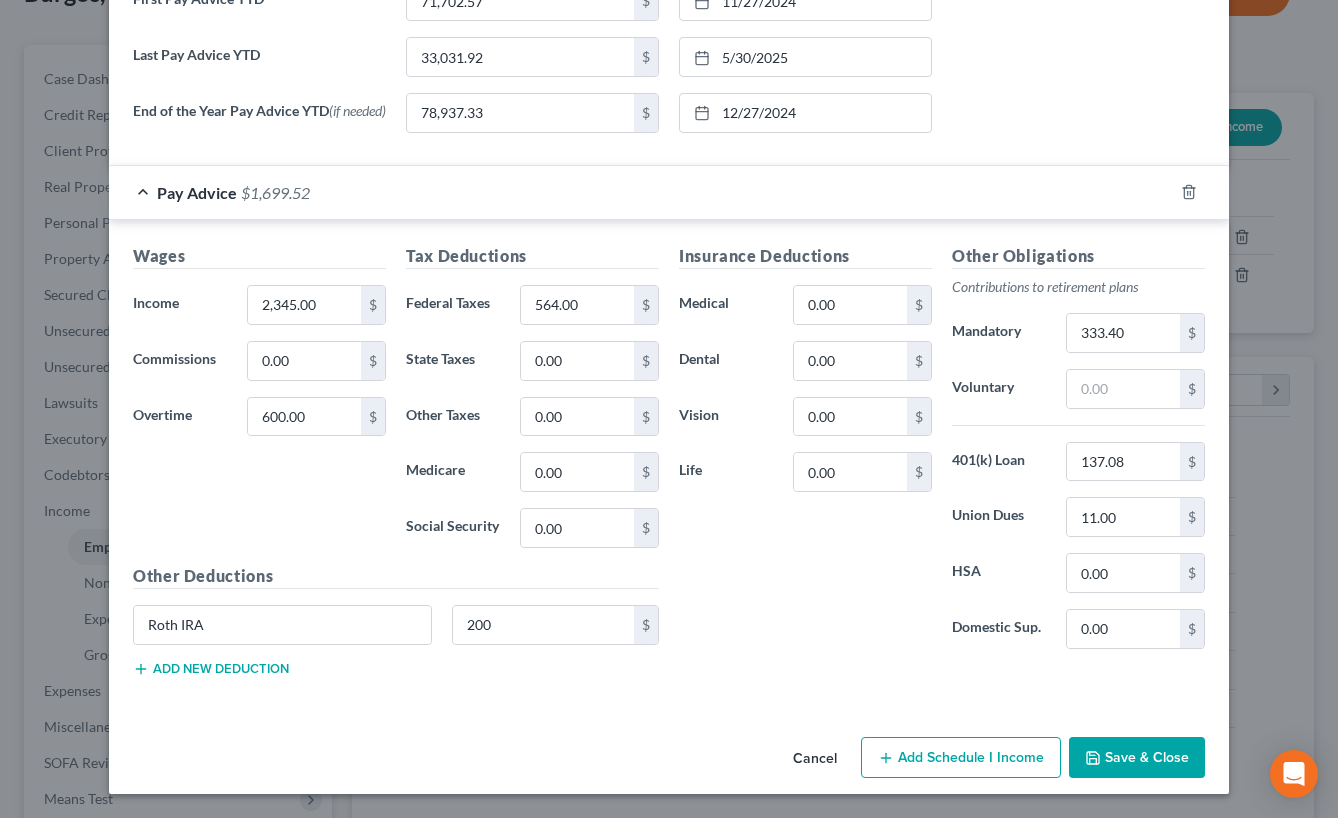 click on "Insurance Deductions Medical 0.00 $ Dental 0.00 $ Vision 0.00 $ Life 0.00 $" at bounding box center (805, 454) 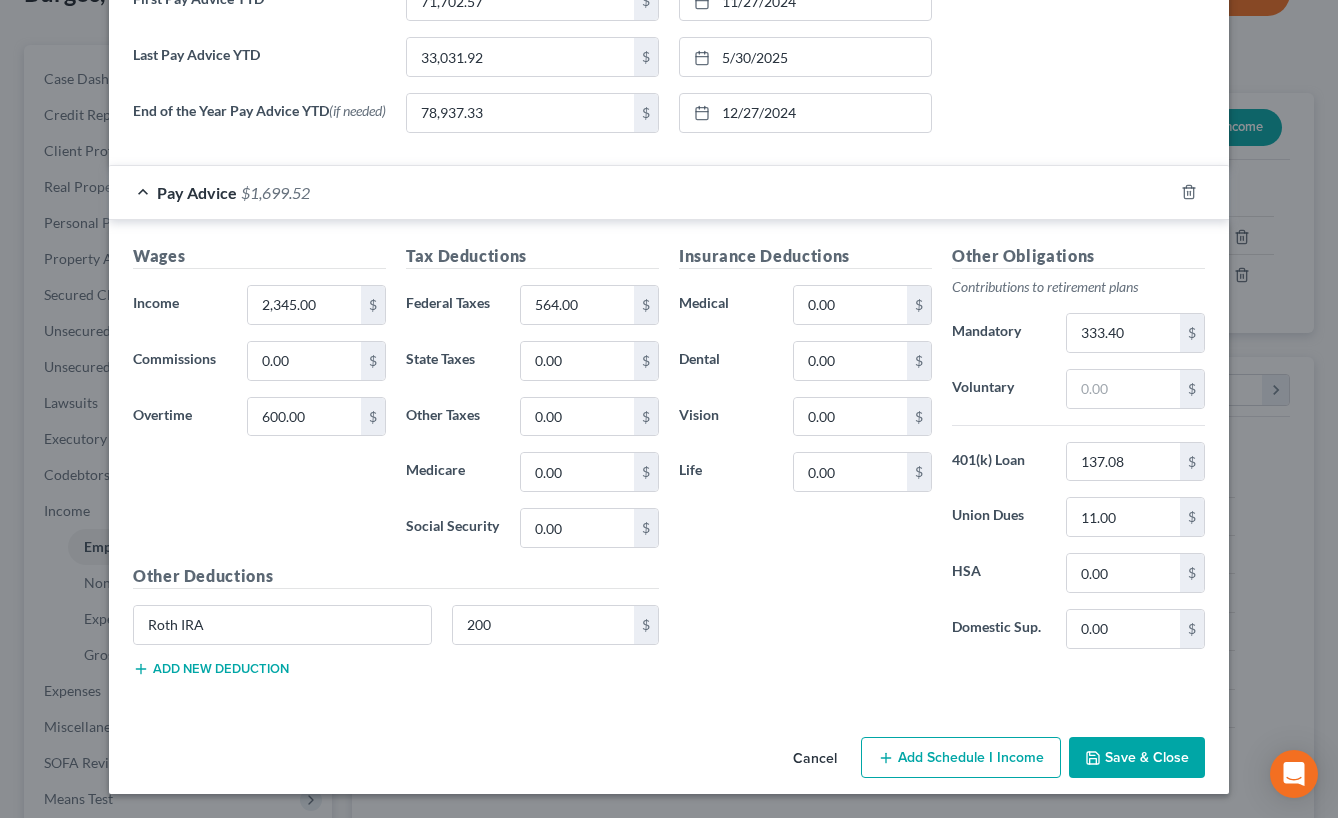 click on "Add new deduction" at bounding box center (211, 669) 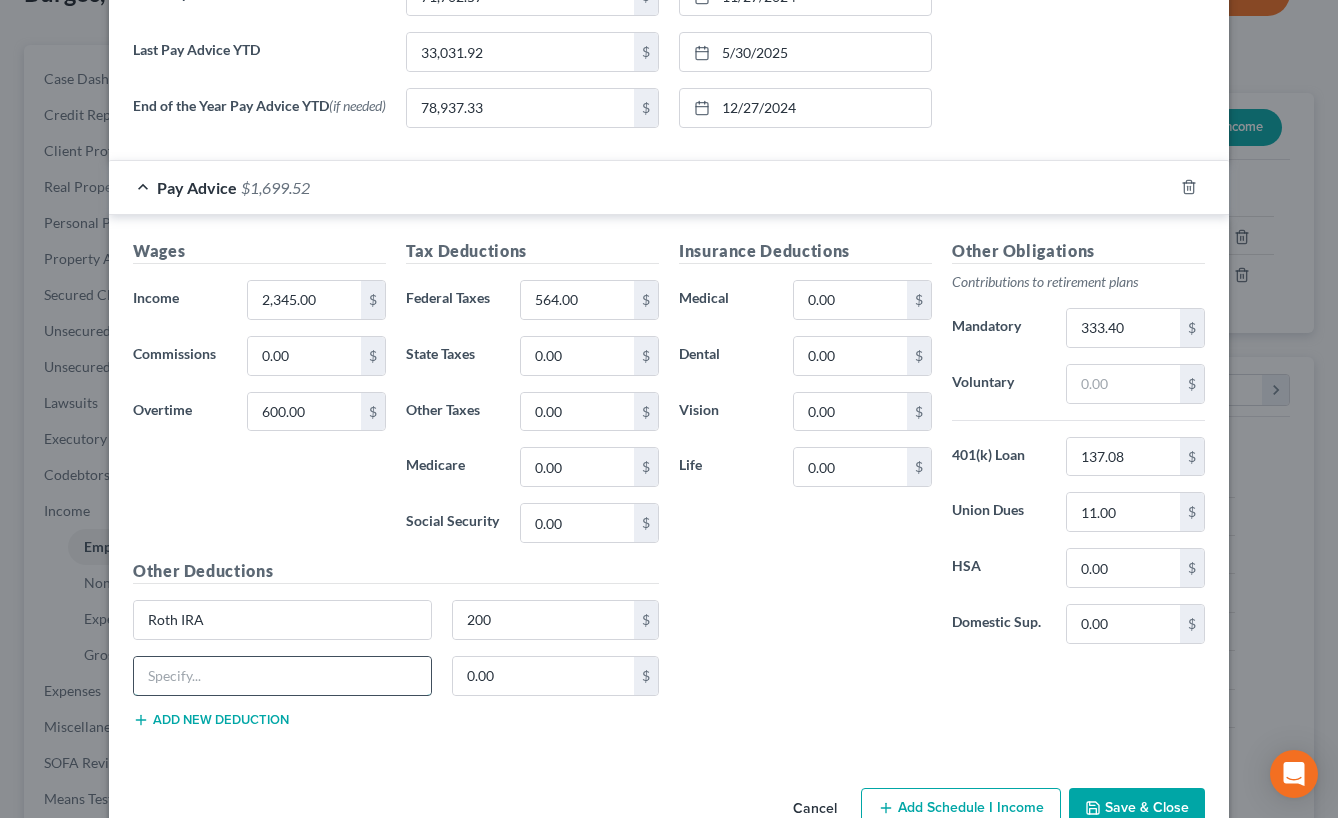 click at bounding box center (282, 676) 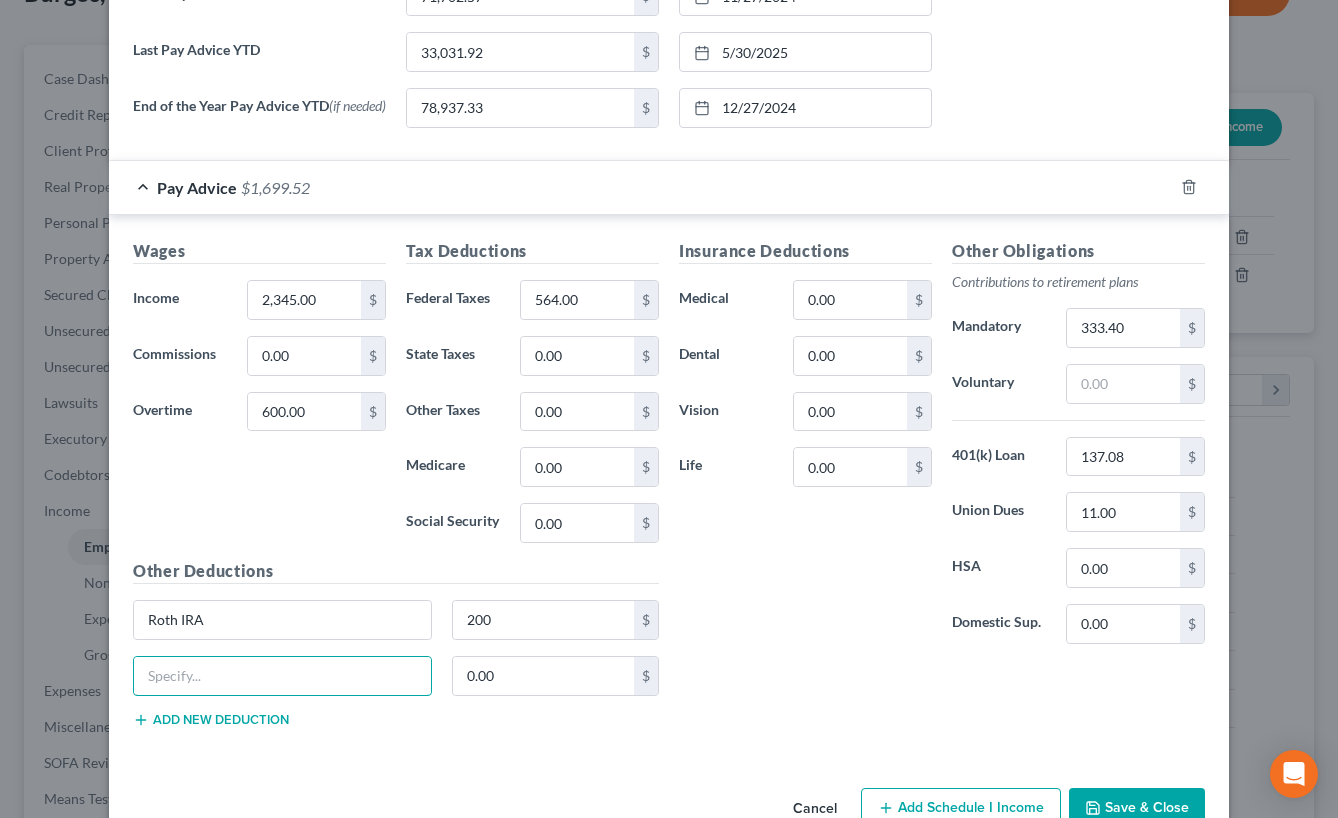 paste on "457 DCP Employee Flat Amount" 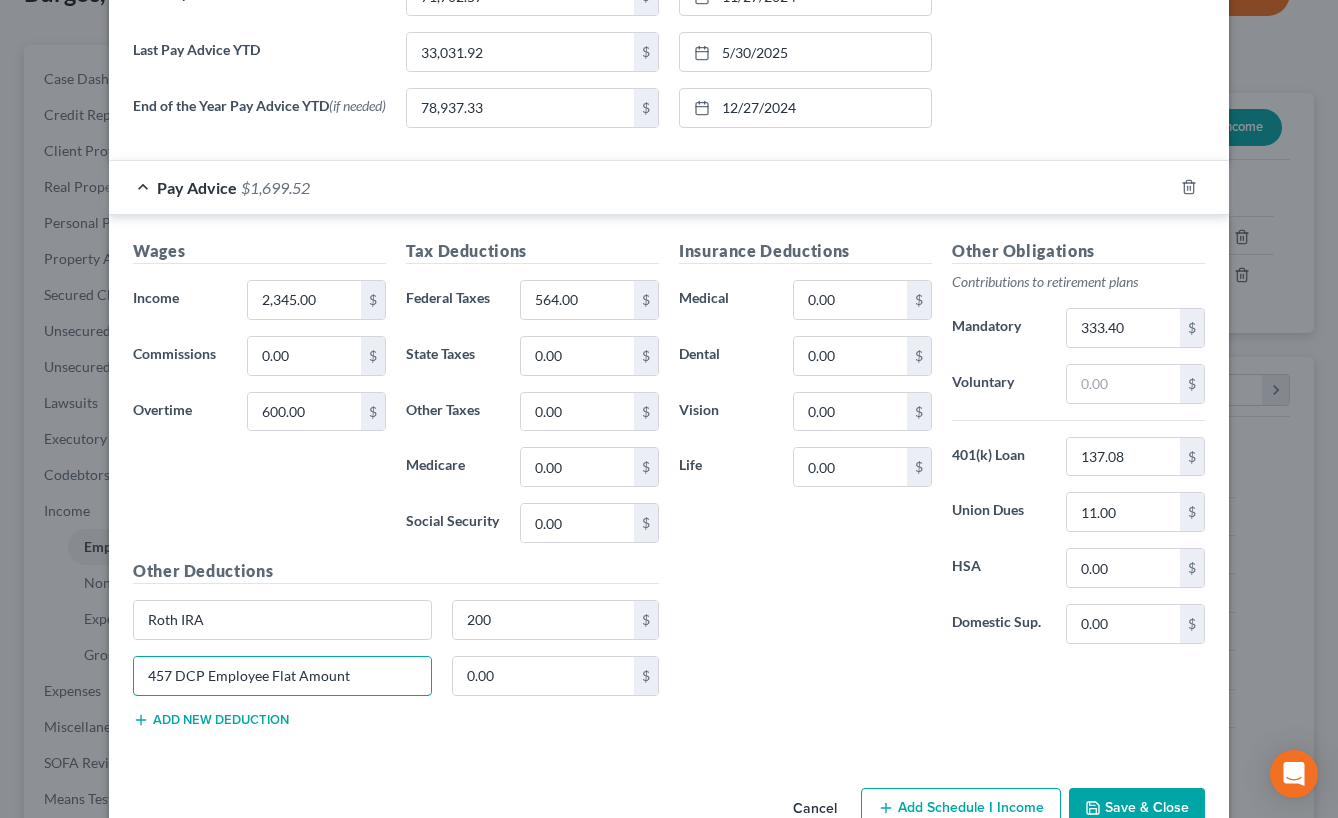 type on "457 DCP Employee Flat Amount" 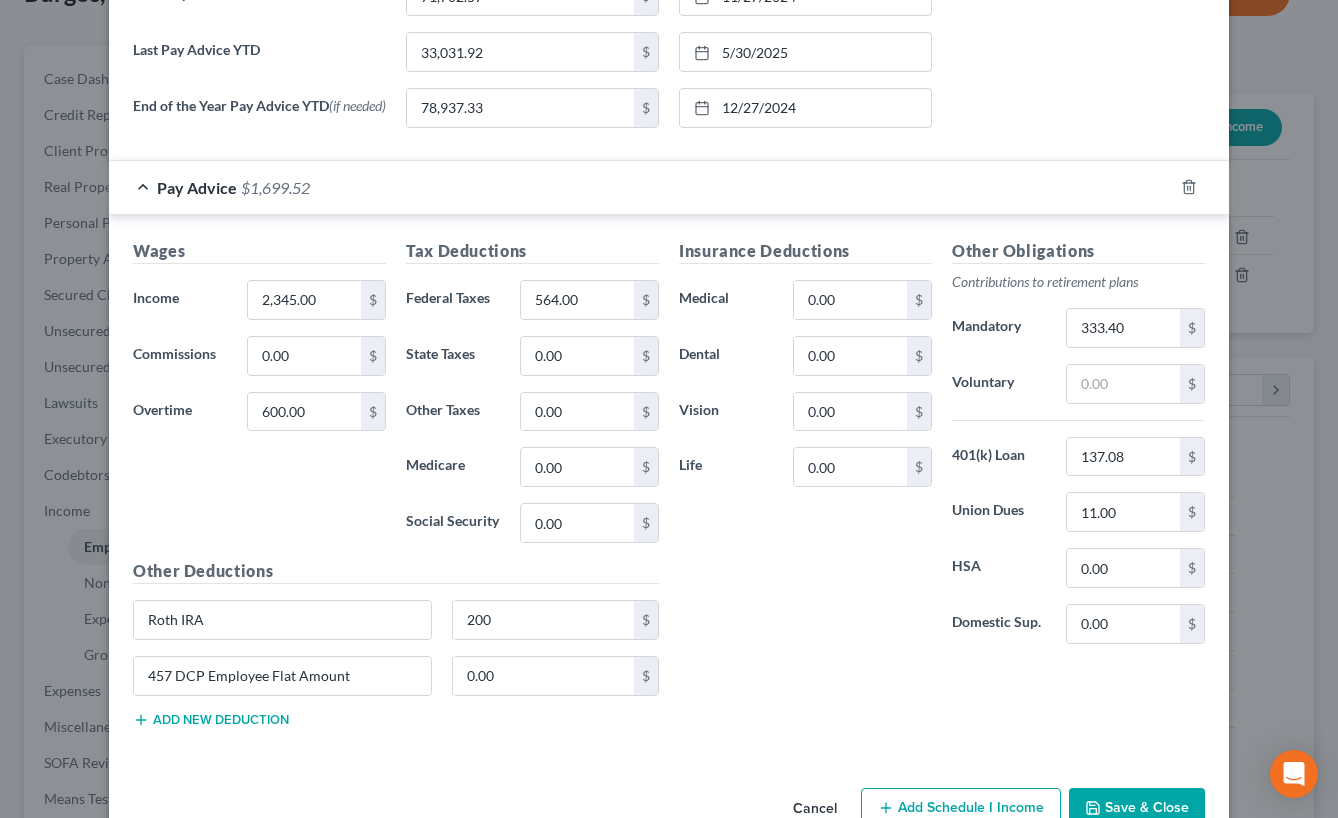 click on "Other Deductions Roth IRA 200 $ 457 DCP Employee Flat Amount 0.00 $ Add new deduction" at bounding box center [396, 651] 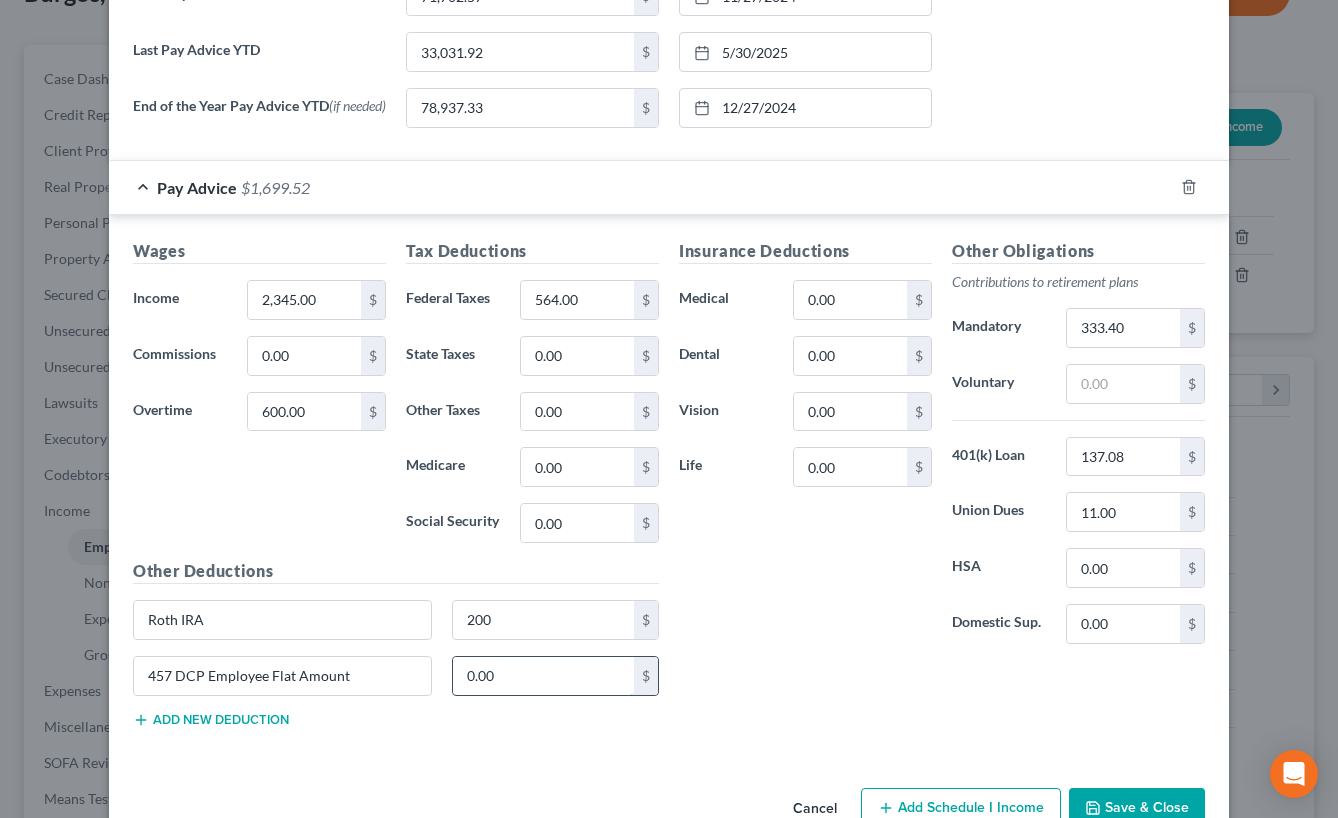 click on "0.00" at bounding box center [544, 676] 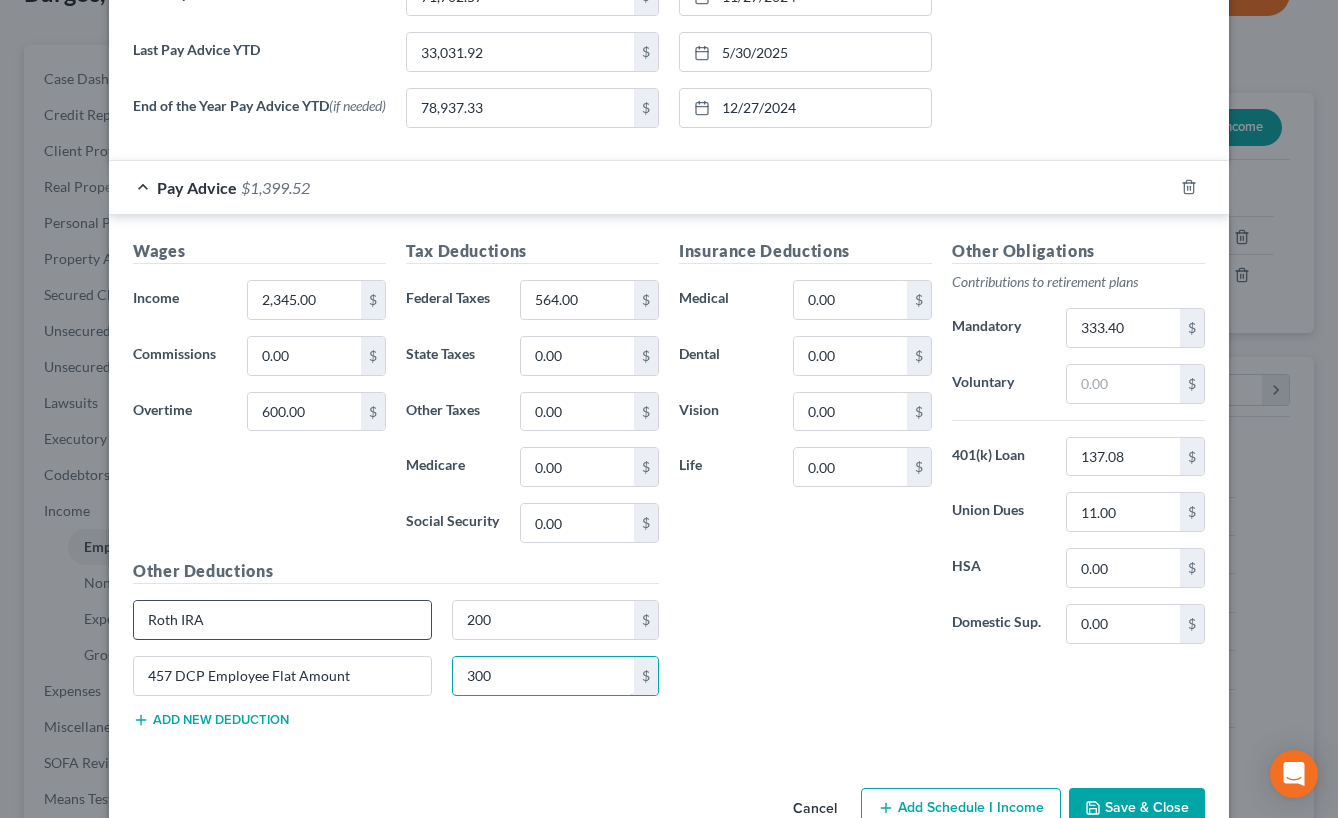 type on "300" 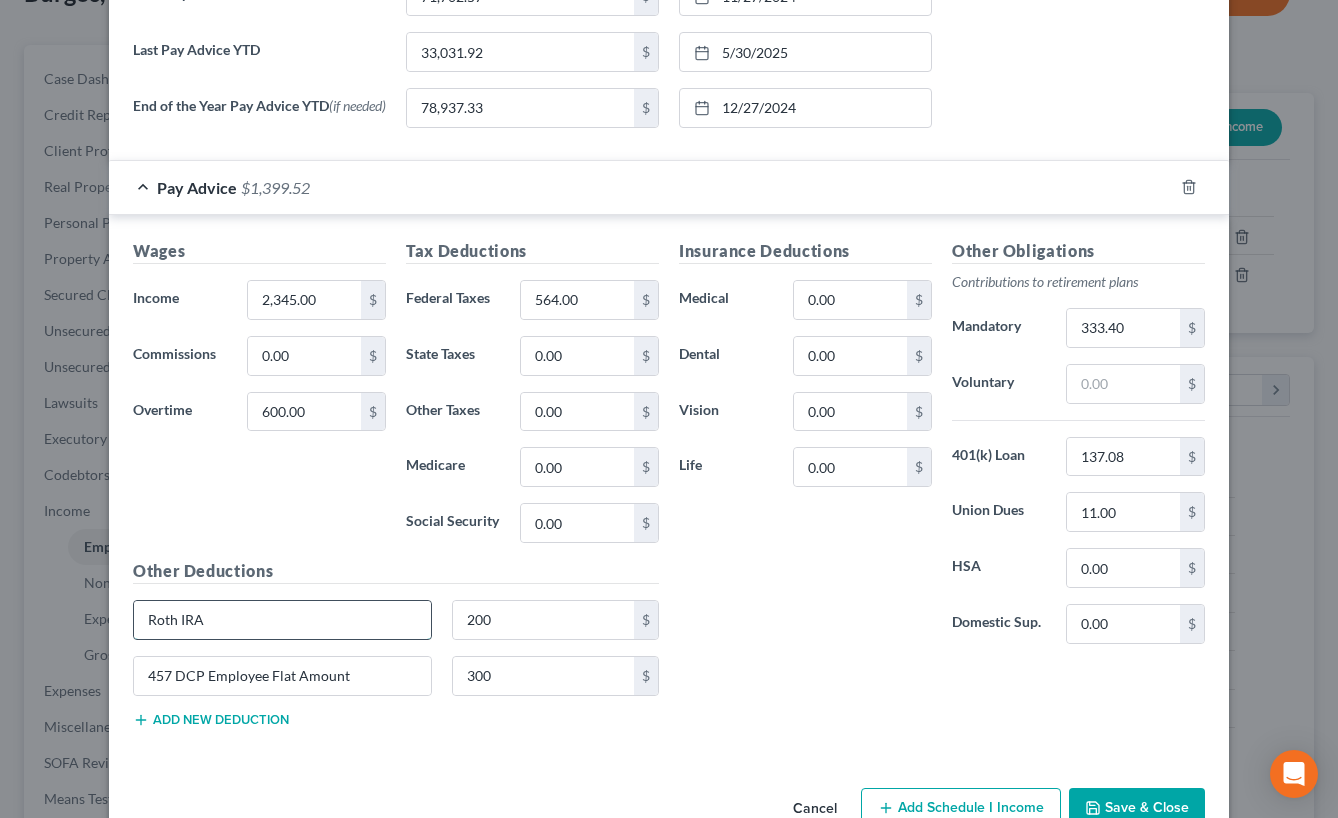 click on "Roth IRA" at bounding box center [282, 620] 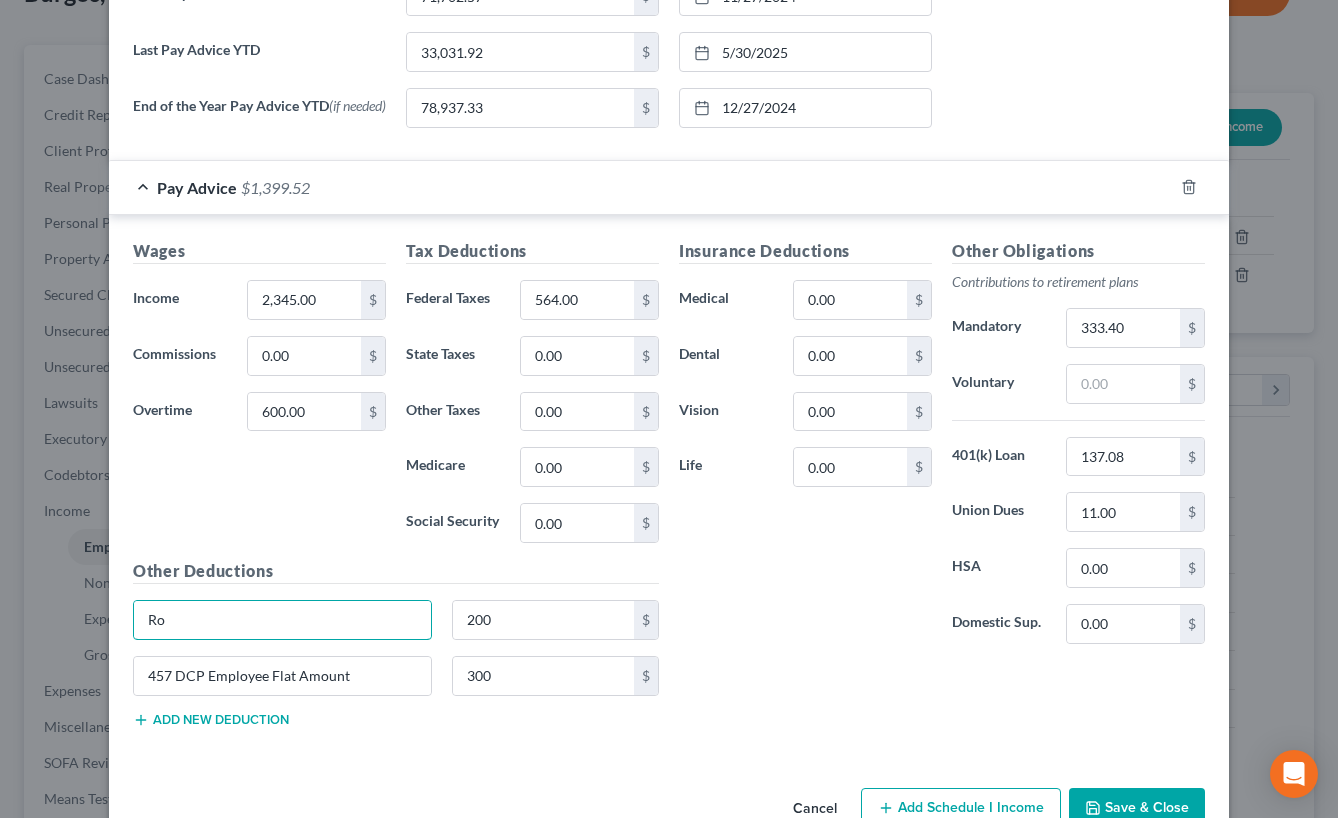 type on "R" 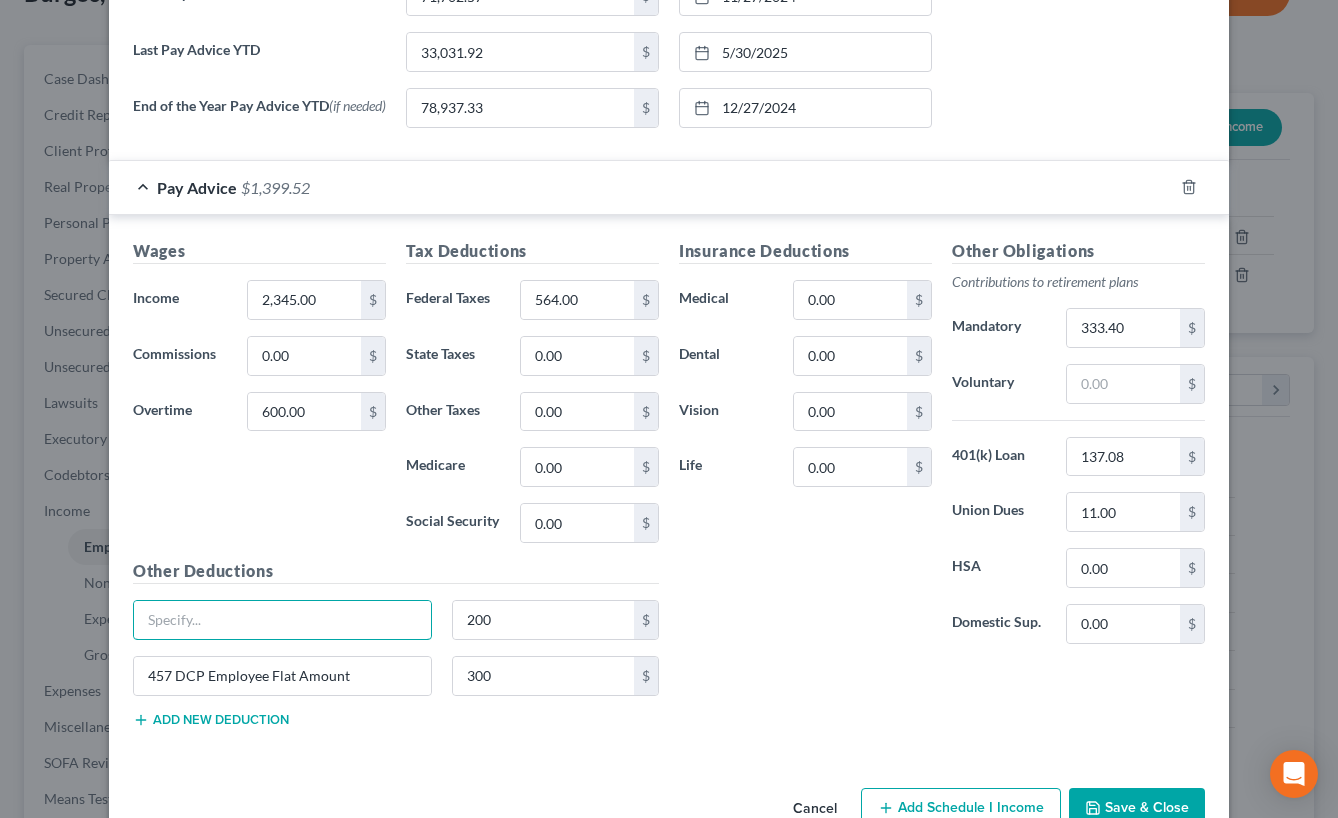 paste on "457 Roth Employee Flat Amt" 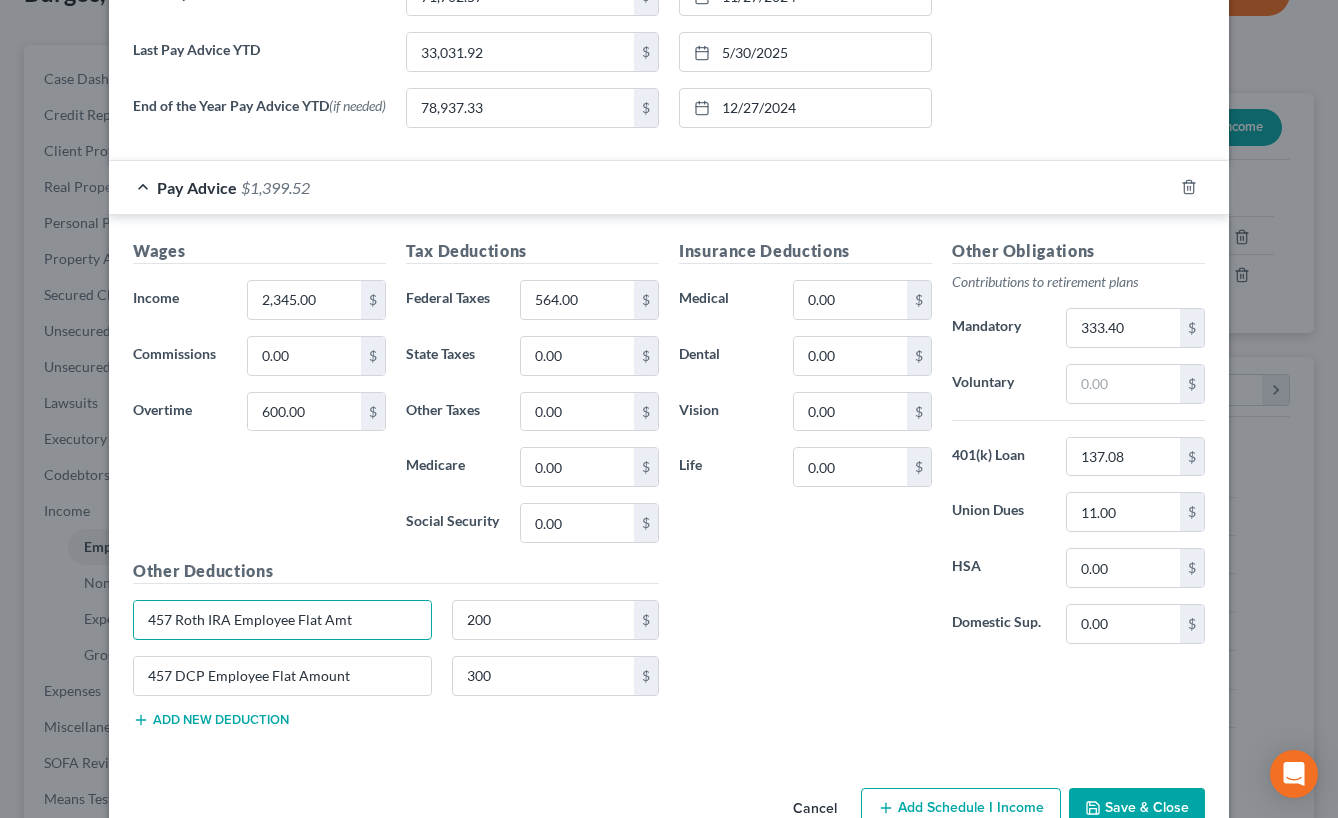 type on "457 Roth IRA Employee Flat Amt" 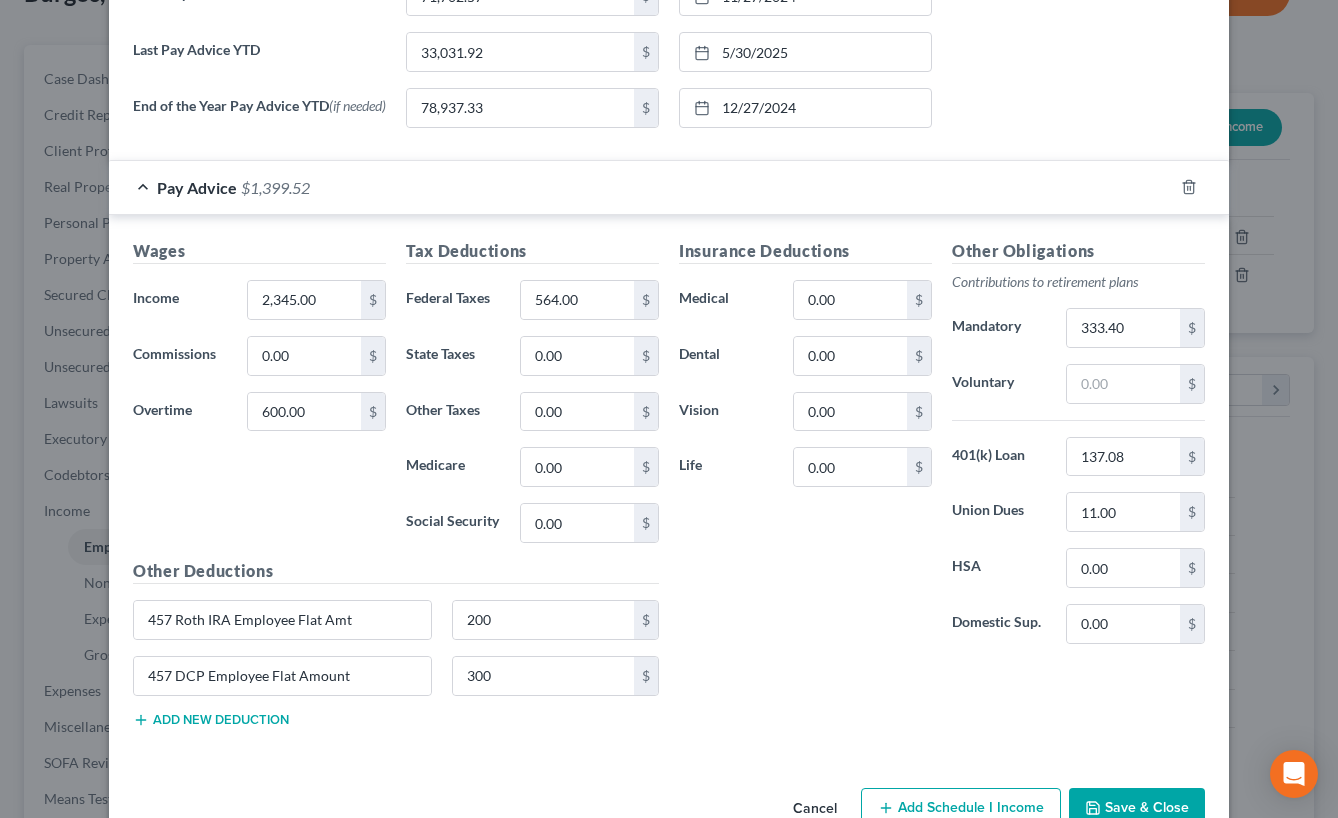 click on "Insurance Deductions Medical 0.00 $ Dental 0.00 $ Vision 0.00 $ Life 0.00 $ Other Obligations Contributions to retirement plans Mandatory 333.40 $ Voluntary $ 401(k) Loan 137.08 $ Union Dues 11.00 $ HSA 0.00 $ Domestic Sup. 0.00 $" at bounding box center [942, 491] 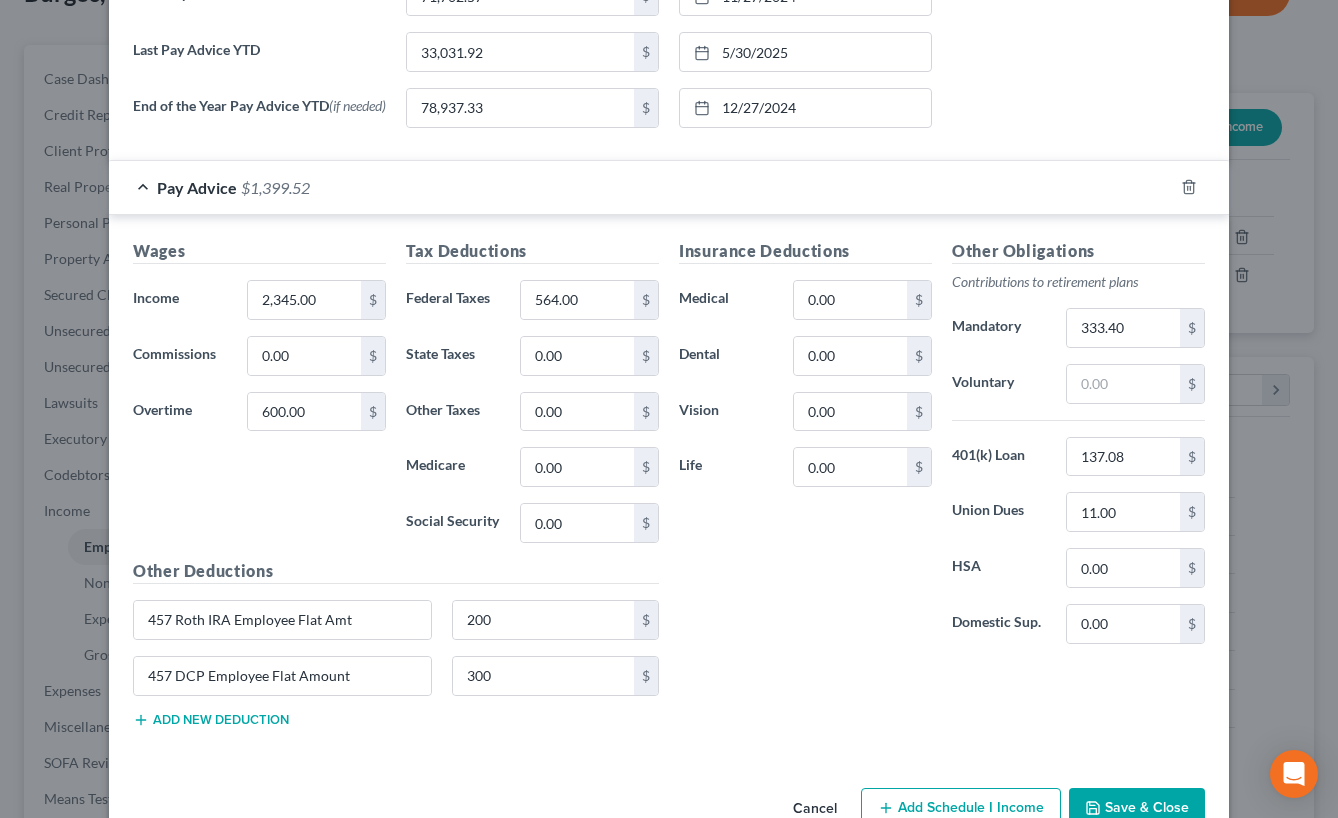 scroll, scrollTop: 907, scrollLeft: 0, axis: vertical 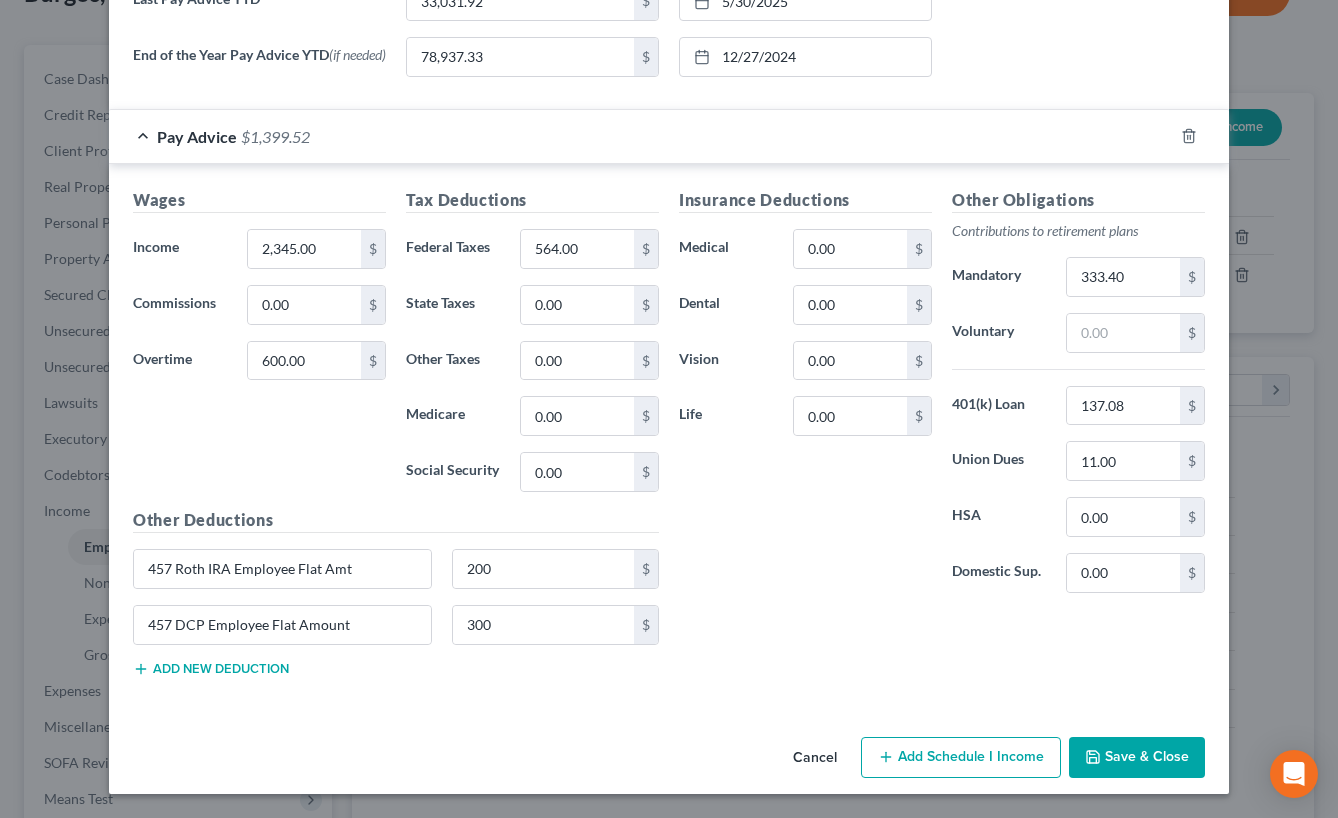 click on "Save & Close" at bounding box center [1137, 758] 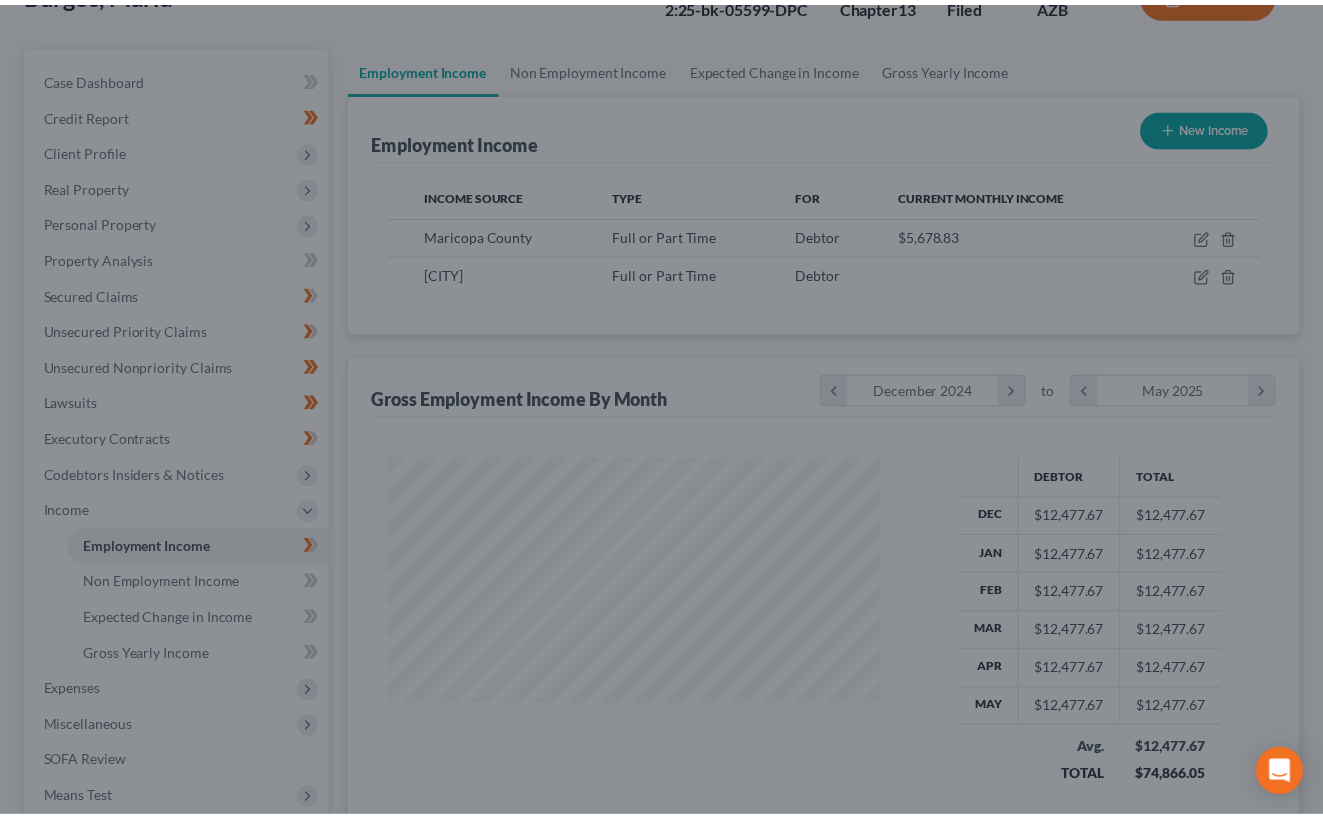 scroll, scrollTop: 183, scrollLeft: 0, axis: vertical 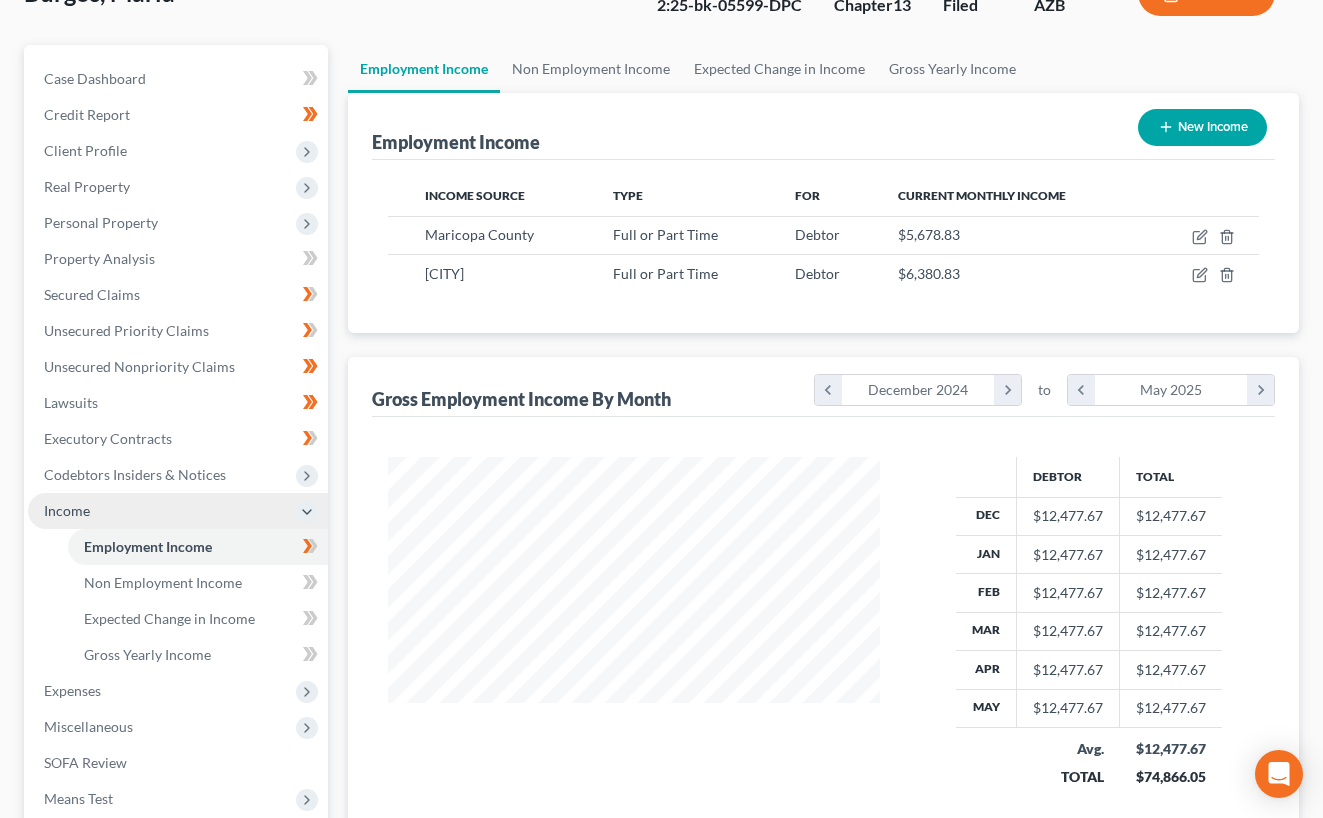 click on "Income" at bounding box center [178, 511] 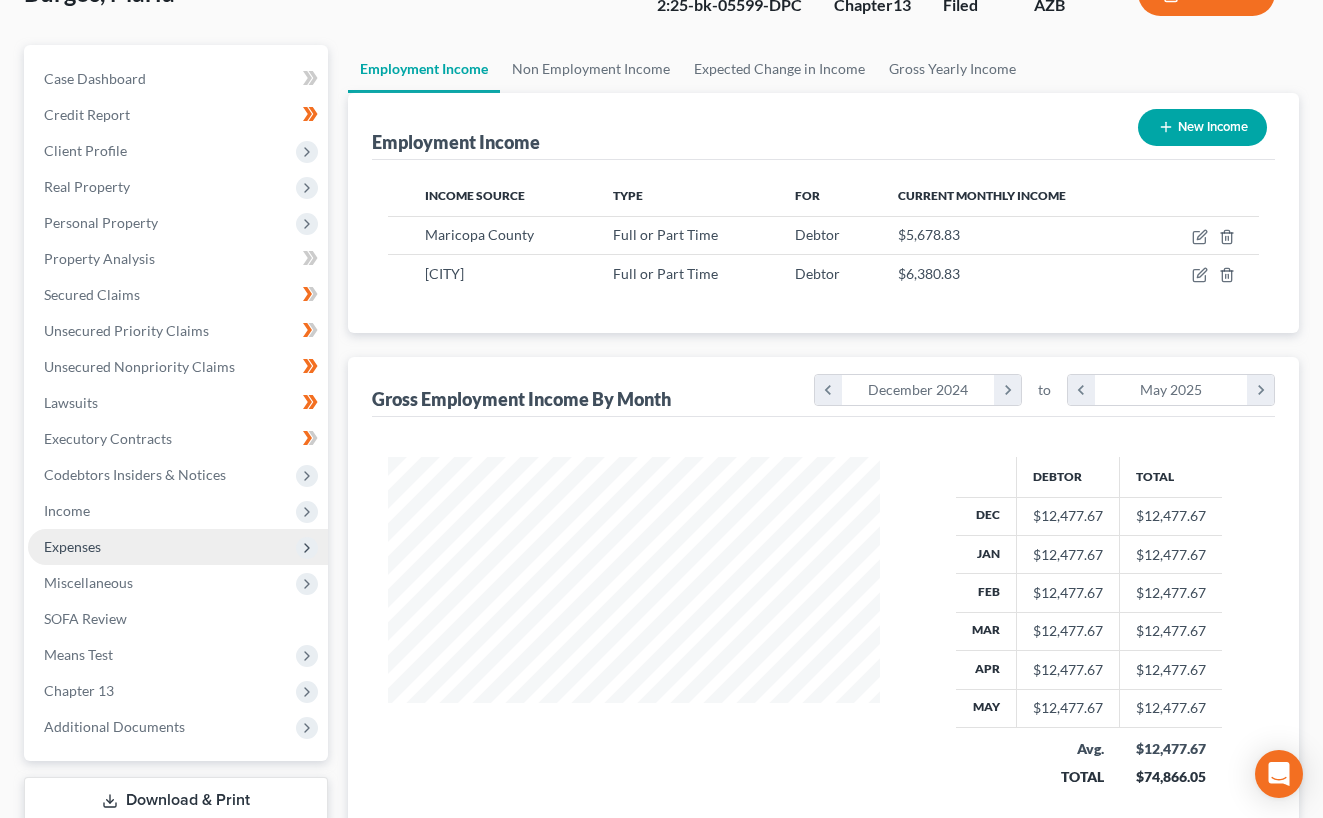 click on "Expenses" at bounding box center [178, 547] 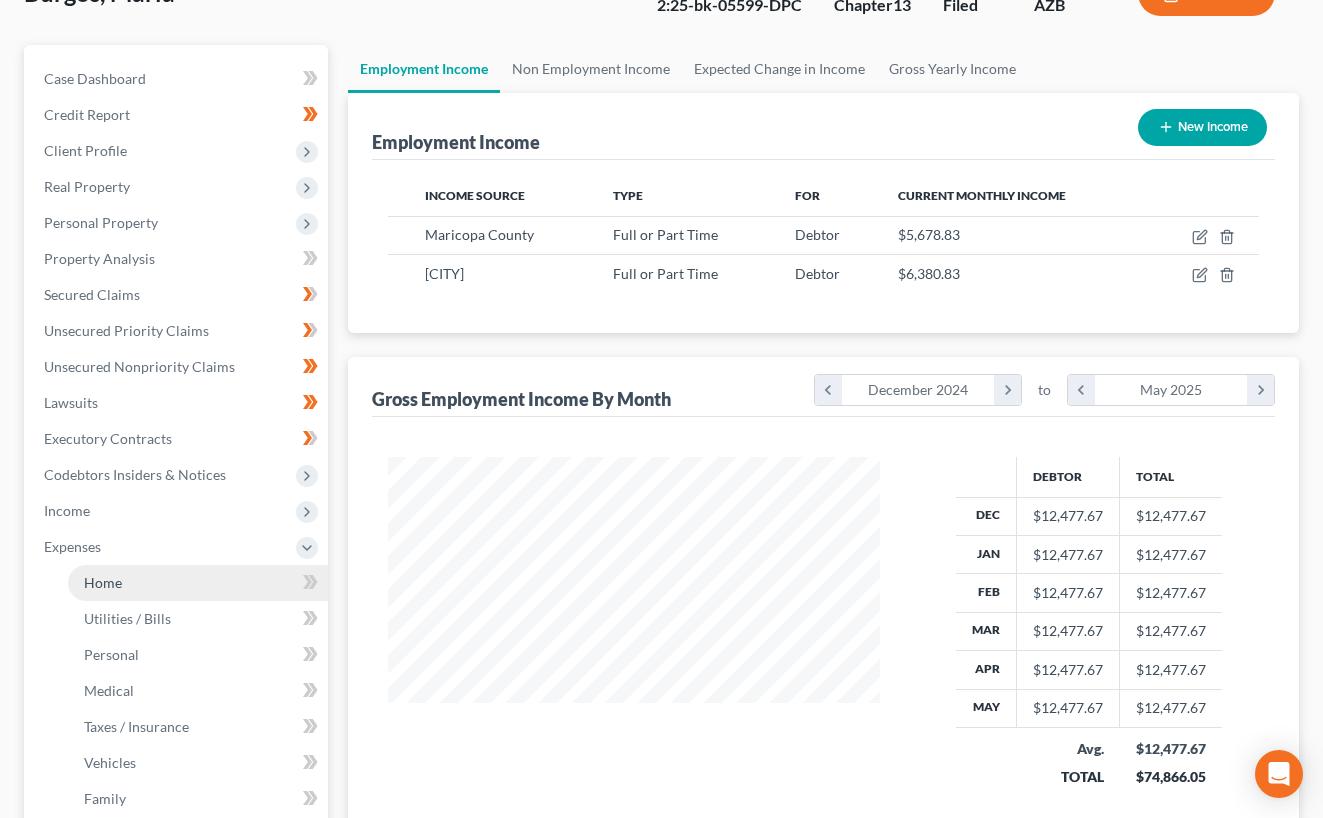 click on "Home" at bounding box center [198, 583] 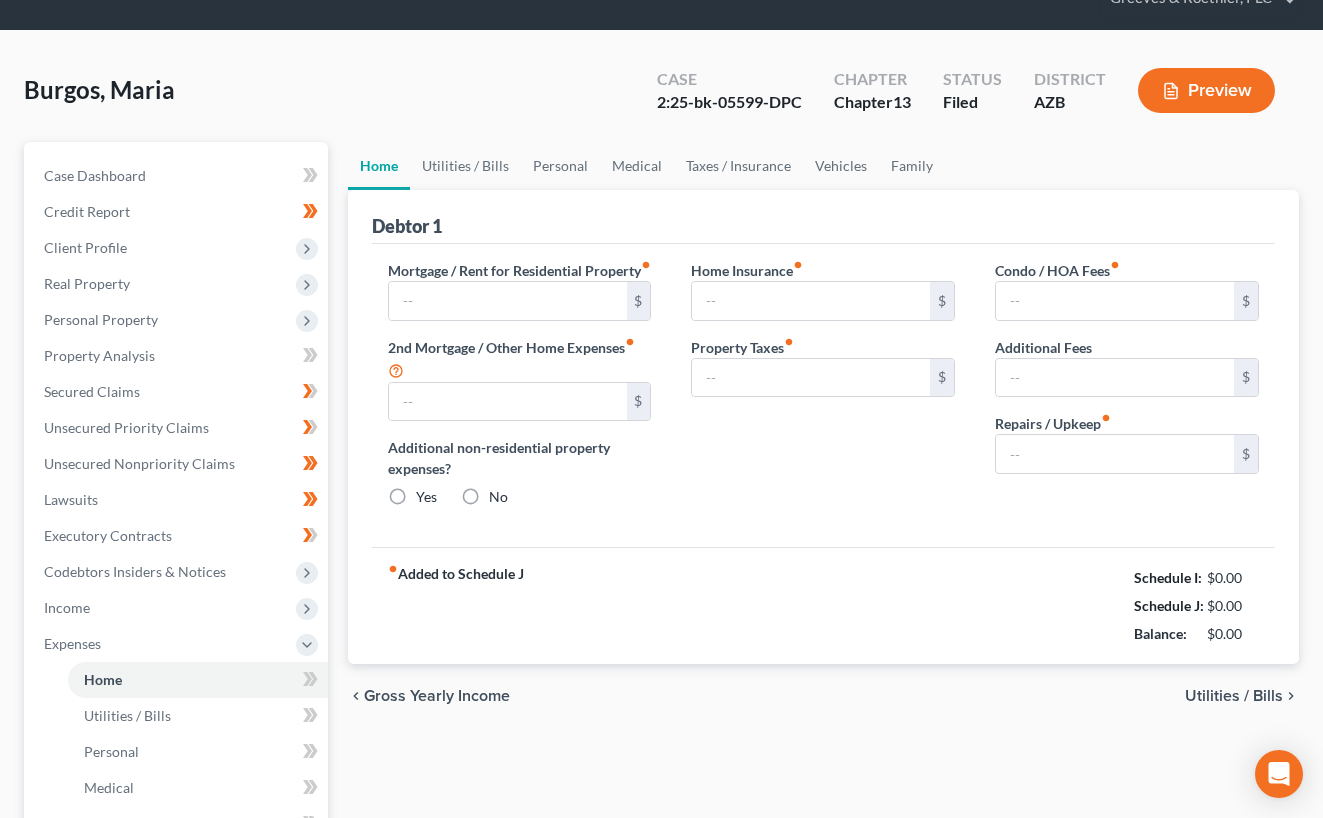 scroll, scrollTop: 0, scrollLeft: 0, axis: both 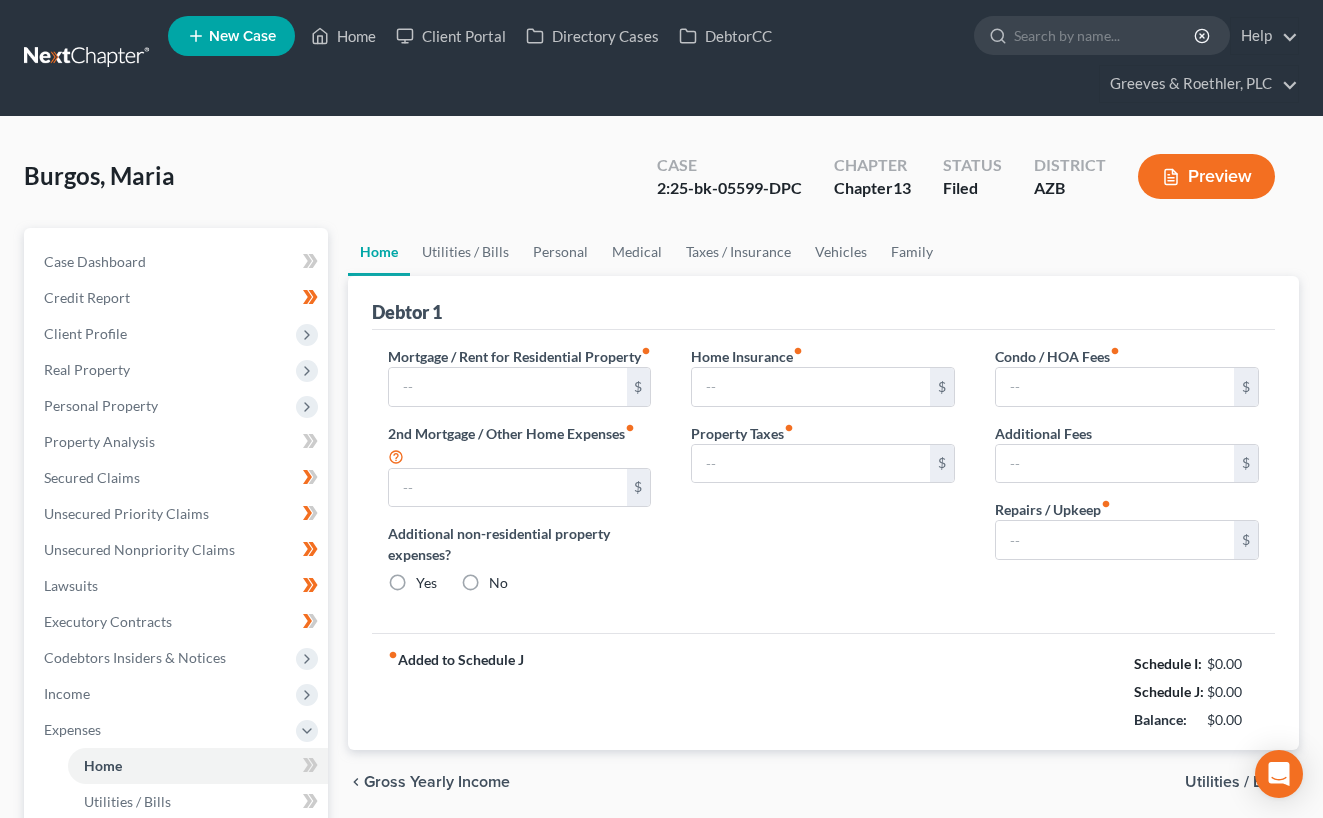 type on "1,600.00" 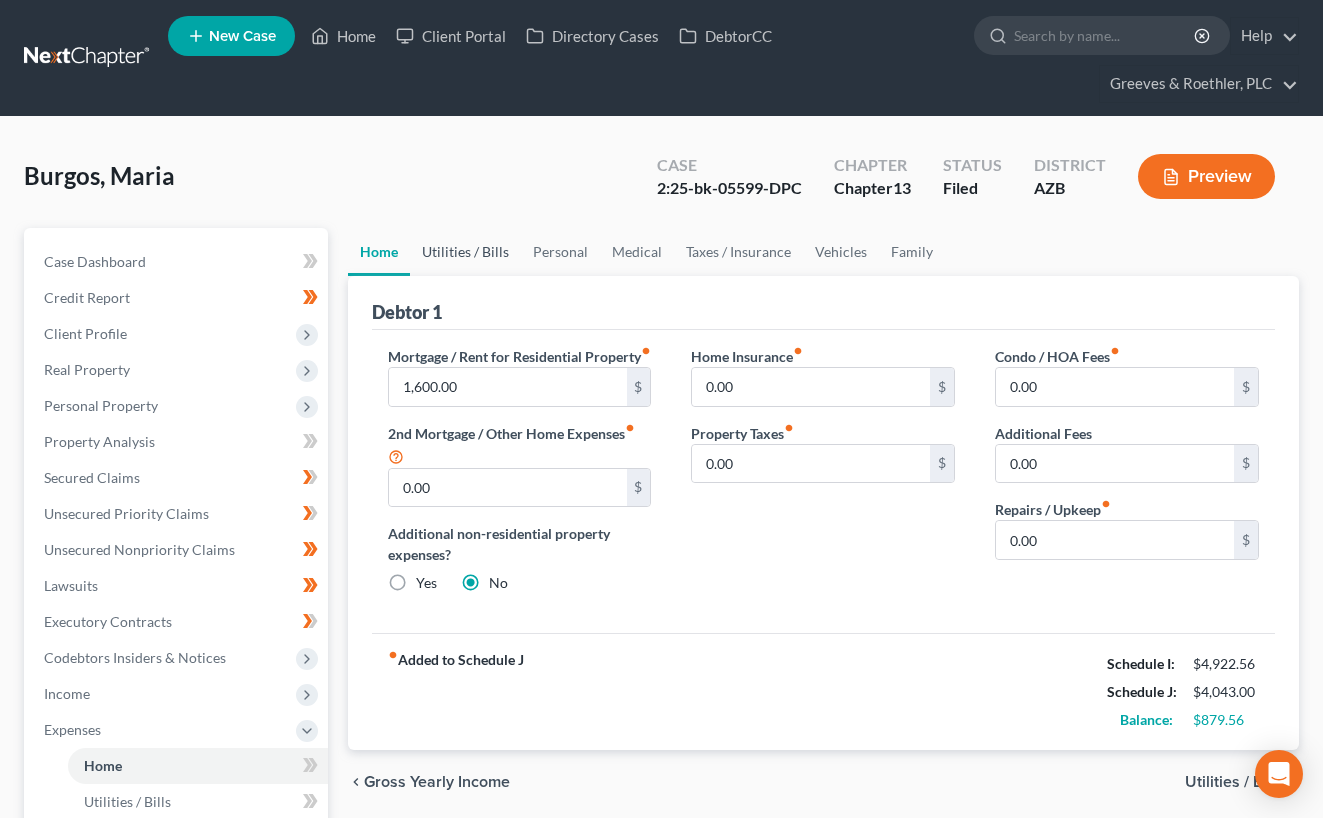 click on "Utilities / Bills" at bounding box center (465, 252) 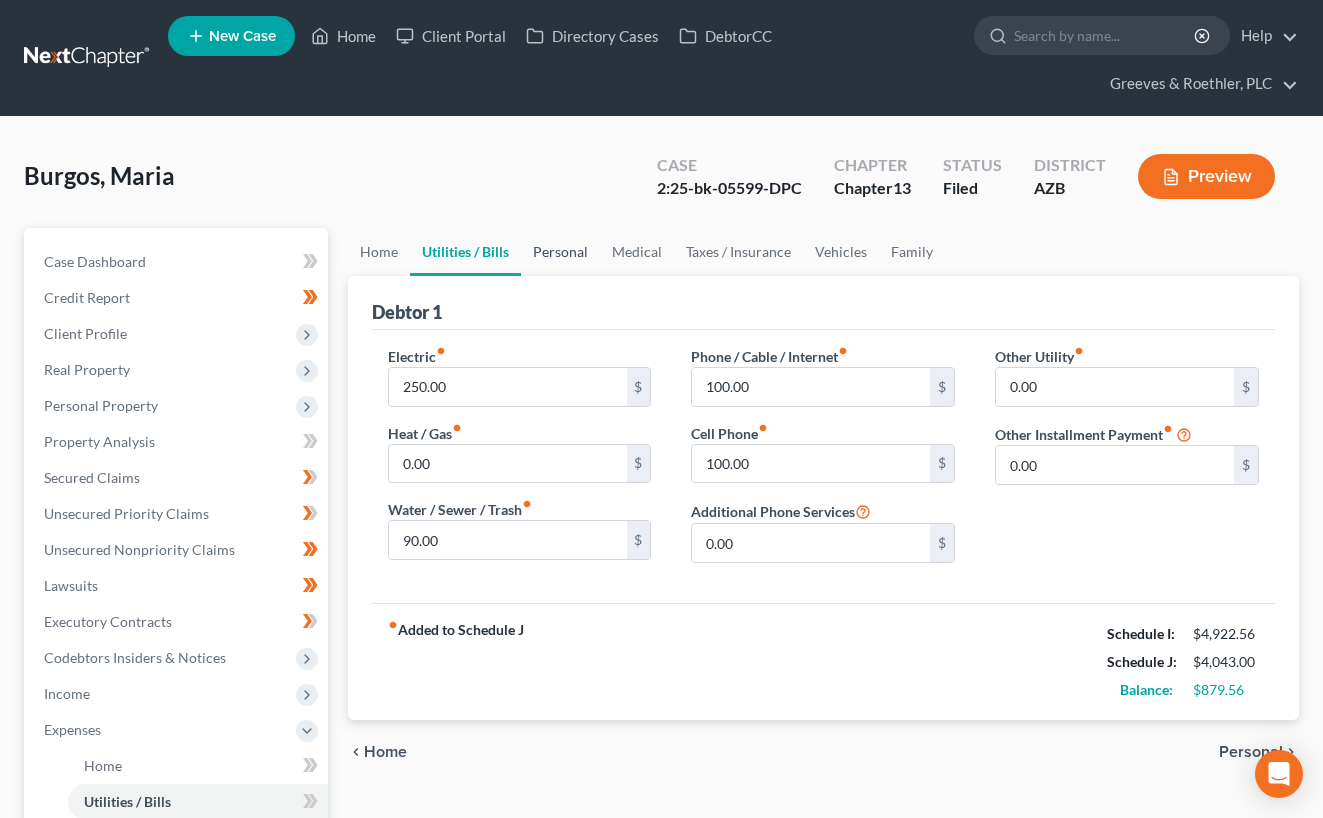 click on "Personal" at bounding box center [560, 252] 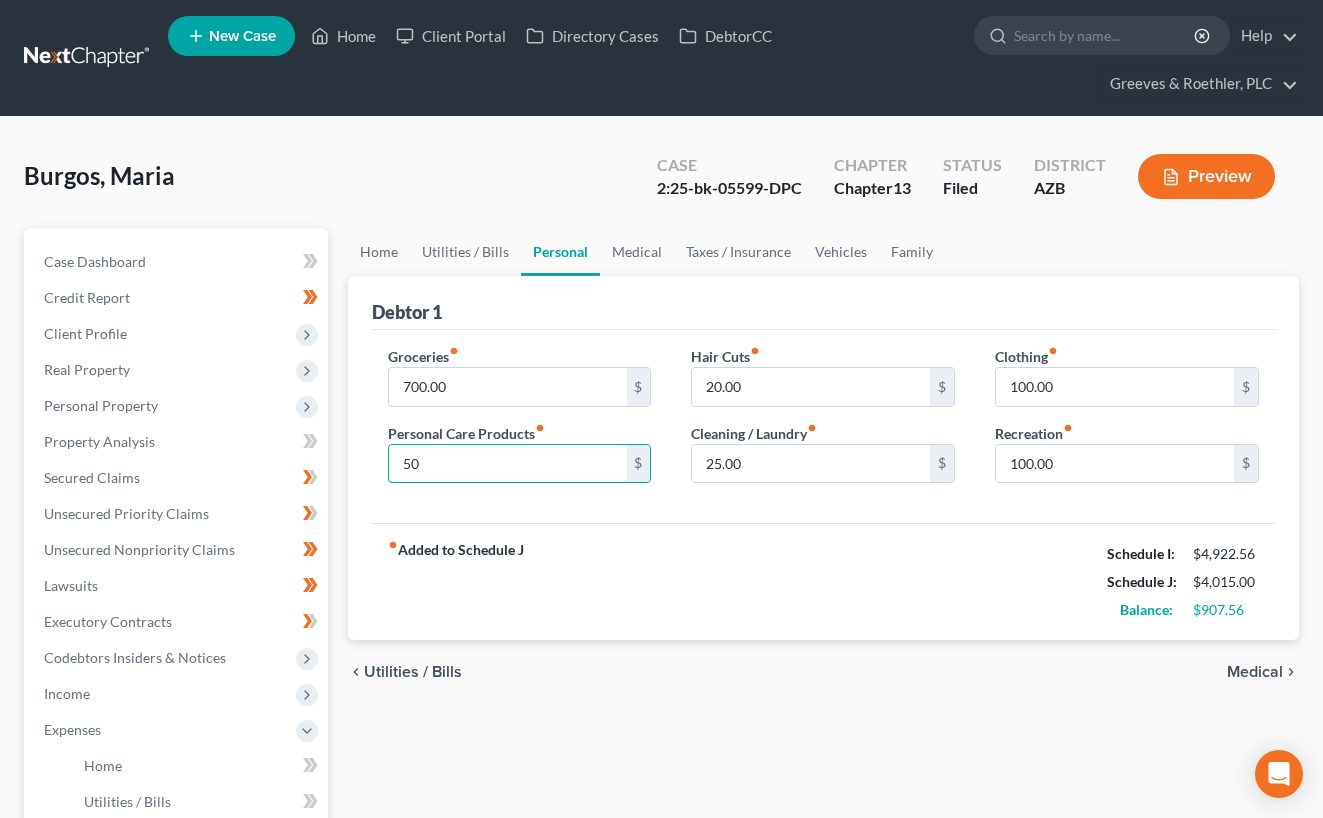 type on "50" 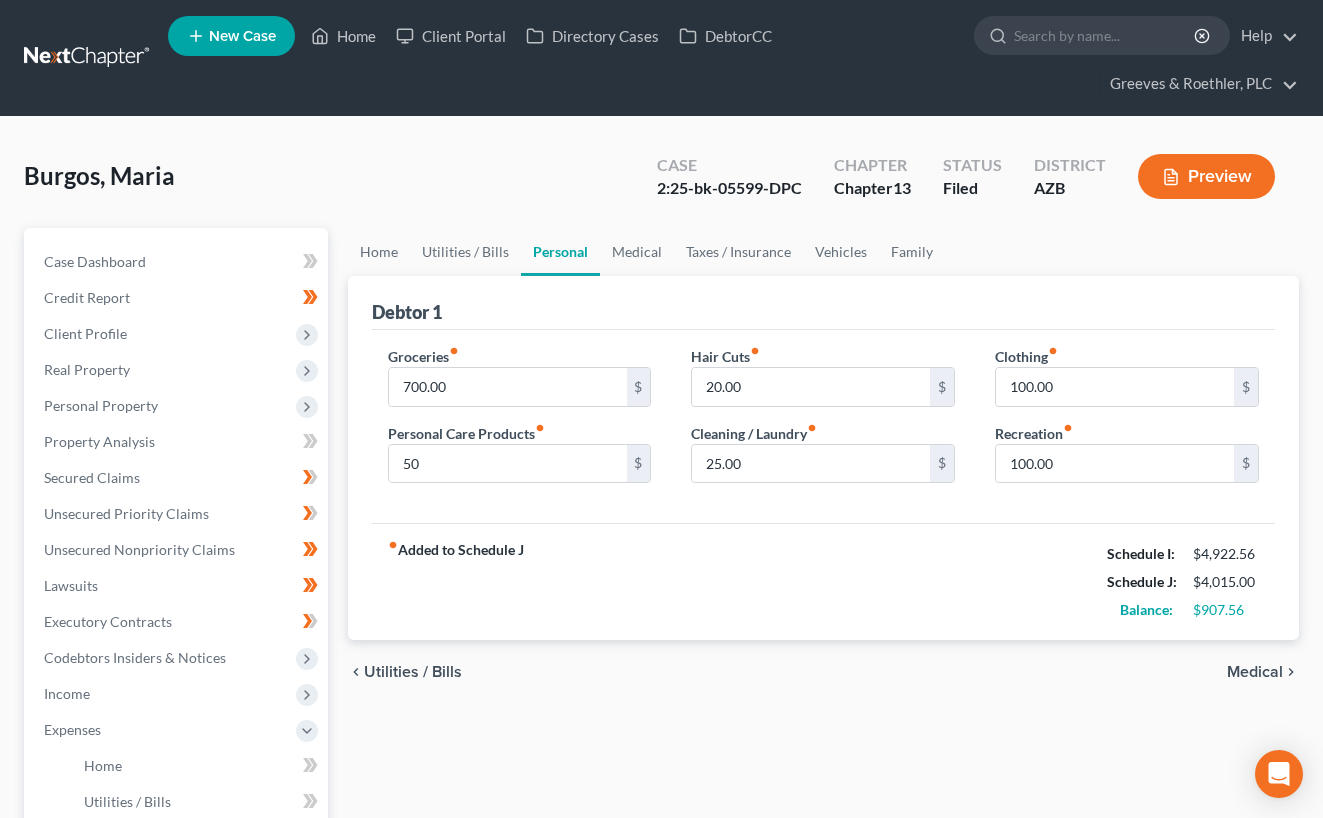 click on "Groceries  fiber_manual_record 700.00 $ Personal Care Products  fiber_manual_record 50 $ Hair Cuts  fiber_manual_record 20.00 $ Cleaning / Laundry  fiber_manual_record 25.00 $ Clothing  fiber_manual_record 100.00 $ Recreation  fiber_manual_record 100.00 $" at bounding box center [823, 427] 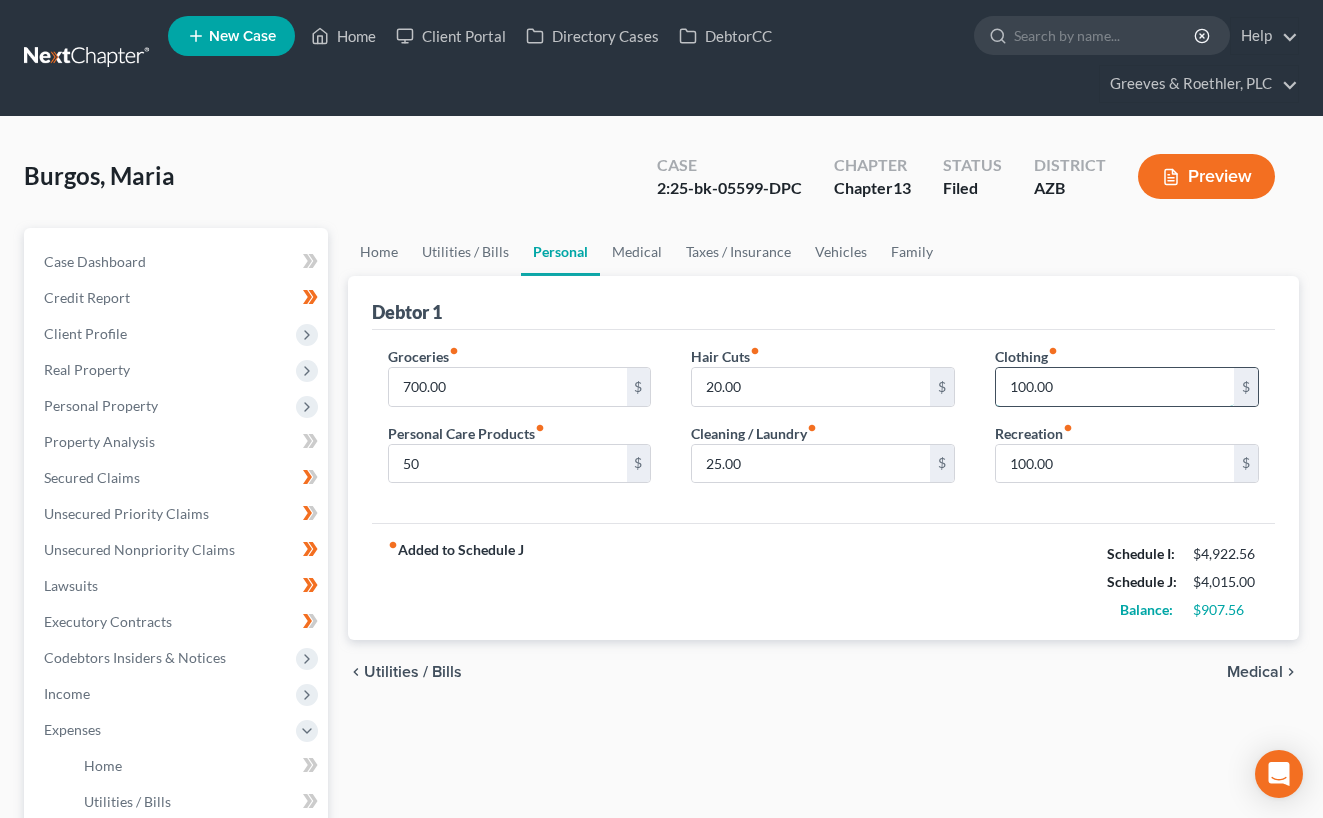 click on "100.00" at bounding box center [1115, 387] 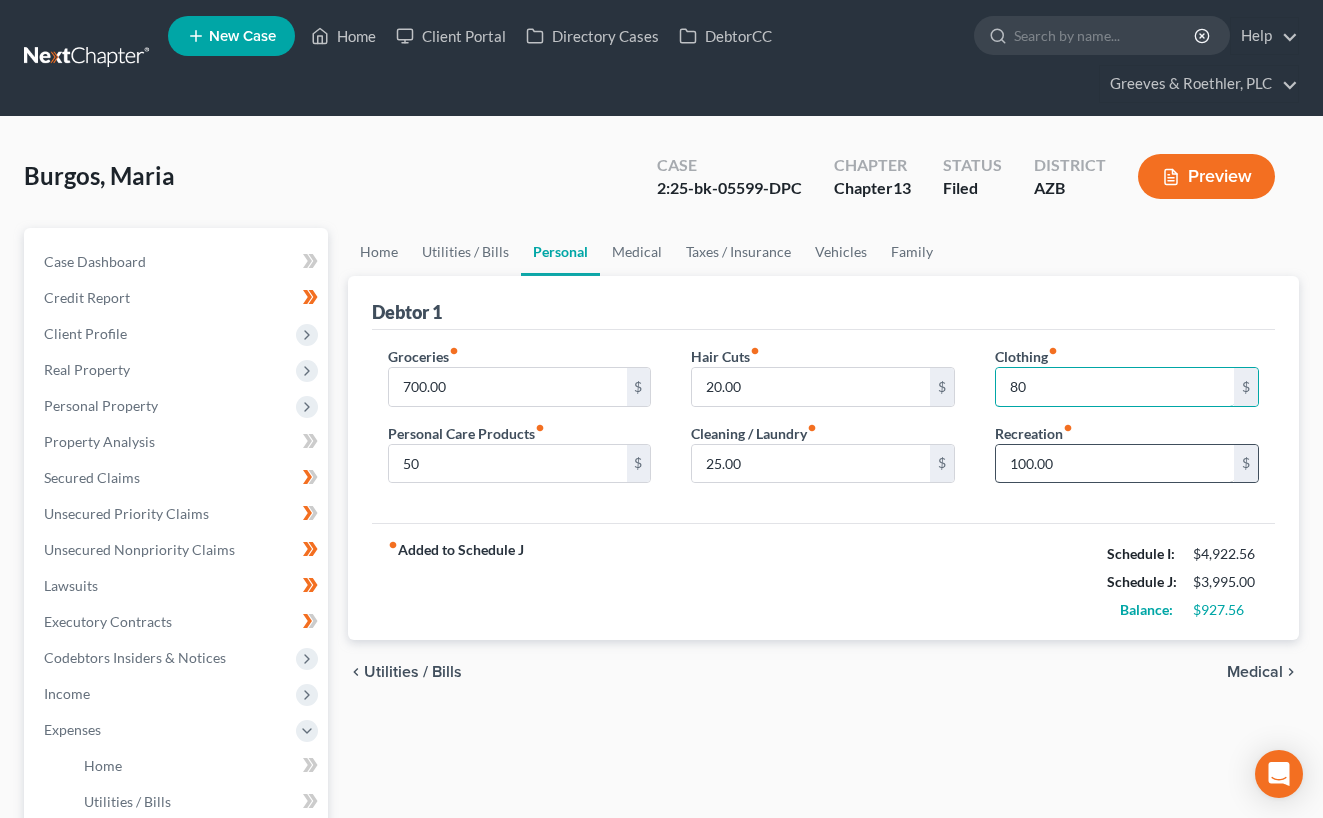 type on "80" 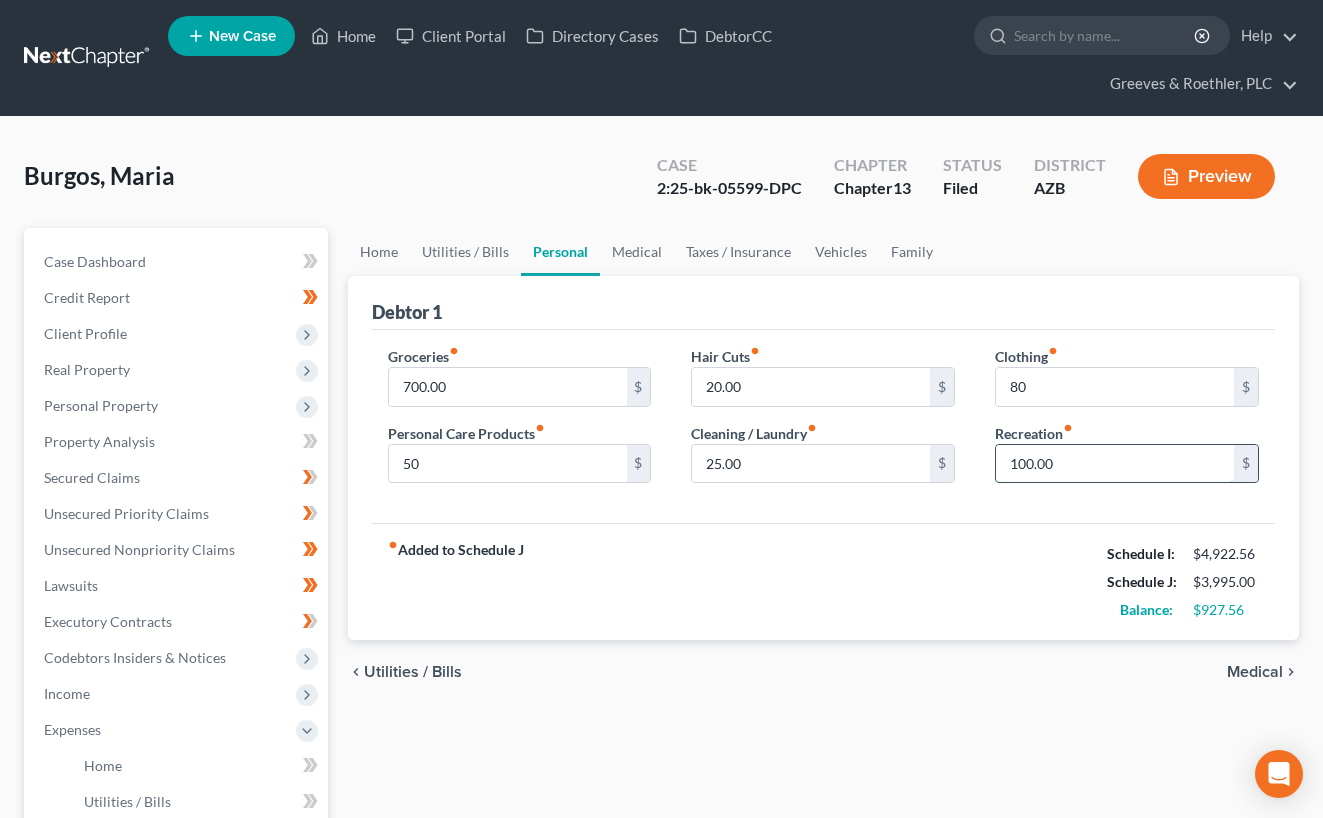 click on "100.00" at bounding box center (1115, 464) 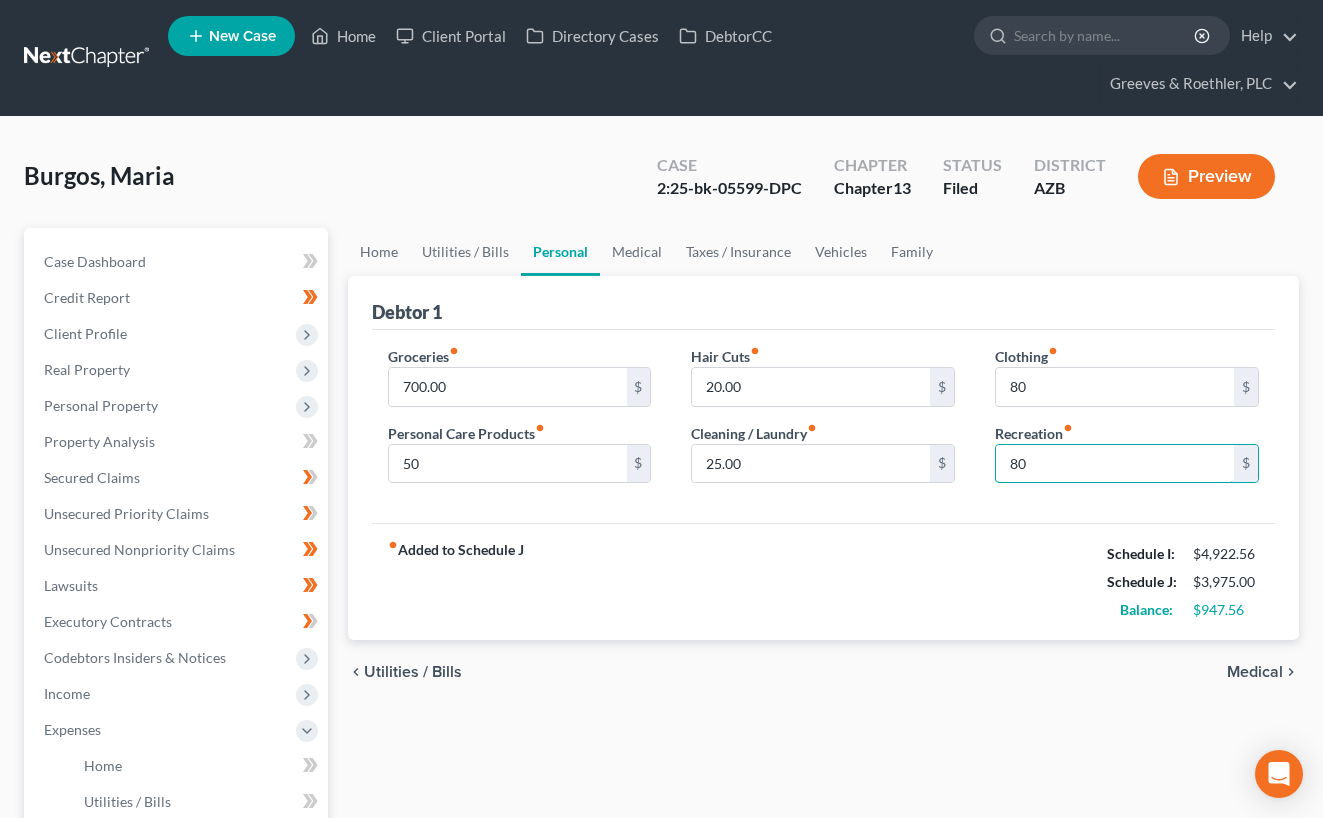 type on "80" 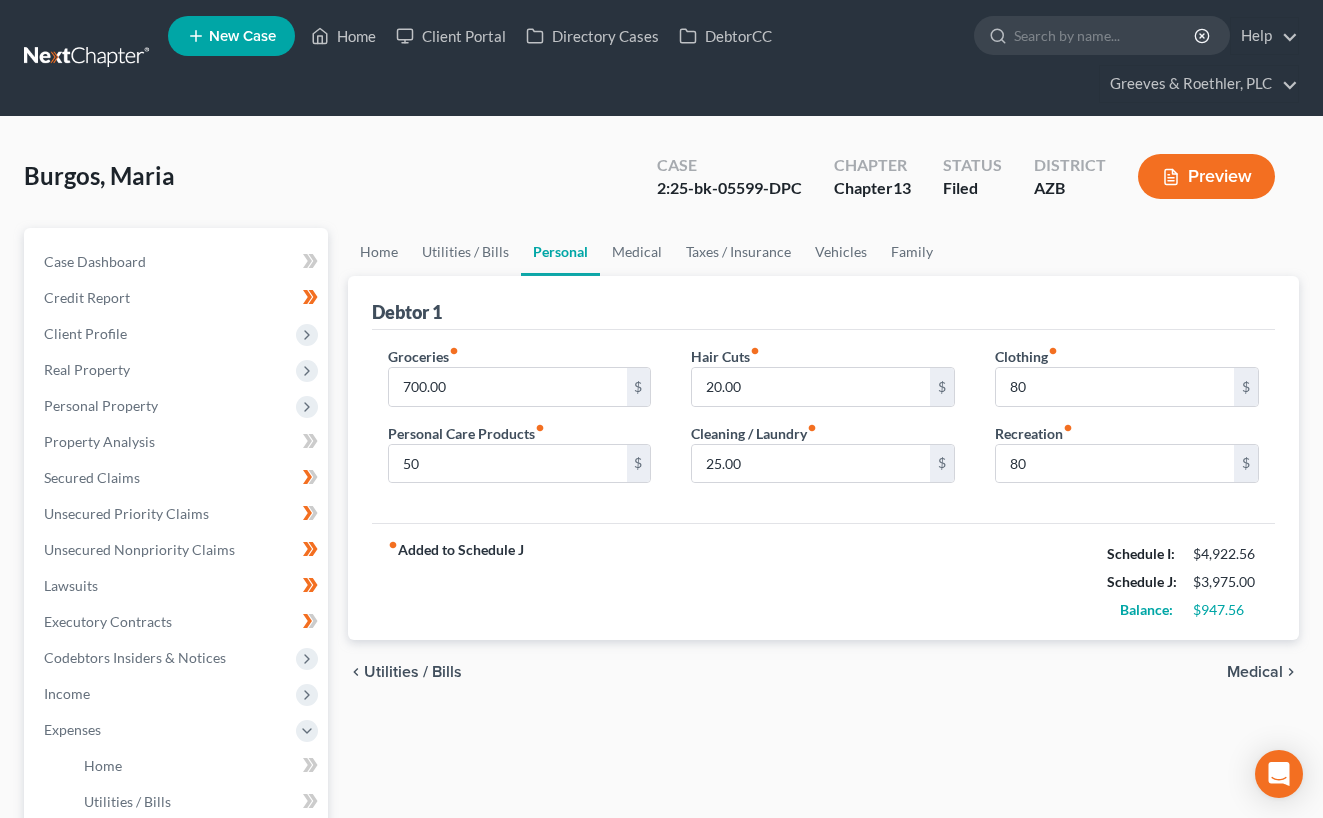click on "fiber_manual_record  Added to Schedule J Schedule I: $4,922.56 Schedule J: $3,975.00 Balance: $947.56" at bounding box center (823, 581) 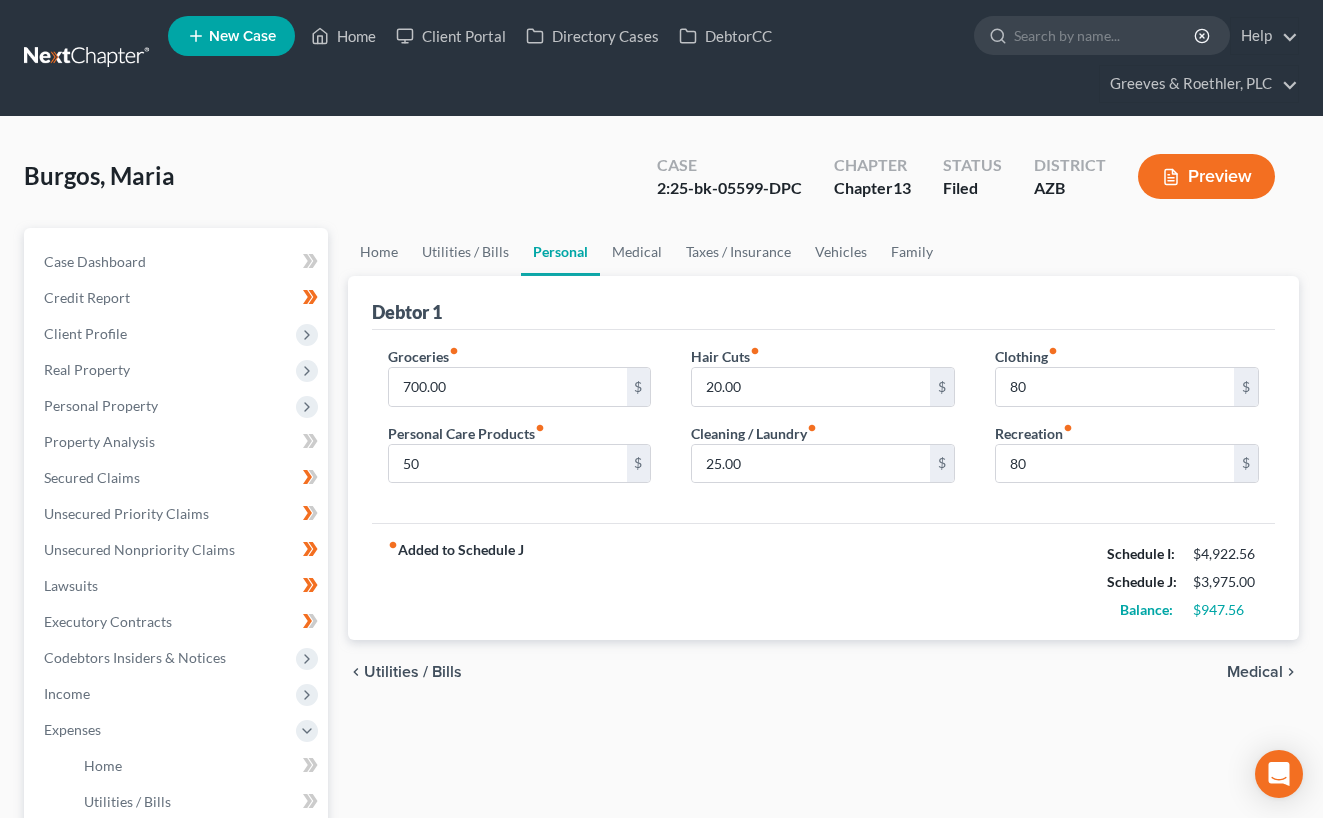 click on "Burgos, Maria Upgraded Case 2:25-bk-05599-DPC Chapter Chapter  13 Status Filed District AZB Preview" at bounding box center [661, 184] 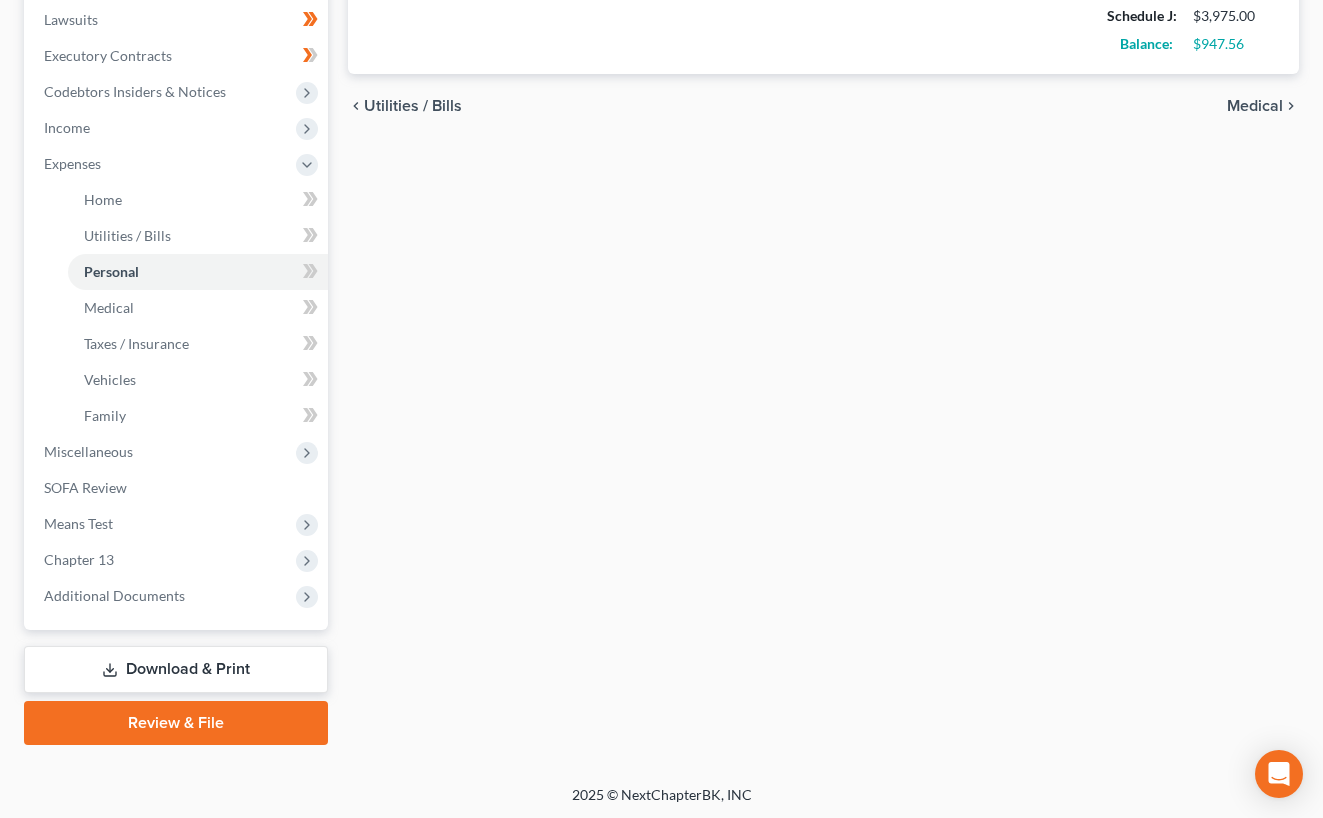 scroll, scrollTop: 569, scrollLeft: 0, axis: vertical 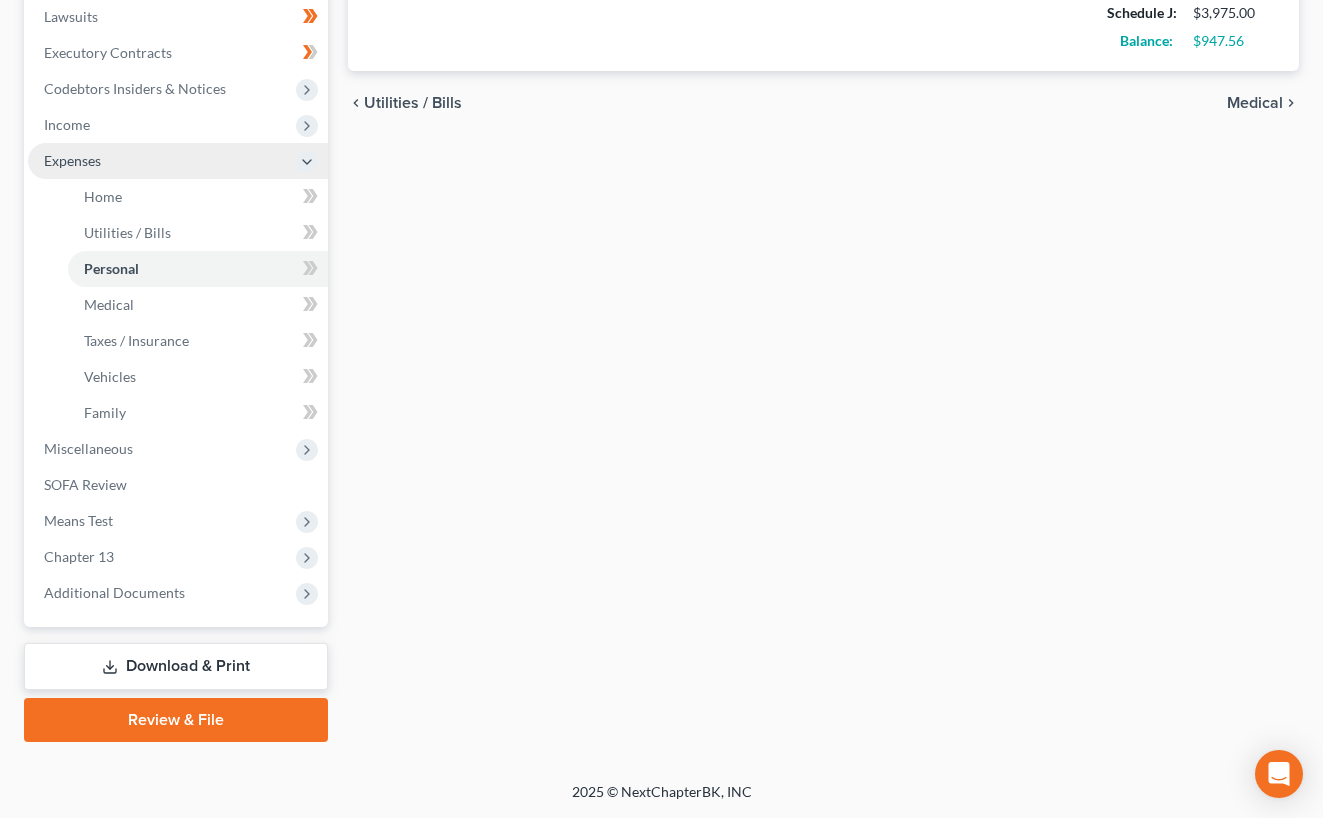 click on "Expenses" at bounding box center [178, 161] 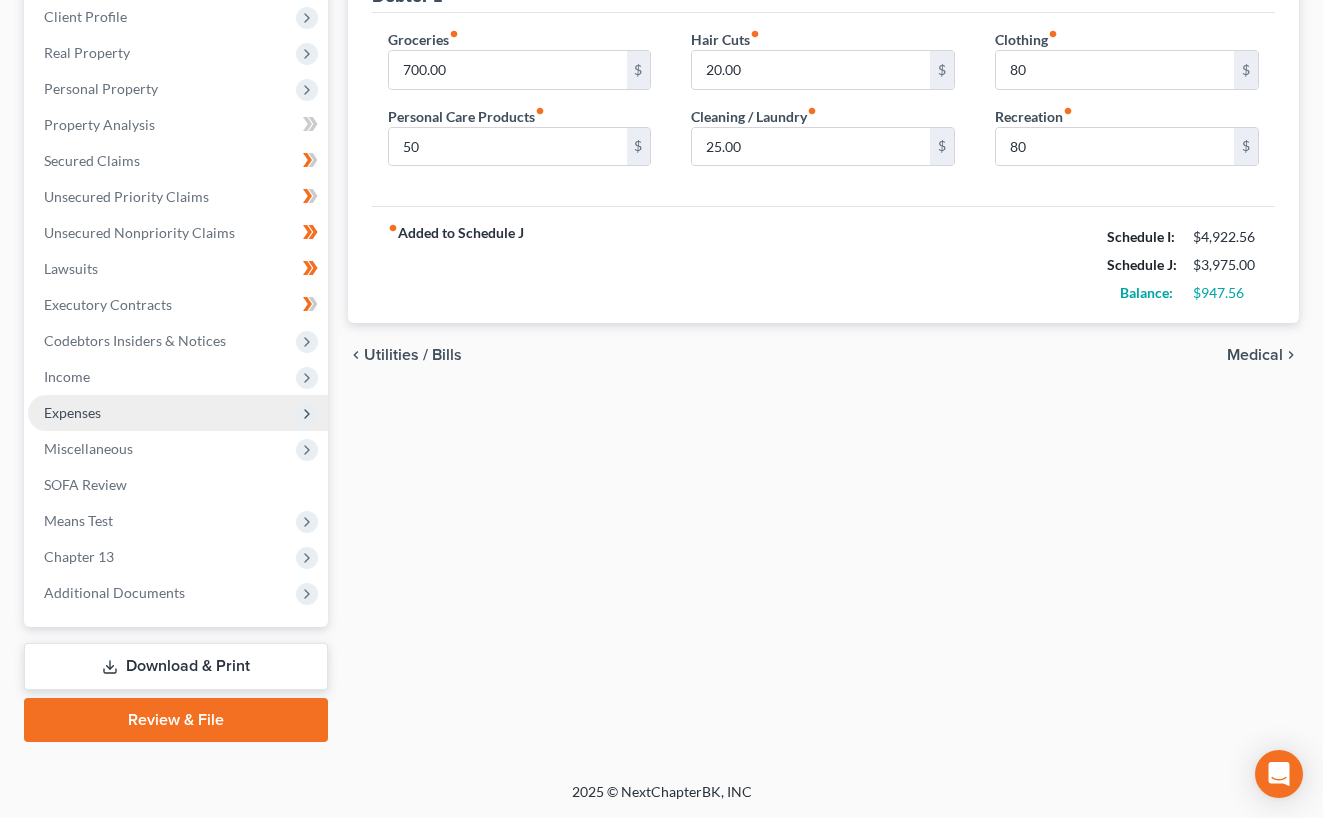 scroll, scrollTop: 317, scrollLeft: 0, axis: vertical 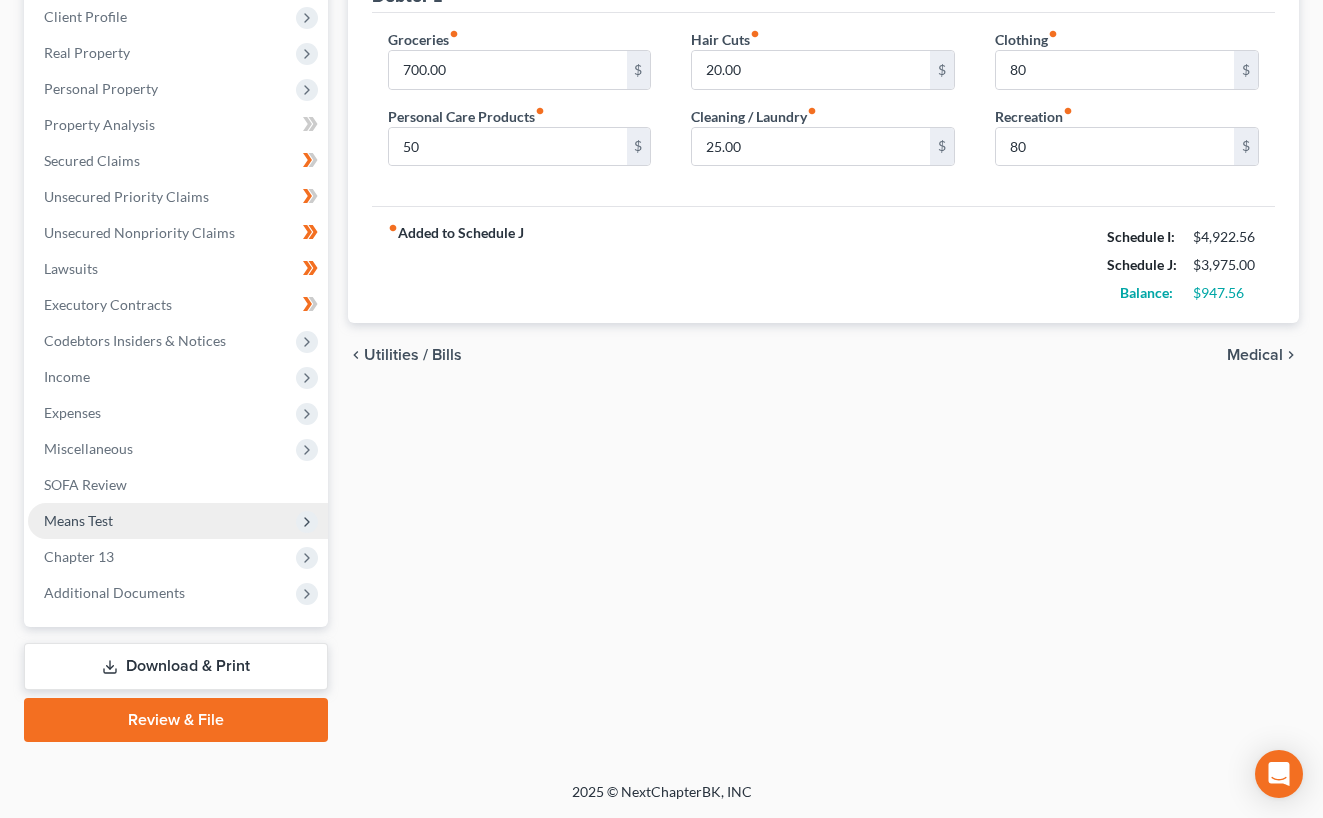 click on "Means Test" at bounding box center [178, 521] 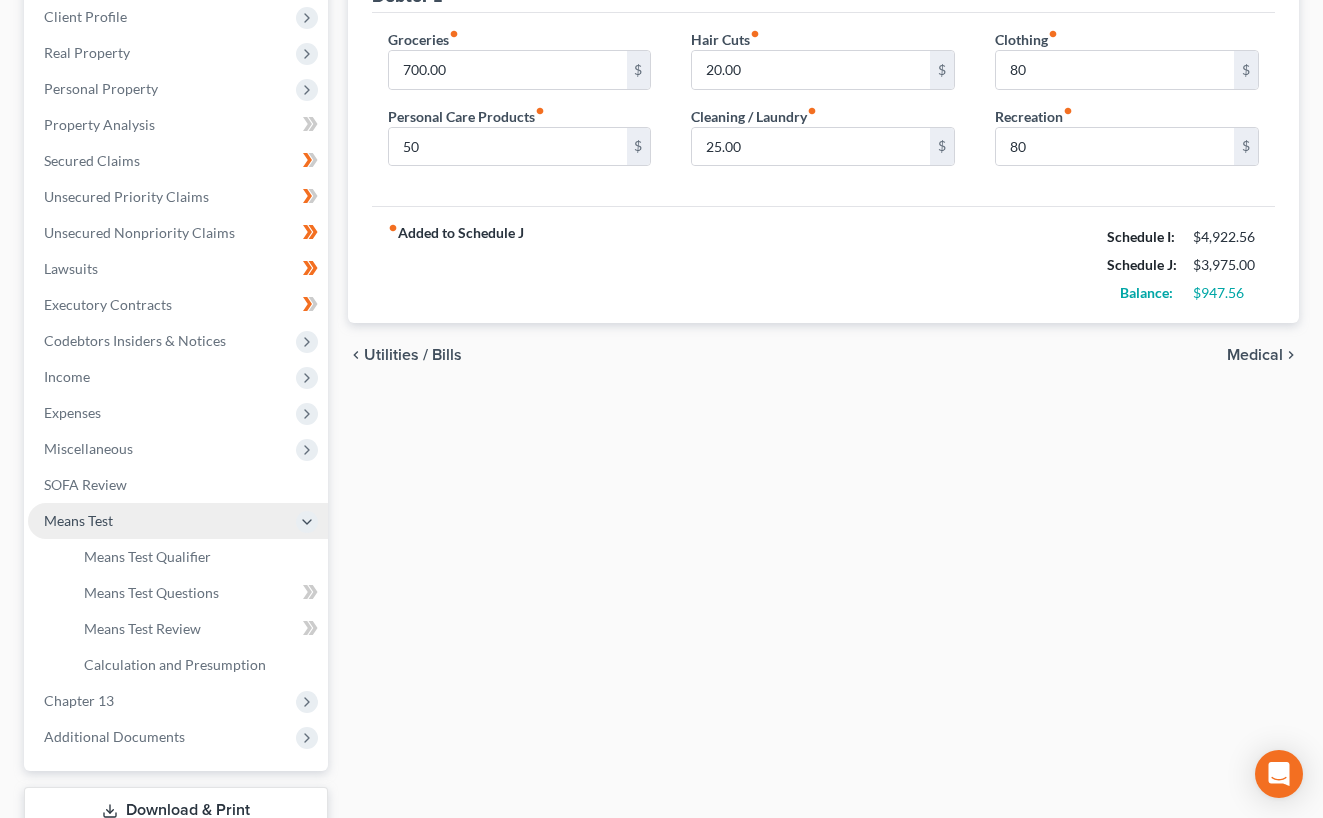 scroll, scrollTop: 461, scrollLeft: 0, axis: vertical 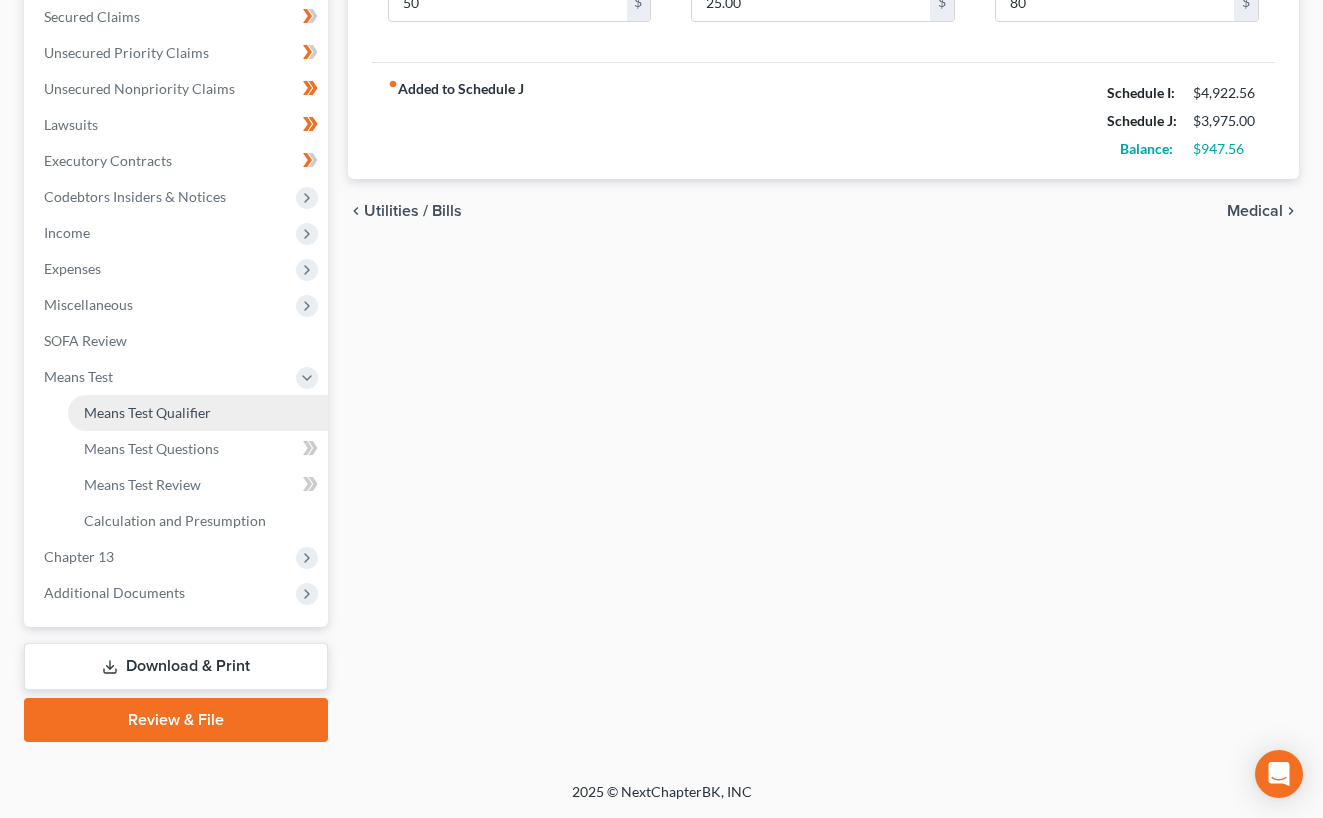 click on "Means Test Qualifier" at bounding box center [198, 413] 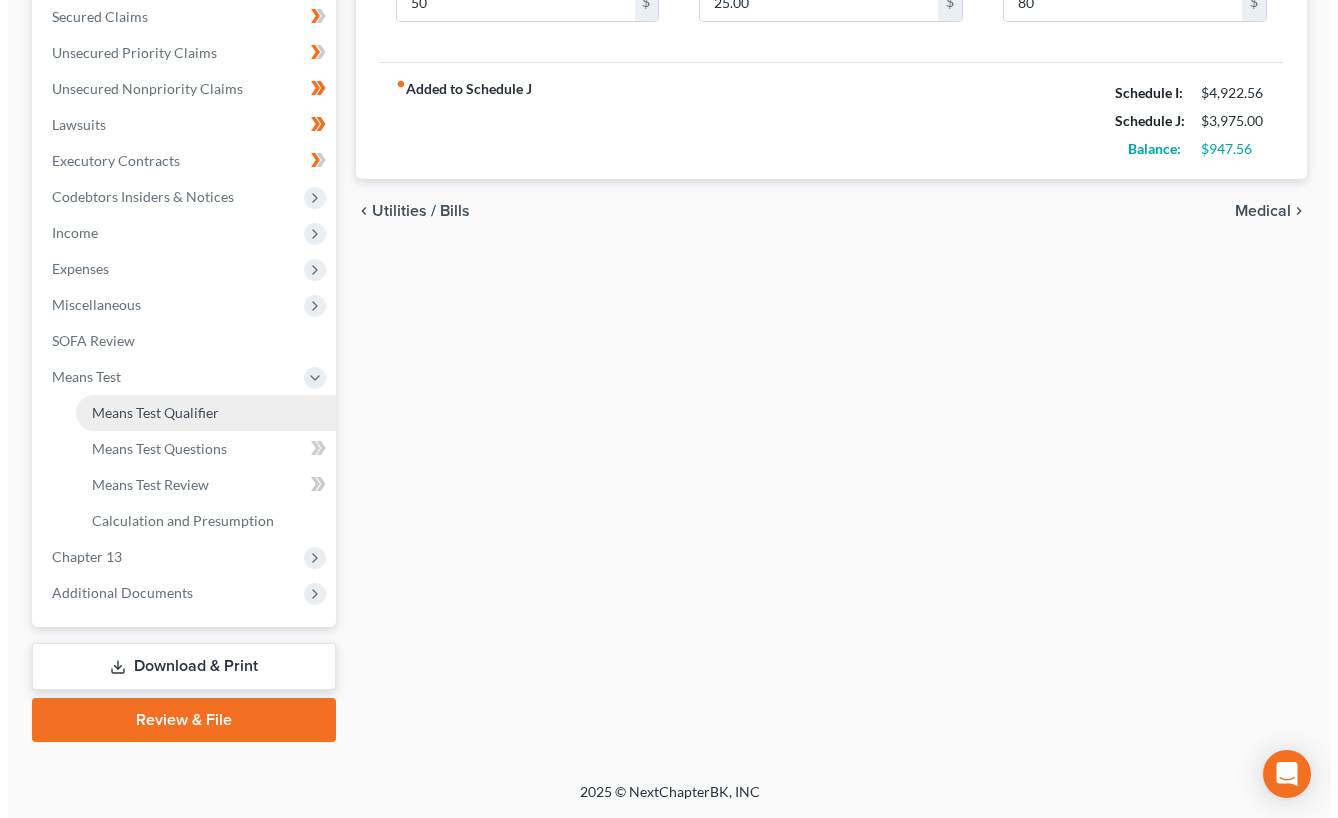scroll, scrollTop: 425, scrollLeft: 0, axis: vertical 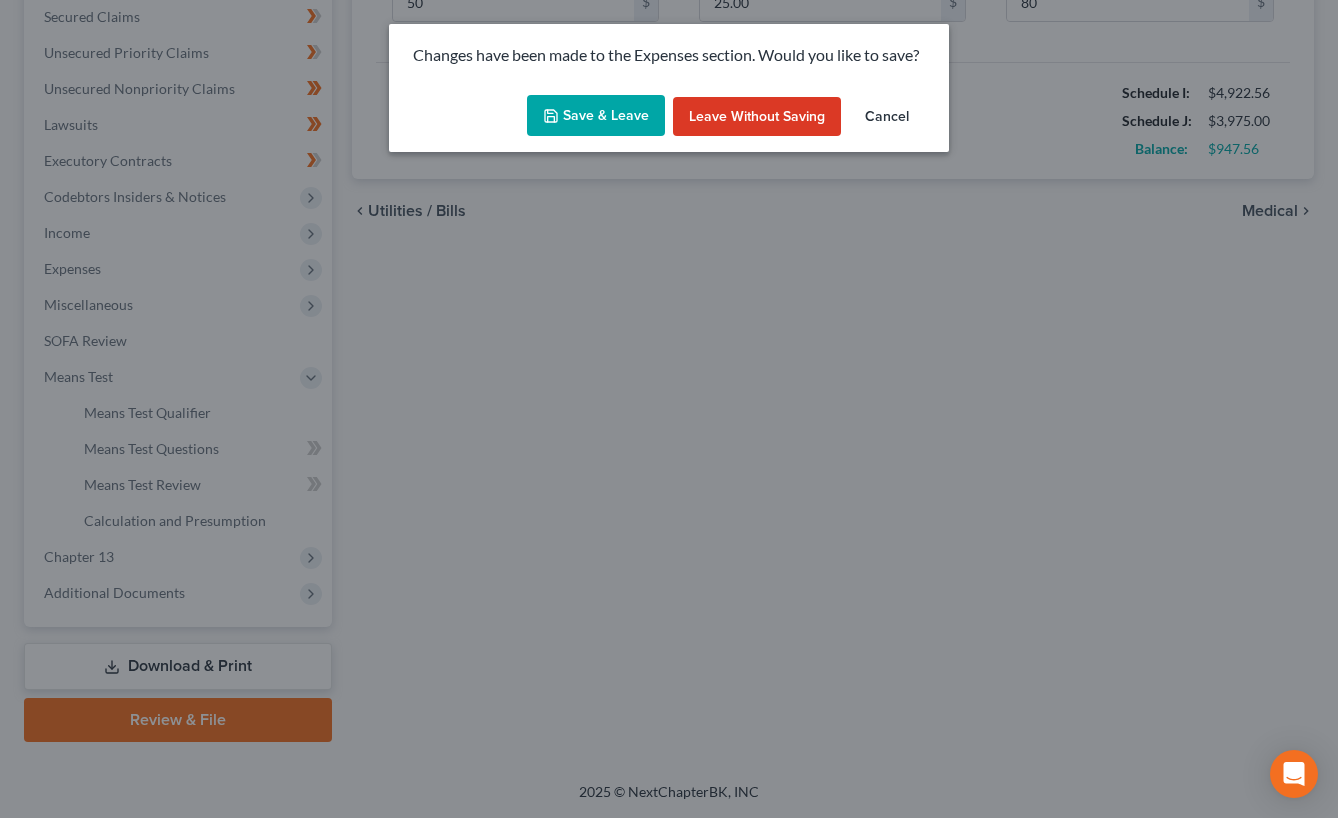 click on "Save & Leave" at bounding box center [596, 116] 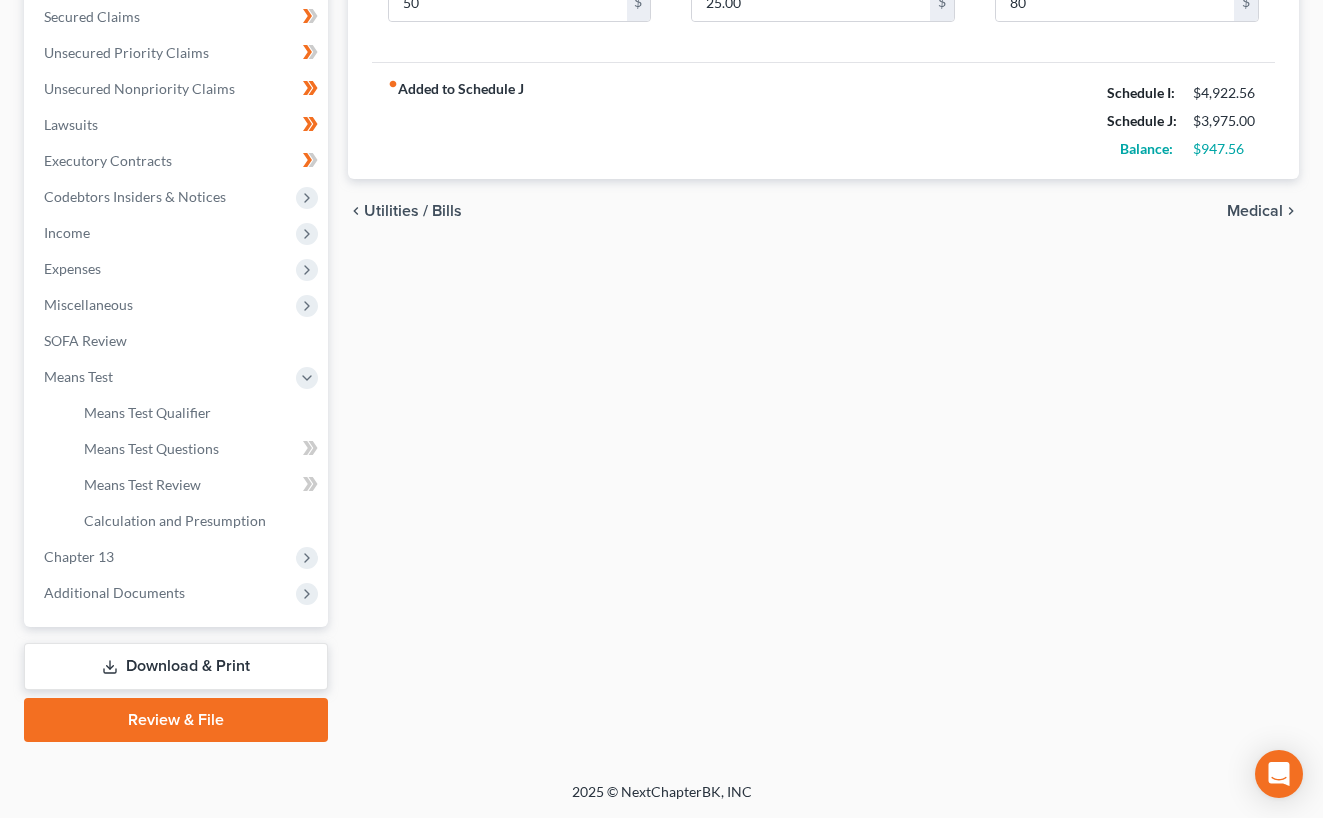 type on "50.00" 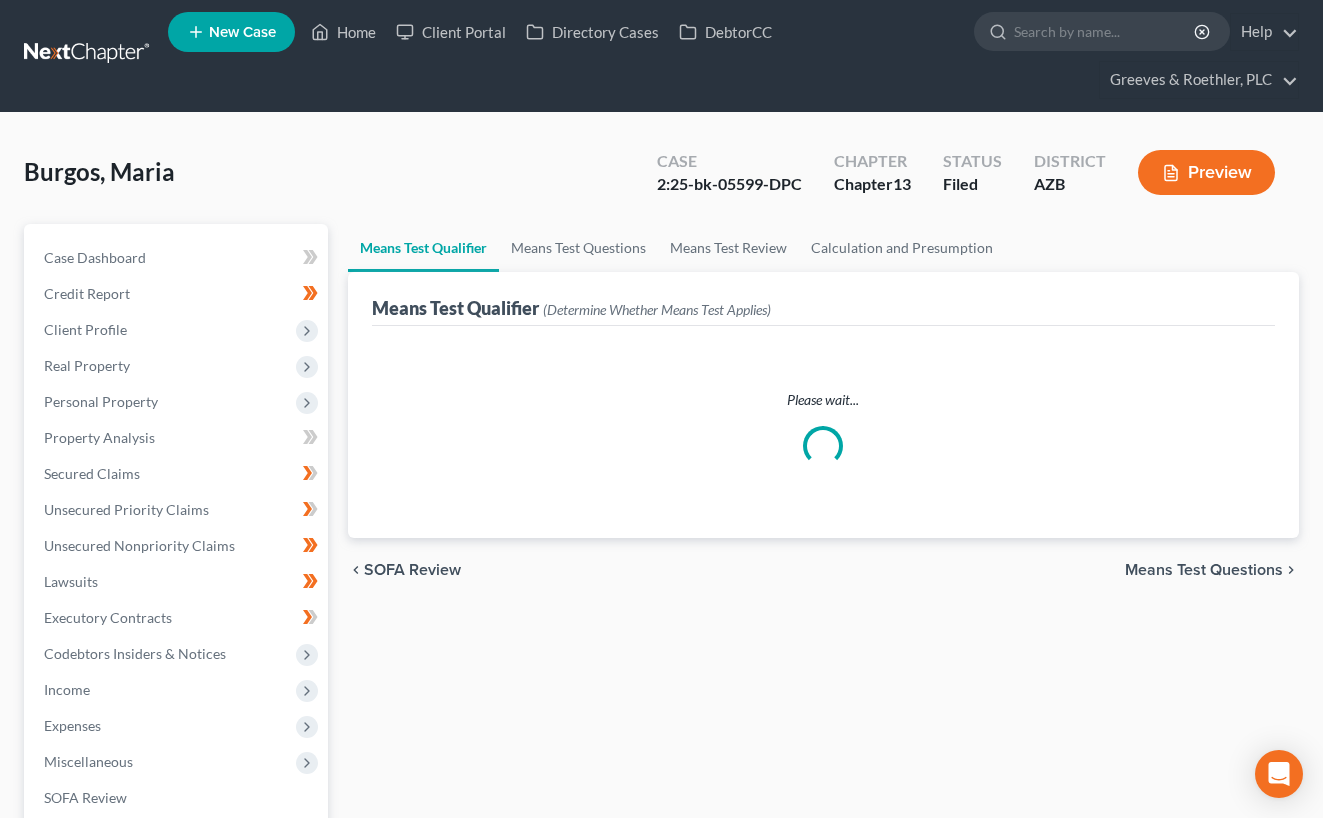 scroll, scrollTop: 0, scrollLeft: 0, axis: both 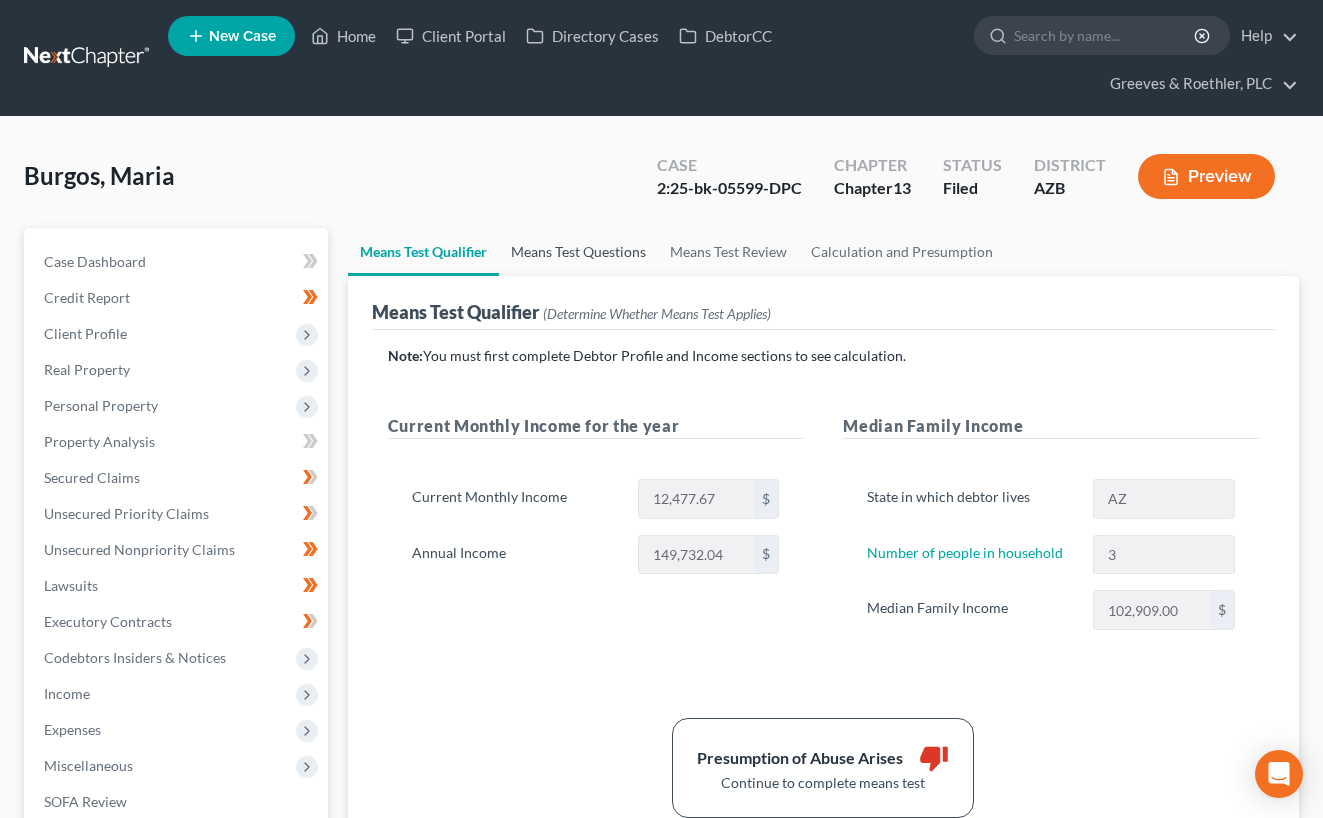 click on "Means Test Questions" at bounding box center (578, 252) 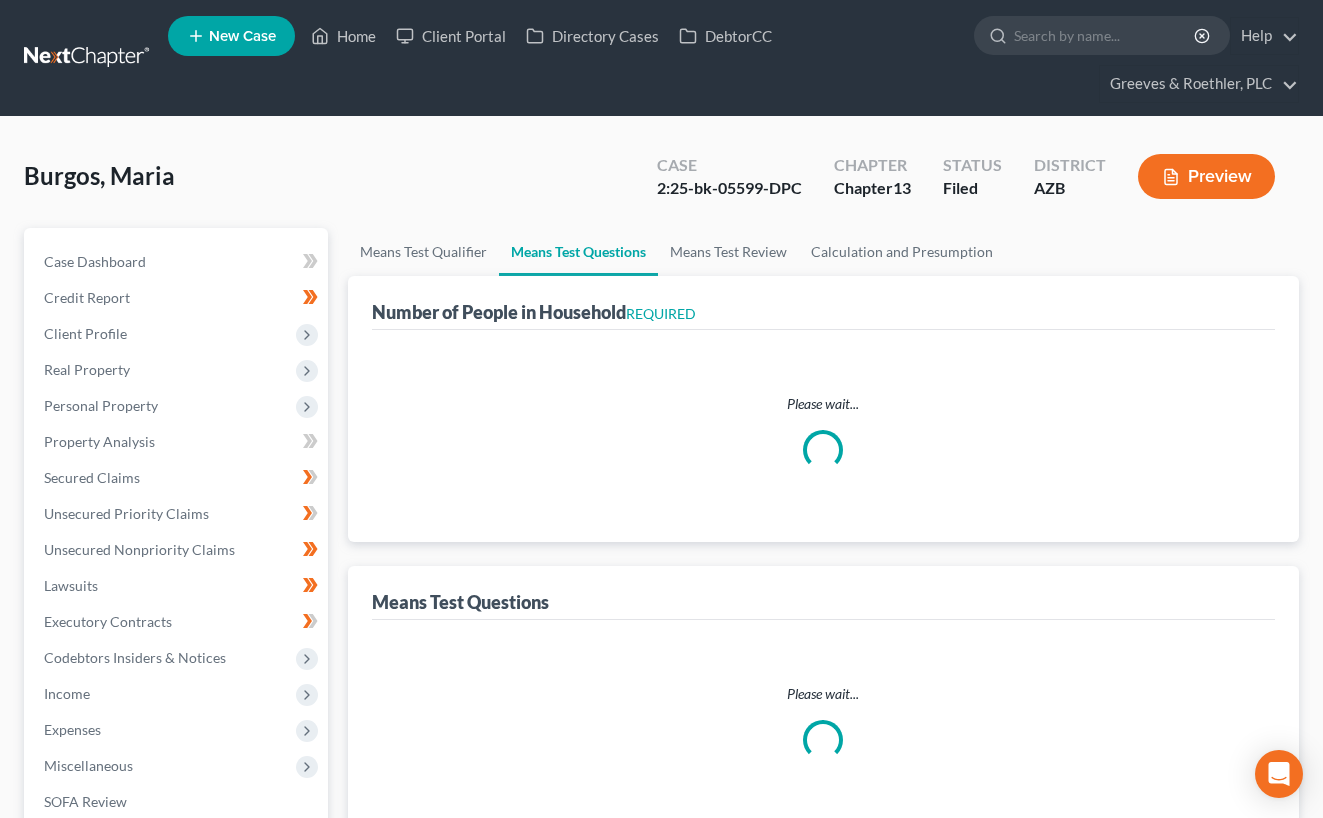 select on "1" 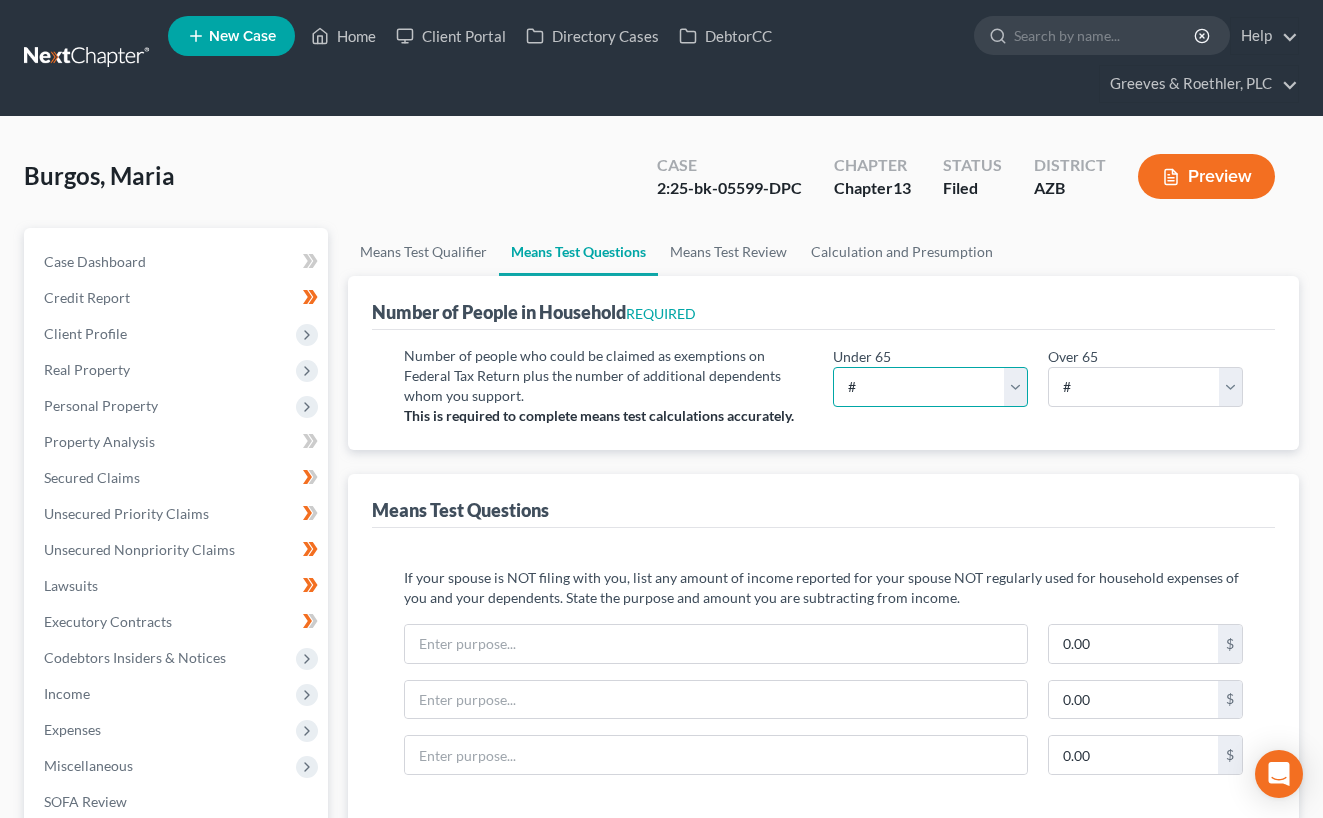 click on "# 0 1 2 3 4 5 6 7 8 9 10" at bounding box center (930, 387) 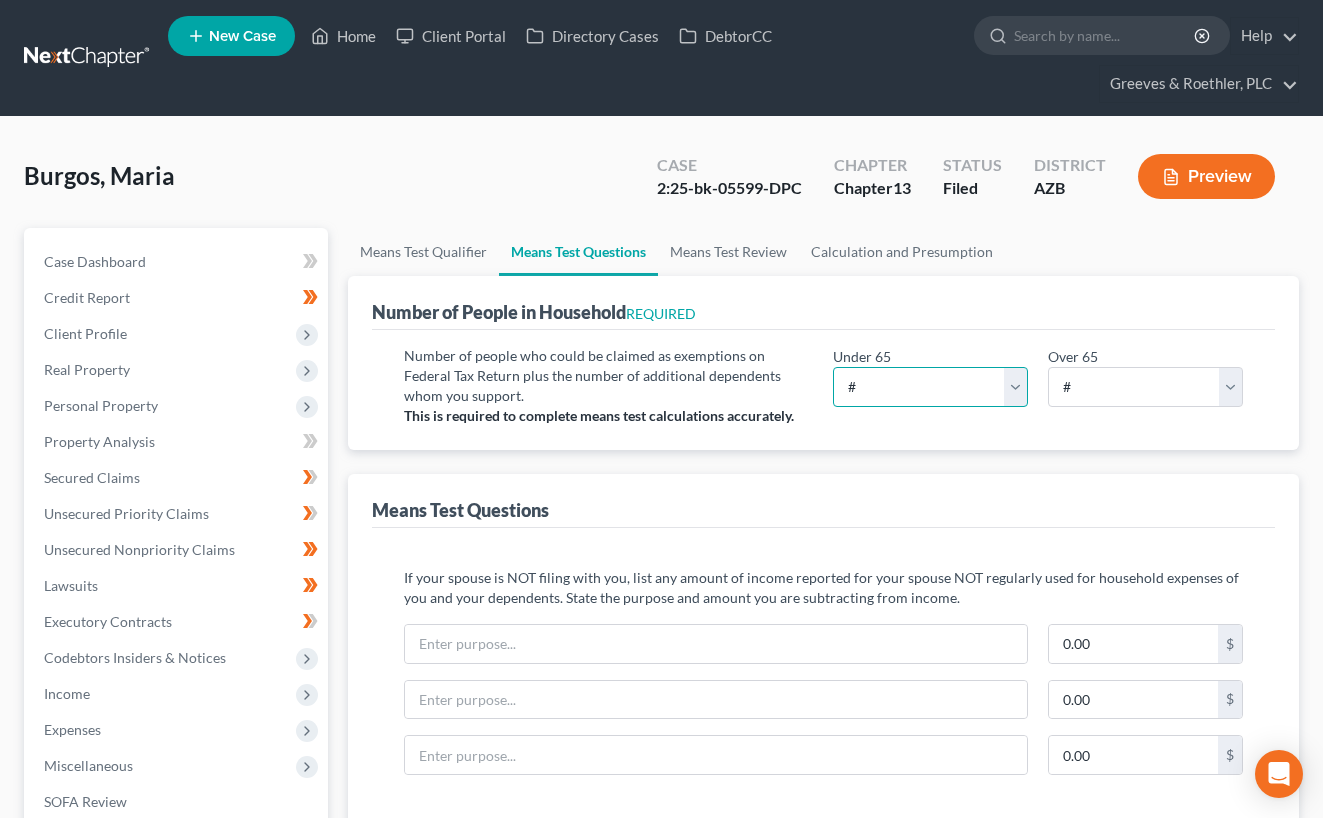 select on "1" 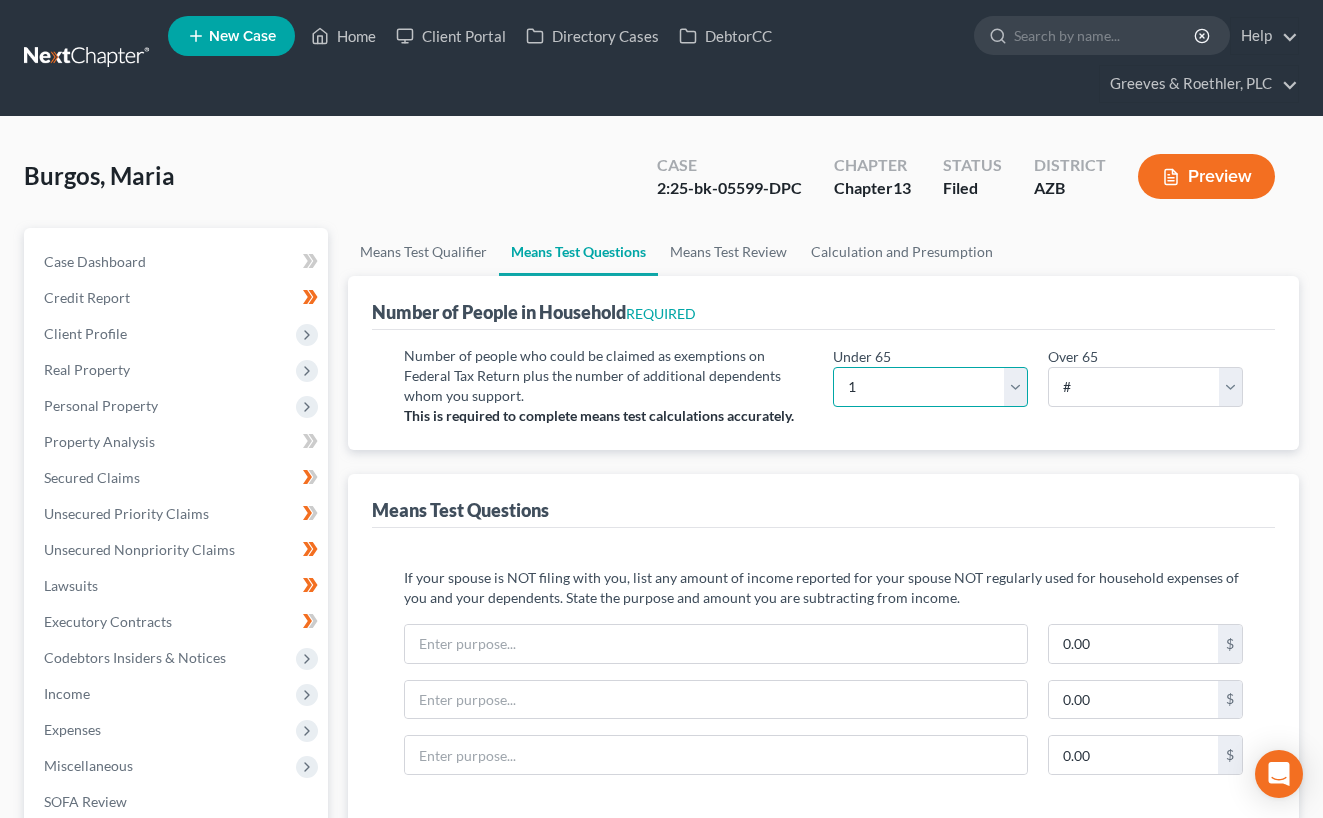 click on "# 0 1 2 3 4 5 6 7 8 9 10" at bounding box center [930, 387] 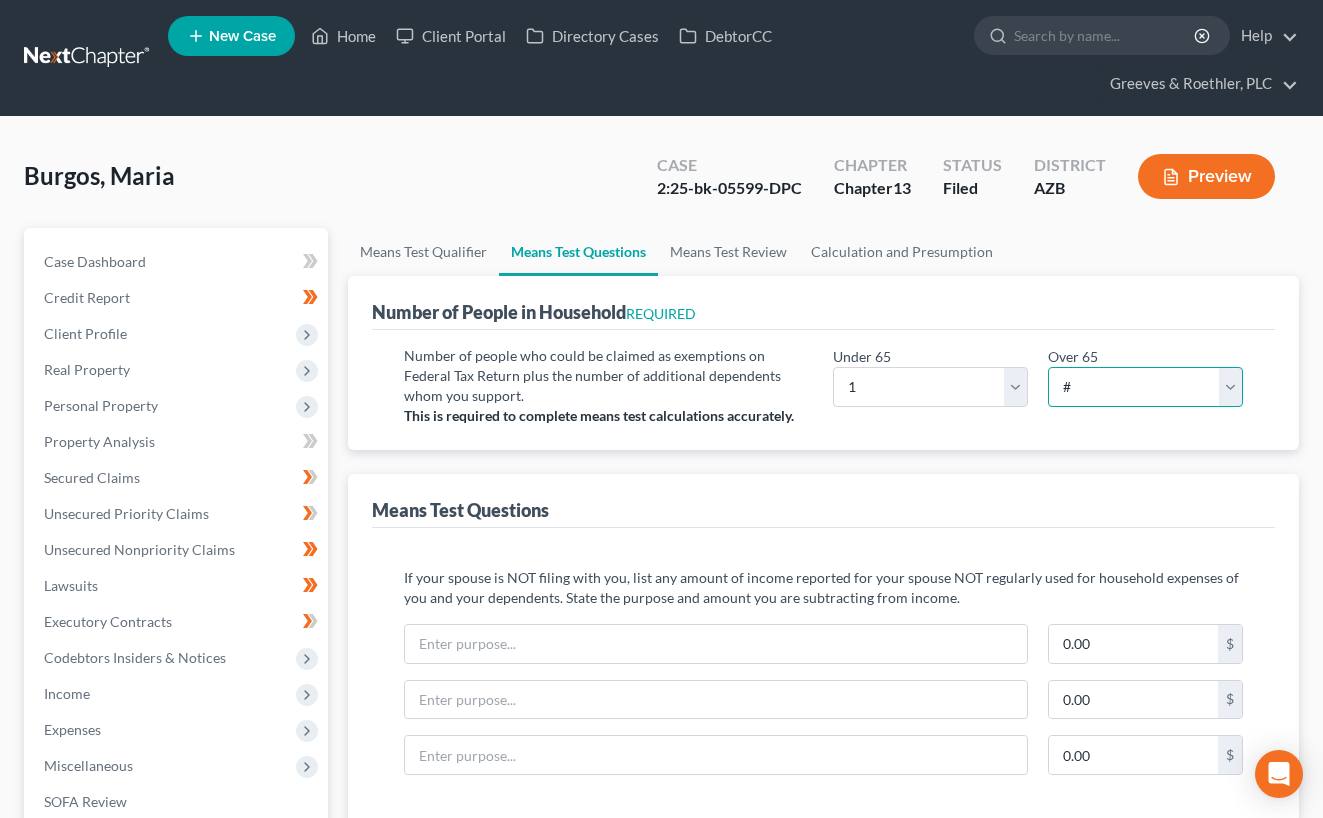 drag, startPoint x: 1212, startPoint y: 386, endPoint x: 1223, endPoint y: 389, distance: 11.401754 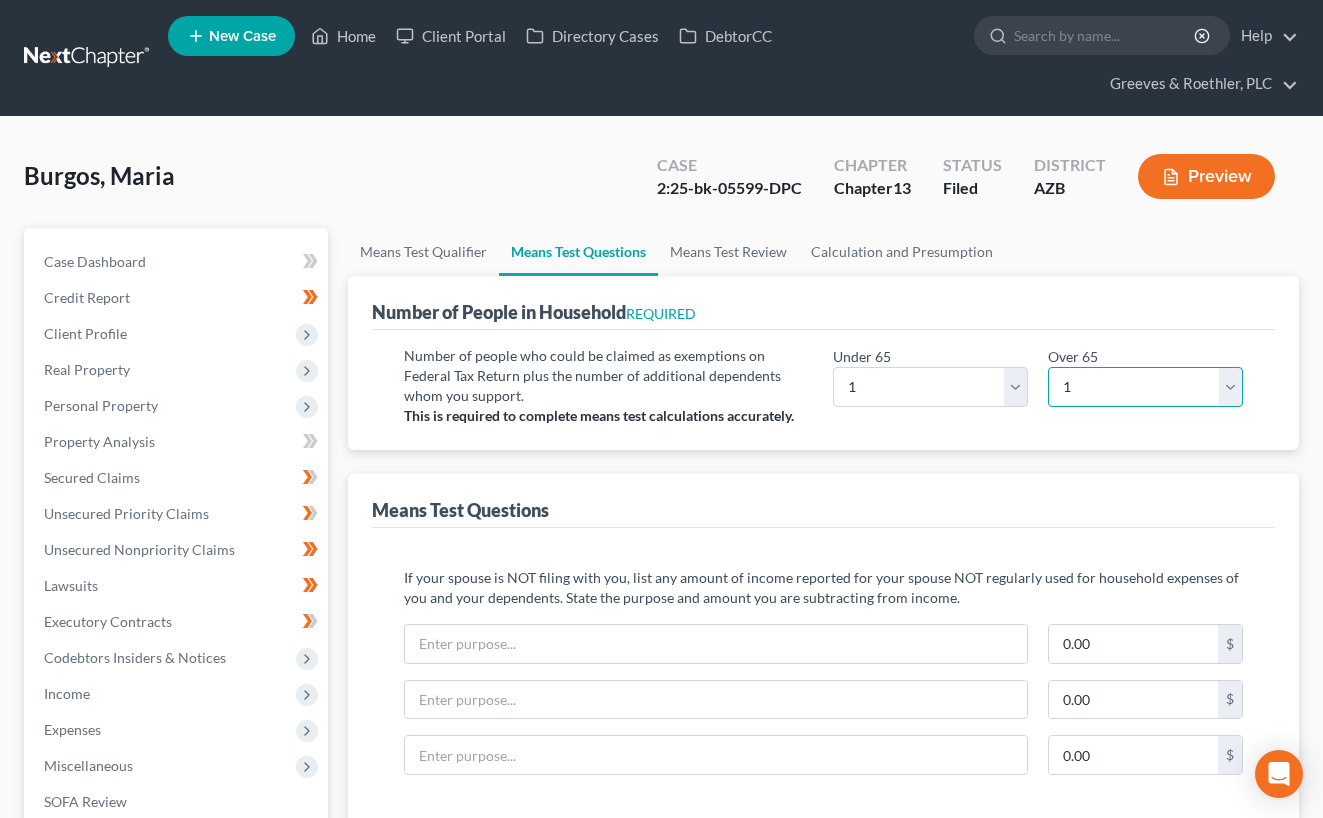 click on "# 0 1 2 3 4 5 6 7 8 9 10" at bounding box center [1145, 387] 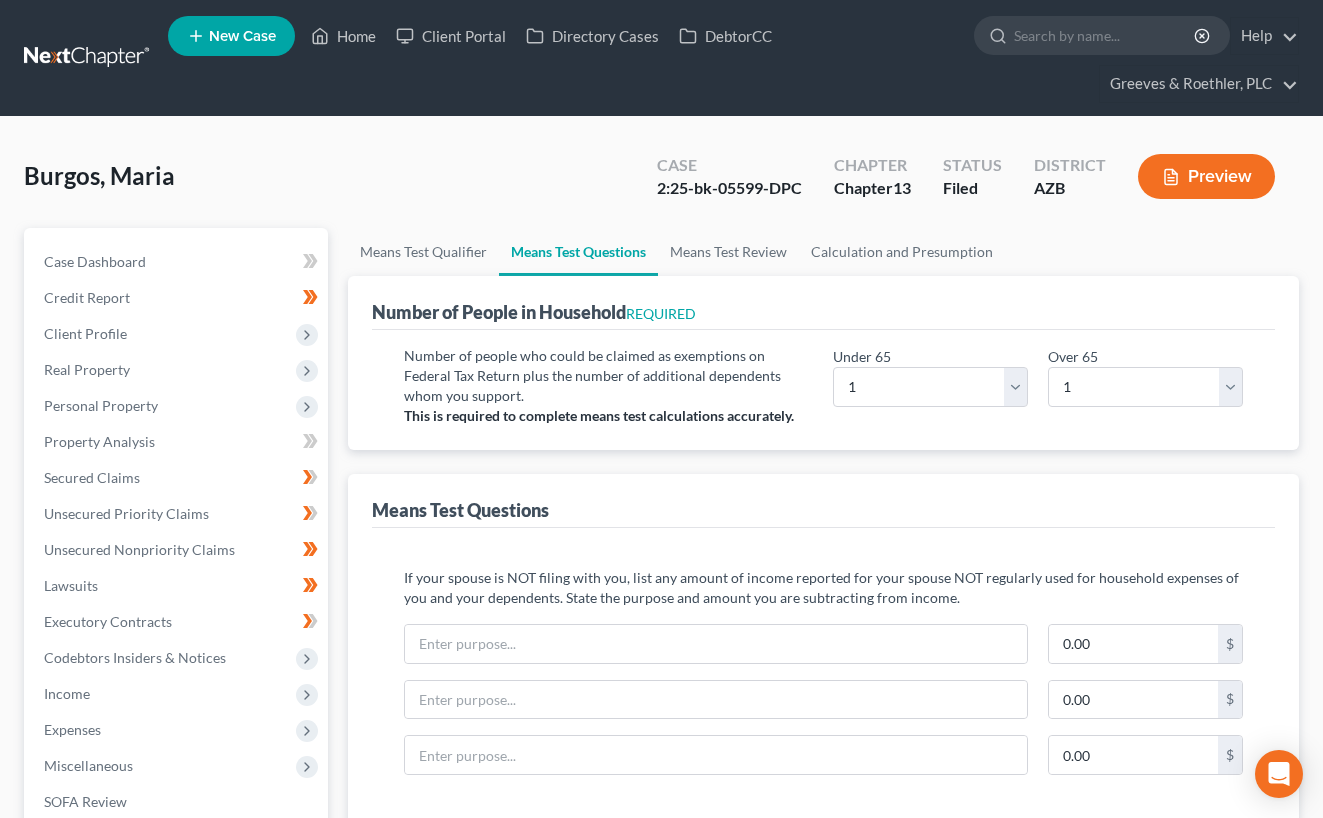 click on "Number of people who could be claimed as exemptions on Federal Tax Return plus the number of additional dependents whom you support. This is required to complete means test calculations accurately. Under 65 # 0 1 2 3 4 5 6 7 8 9 10 Over 65 # 0 1 2 3 4 5 6 7 8 9 10" at bounding box center [823, 390] 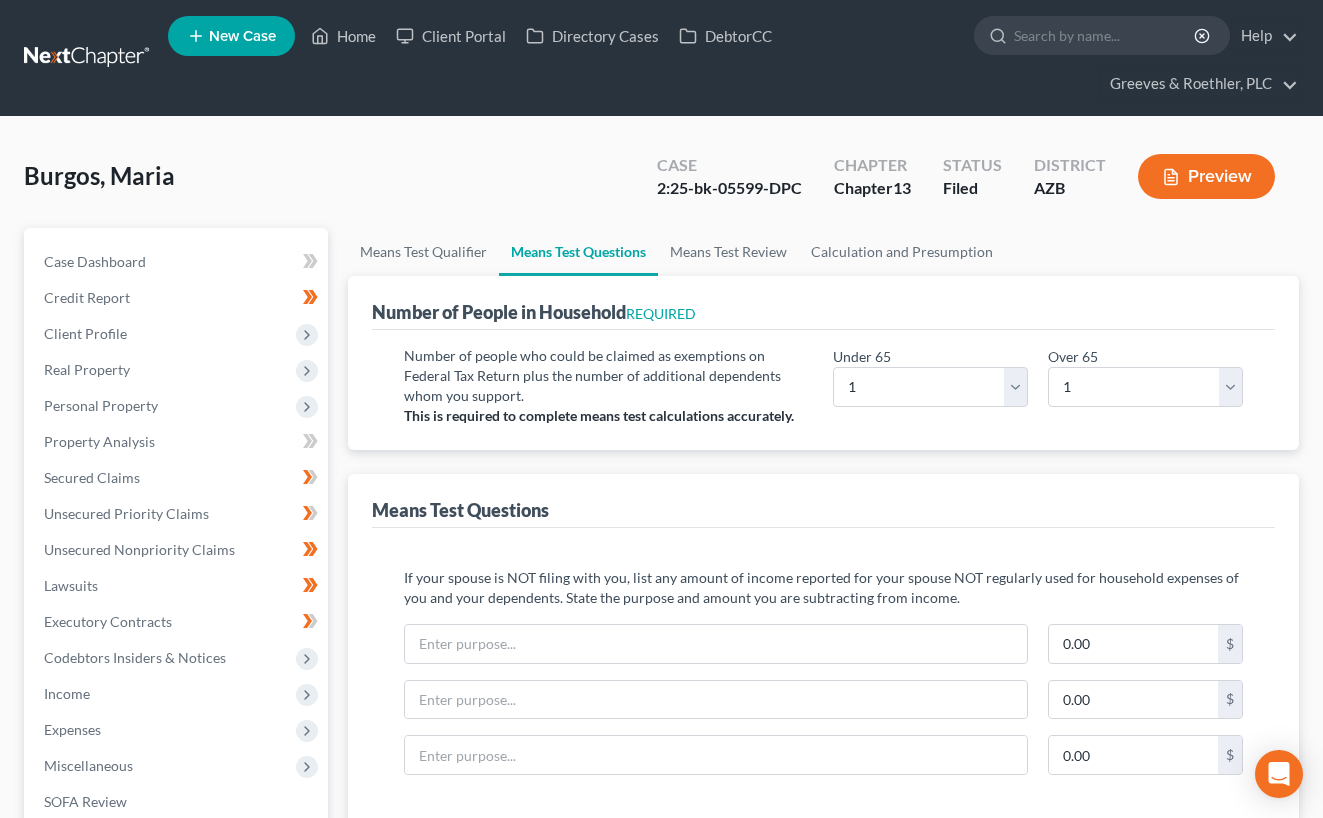 click on "Means Test Questions" at bounding box center (823, 501) 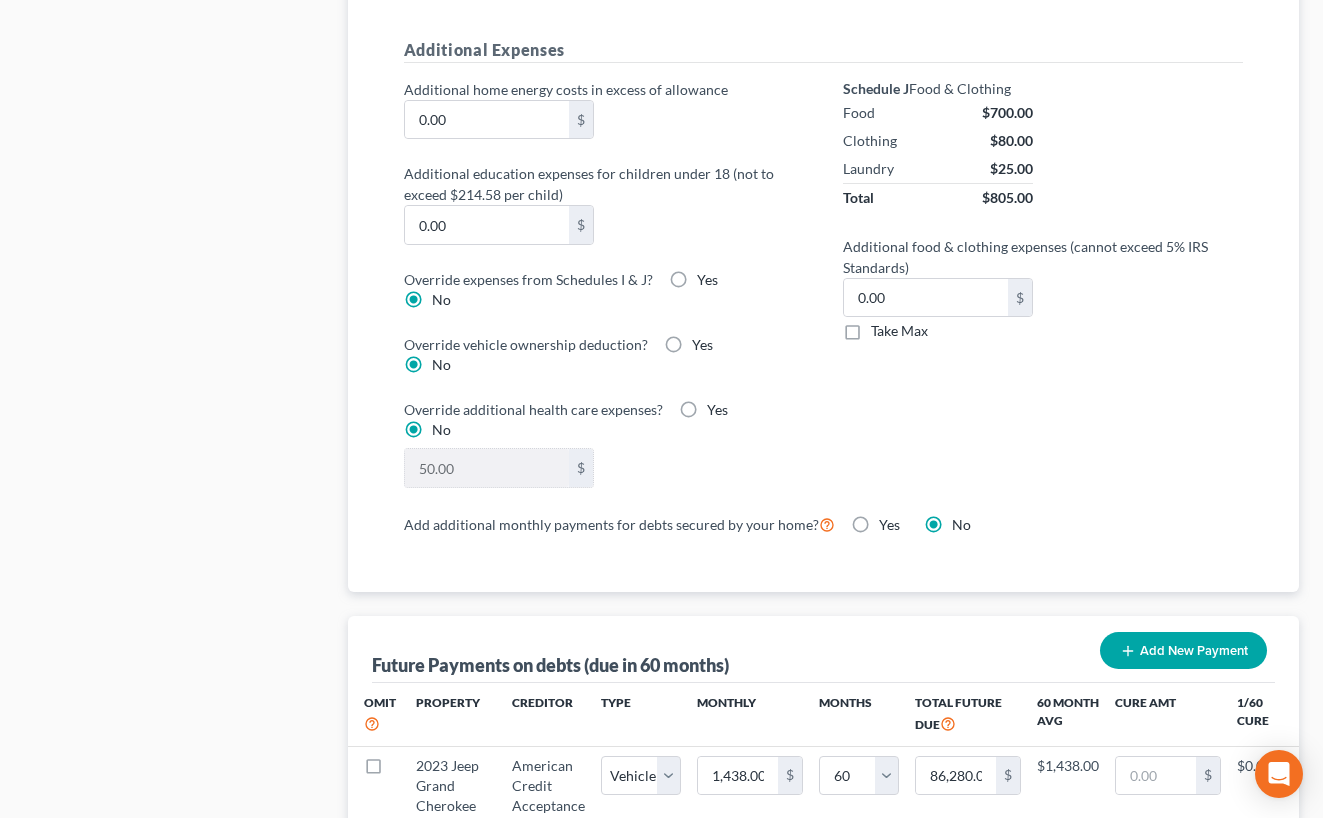 scroll, scrollTop: 1560, scrollLeft: 0, axis: vertical 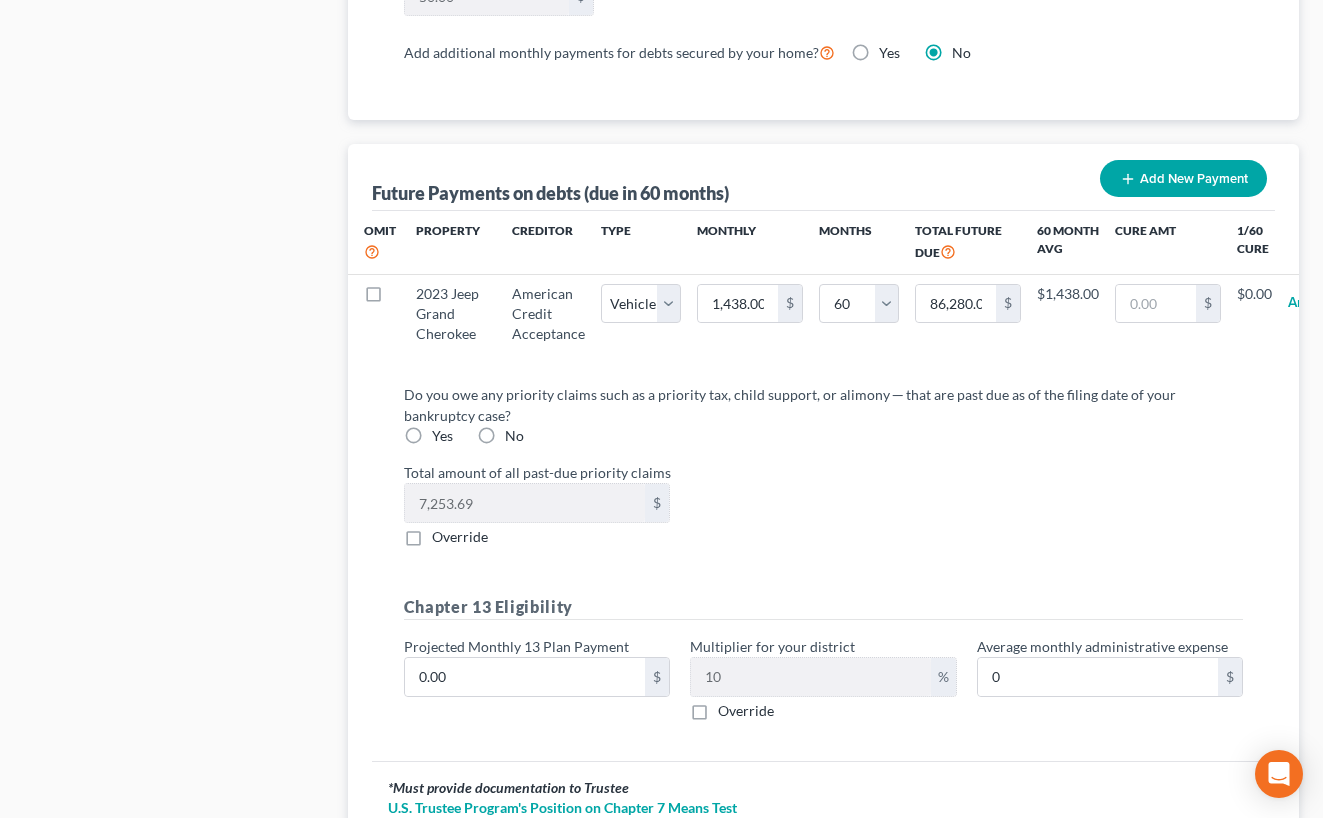 click on "Yes" at bounding box center (442, 436) 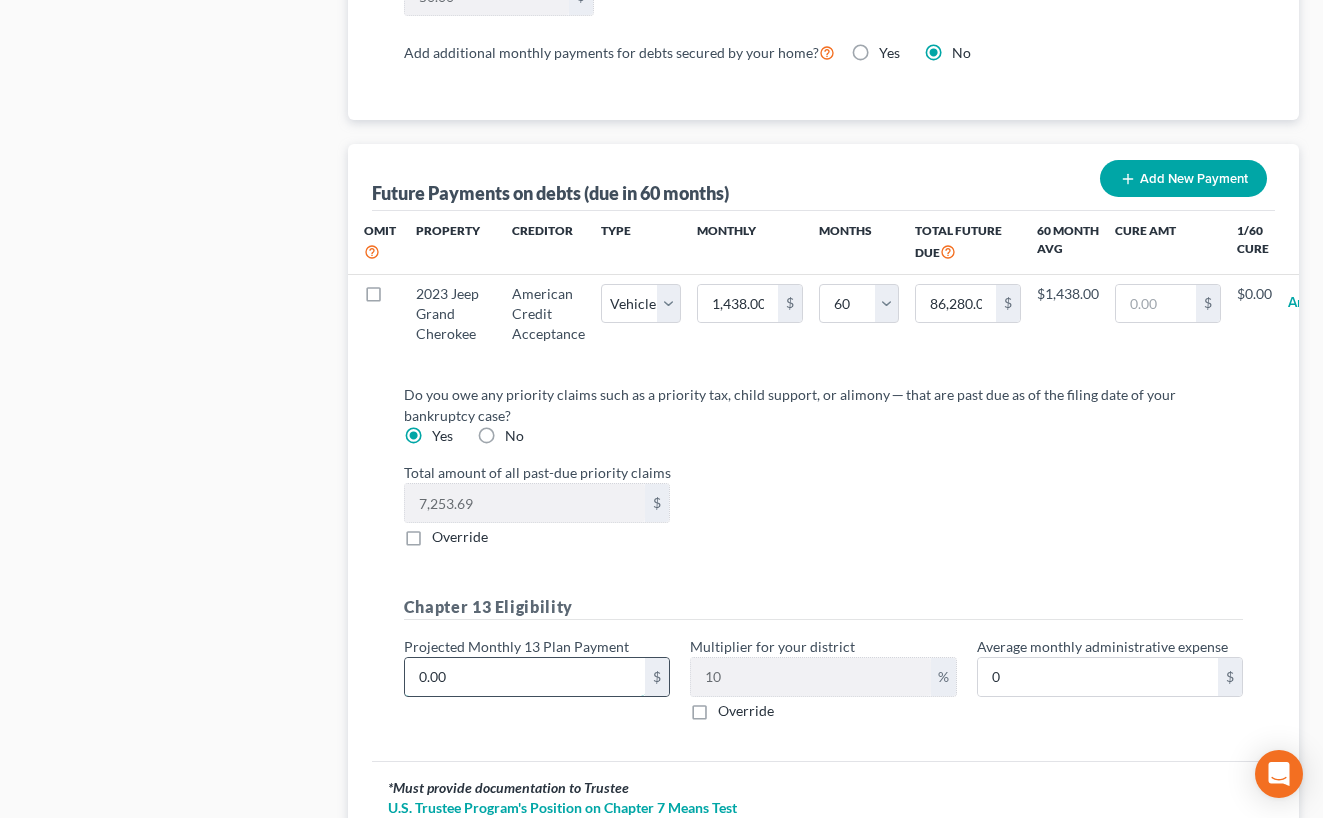 click on "0.00" at bounding box center (525, 677) 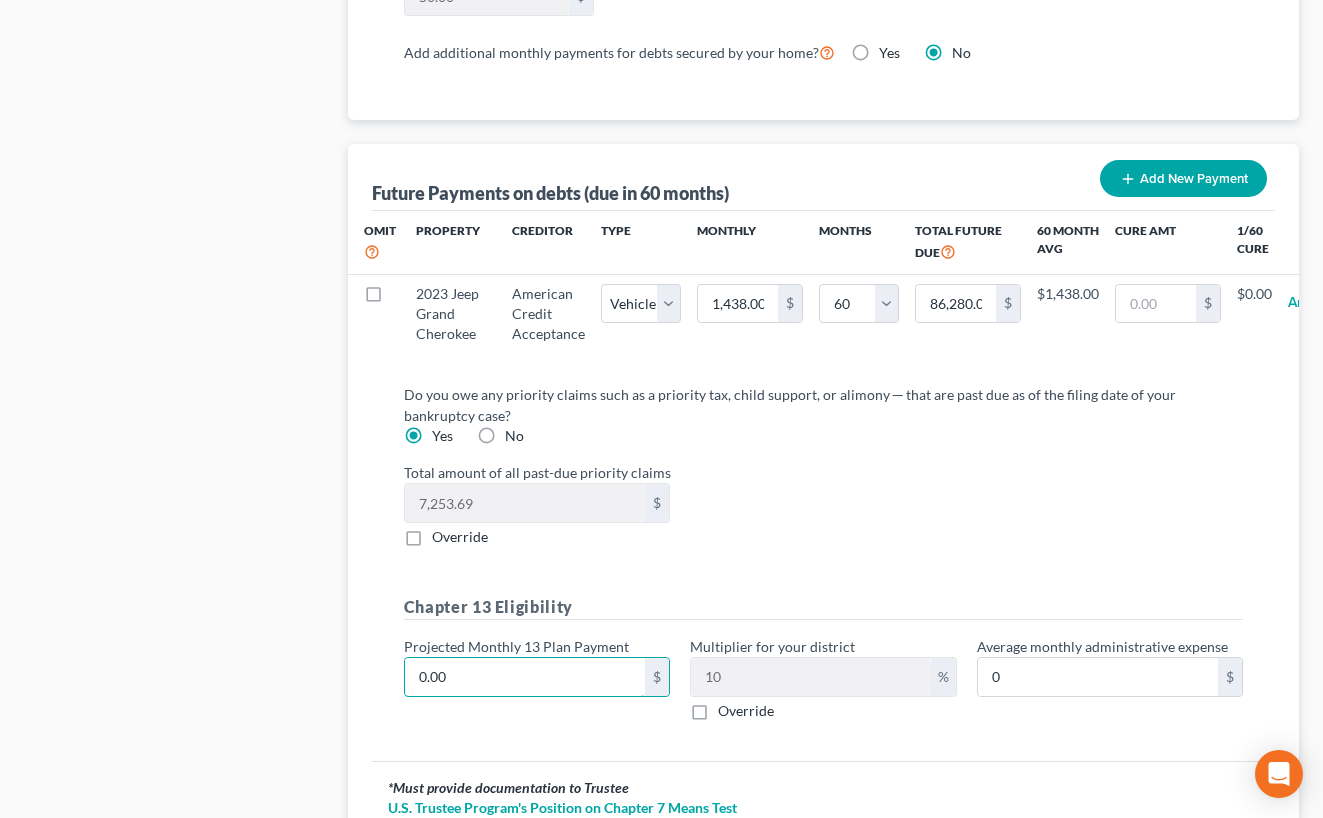 type on "1" 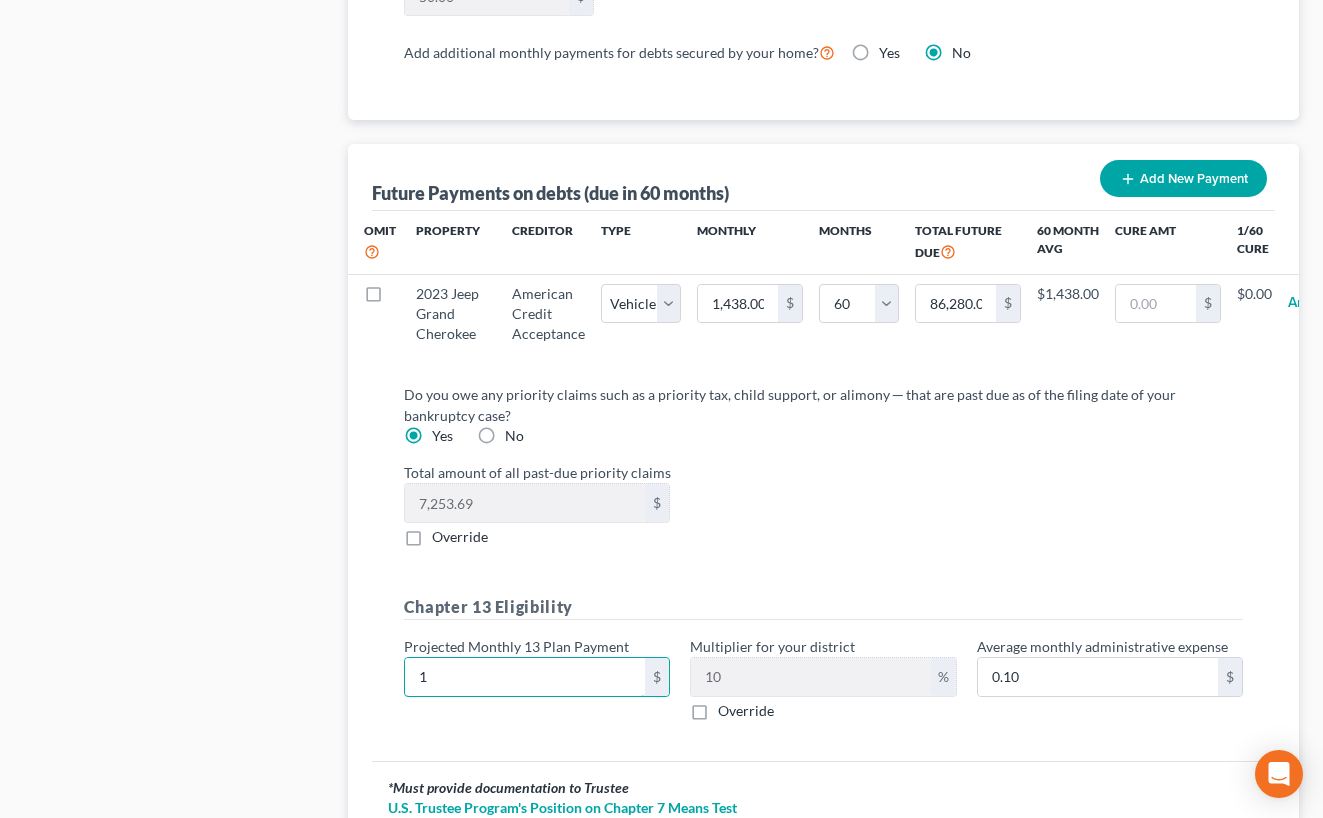 type on "10" 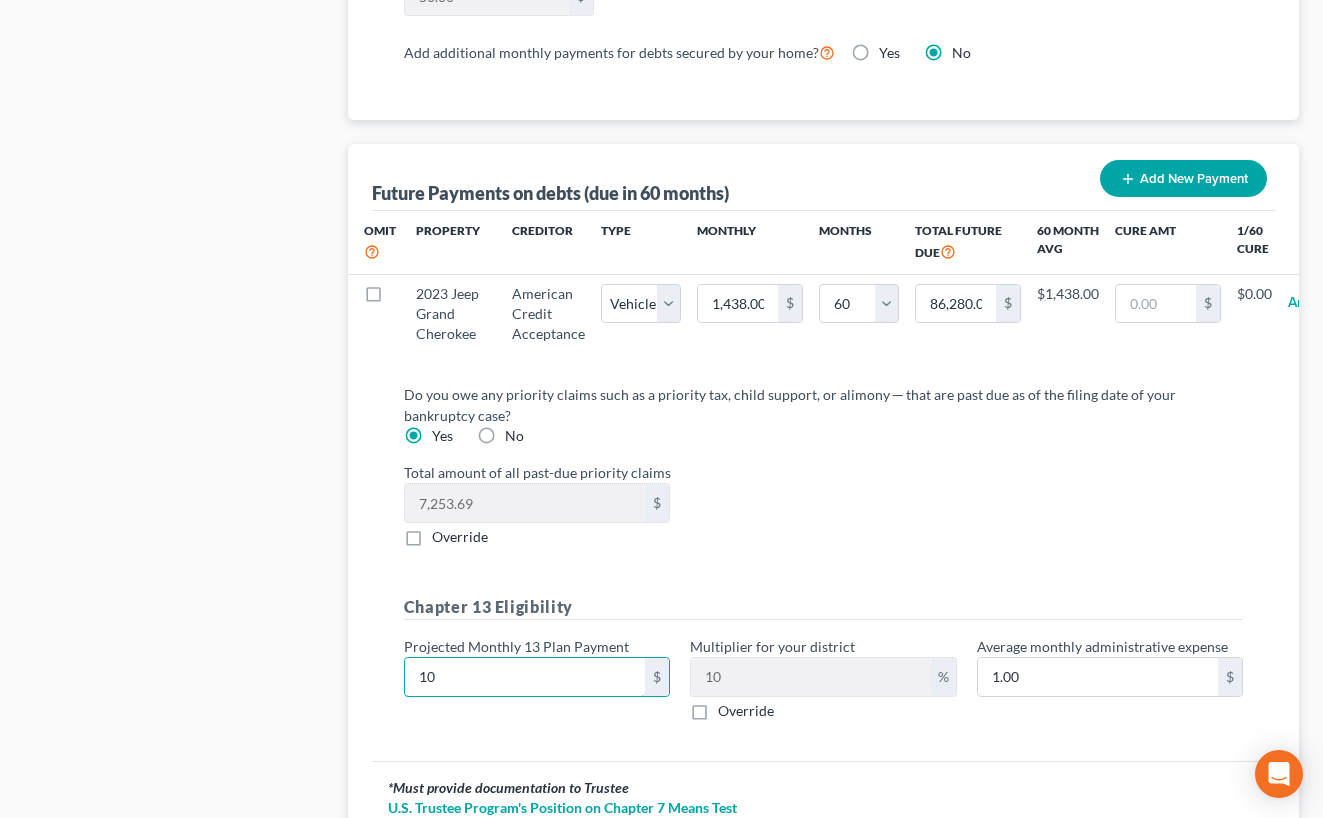 type on "100" 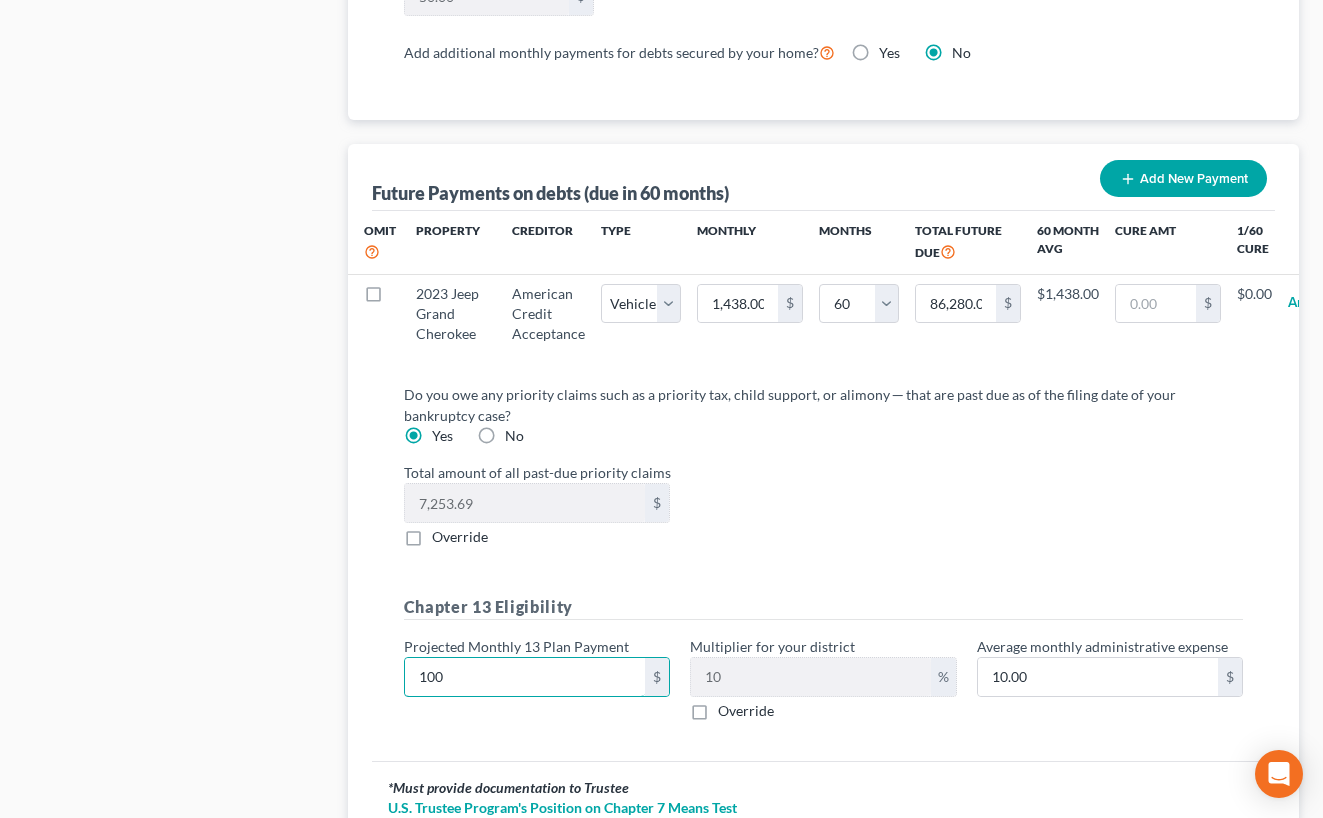 type on "1000" 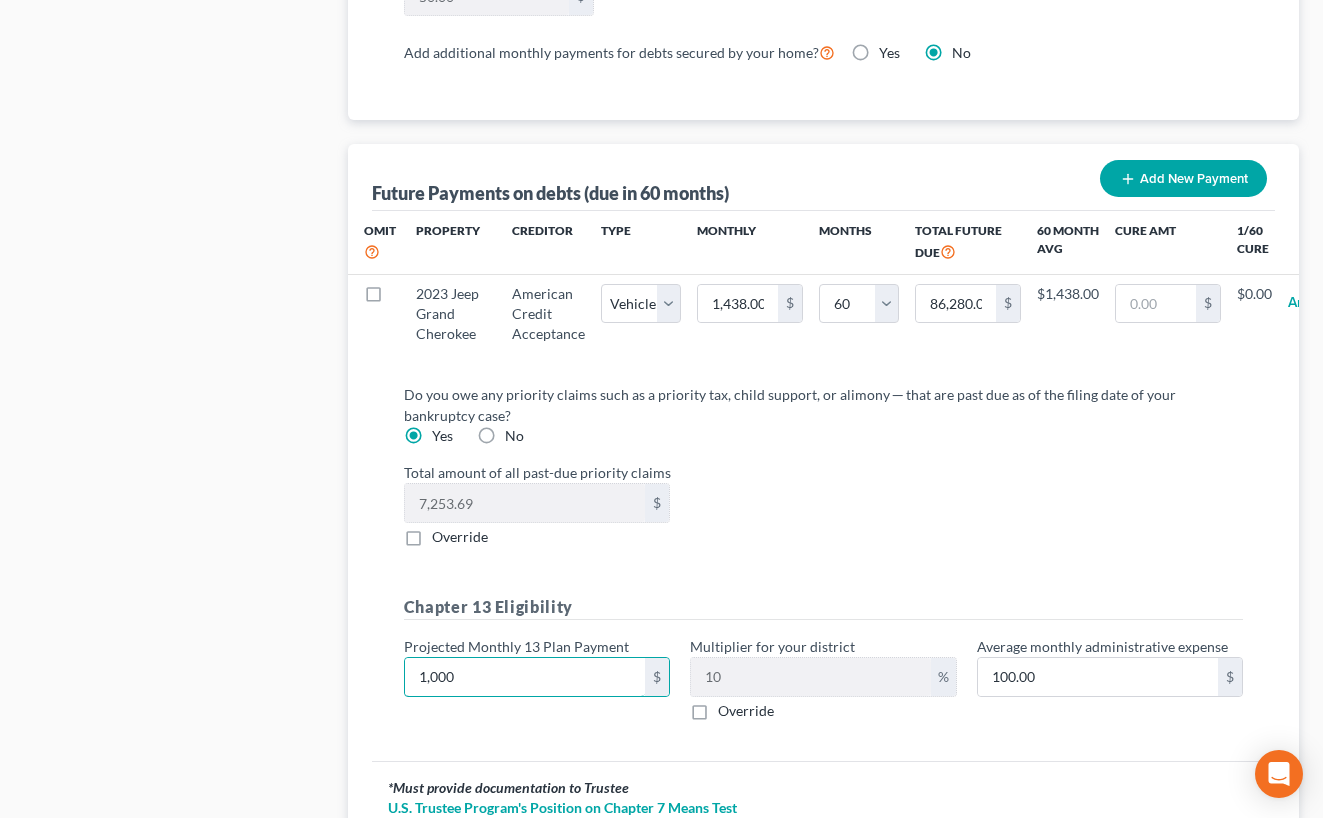 type on "1,000" 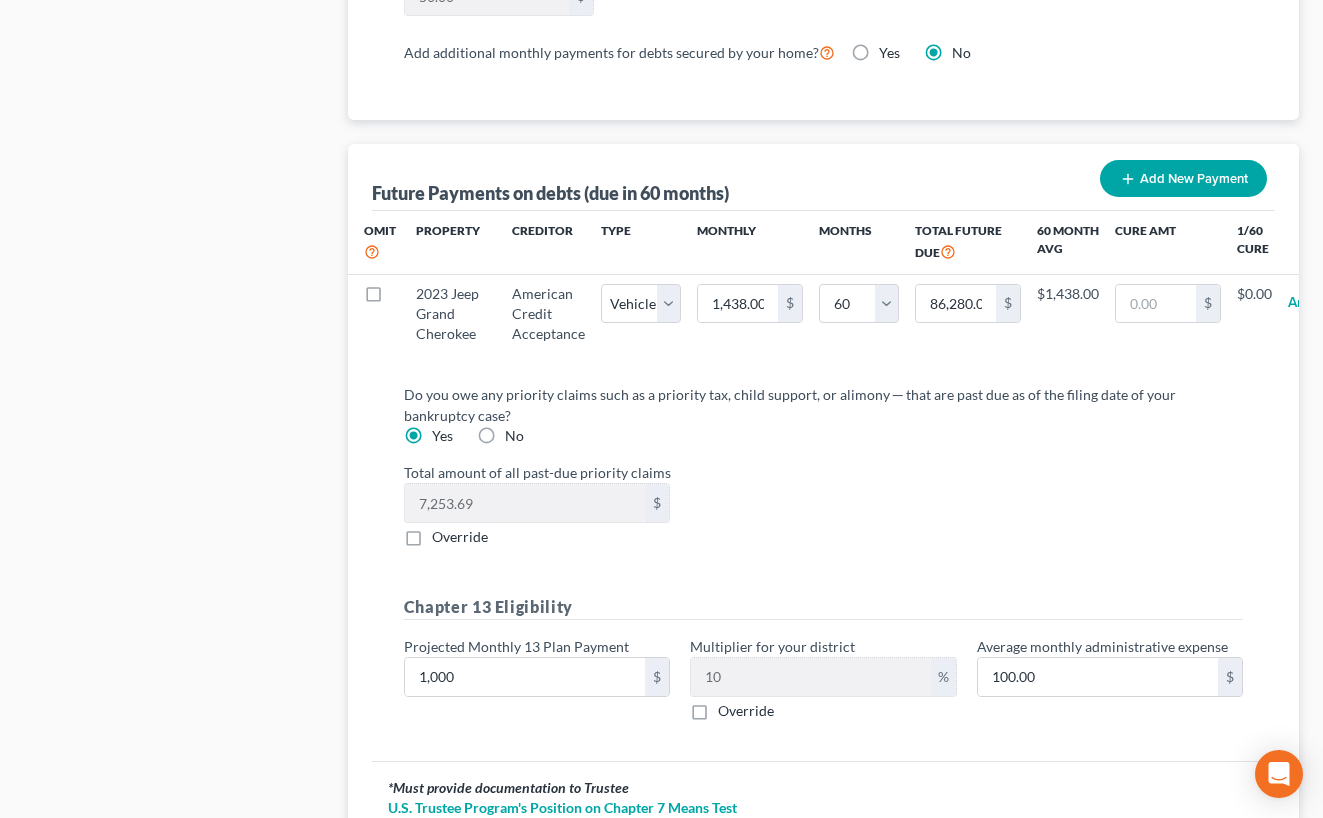 click on "Do you owe any priority claims such as a priority tax, child support, or alimony ─ that are past due as of the filing date of your bankruptcy case? Yes No Total amount of all past-due priority claims 7,253.69 $ Override" at bounding box center [823, 465] 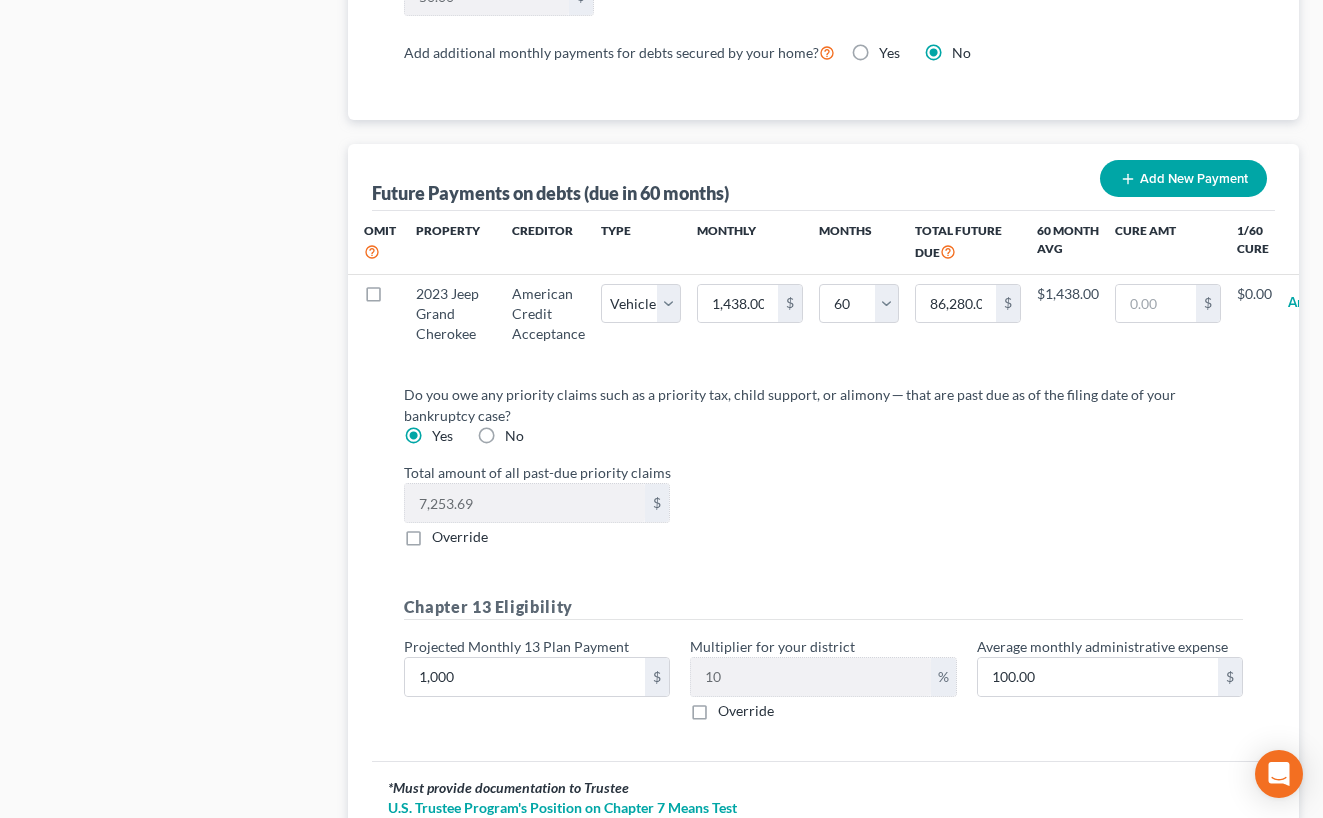 click on "Do you owe any priority claims such as a priority tax, child support, or alimony ─ that are past due as of the filing date of your bankruptcy case? Yes No Total amount of all past-due priority claims 7,253.69 $ Override Chapter 13 Eligibility Projected Monthly 13 Plan Payment 1,000 $ Multiplier for your district 10 % Override Average monthly administrative expense 100.00 $" at bounding box center [823, 564] 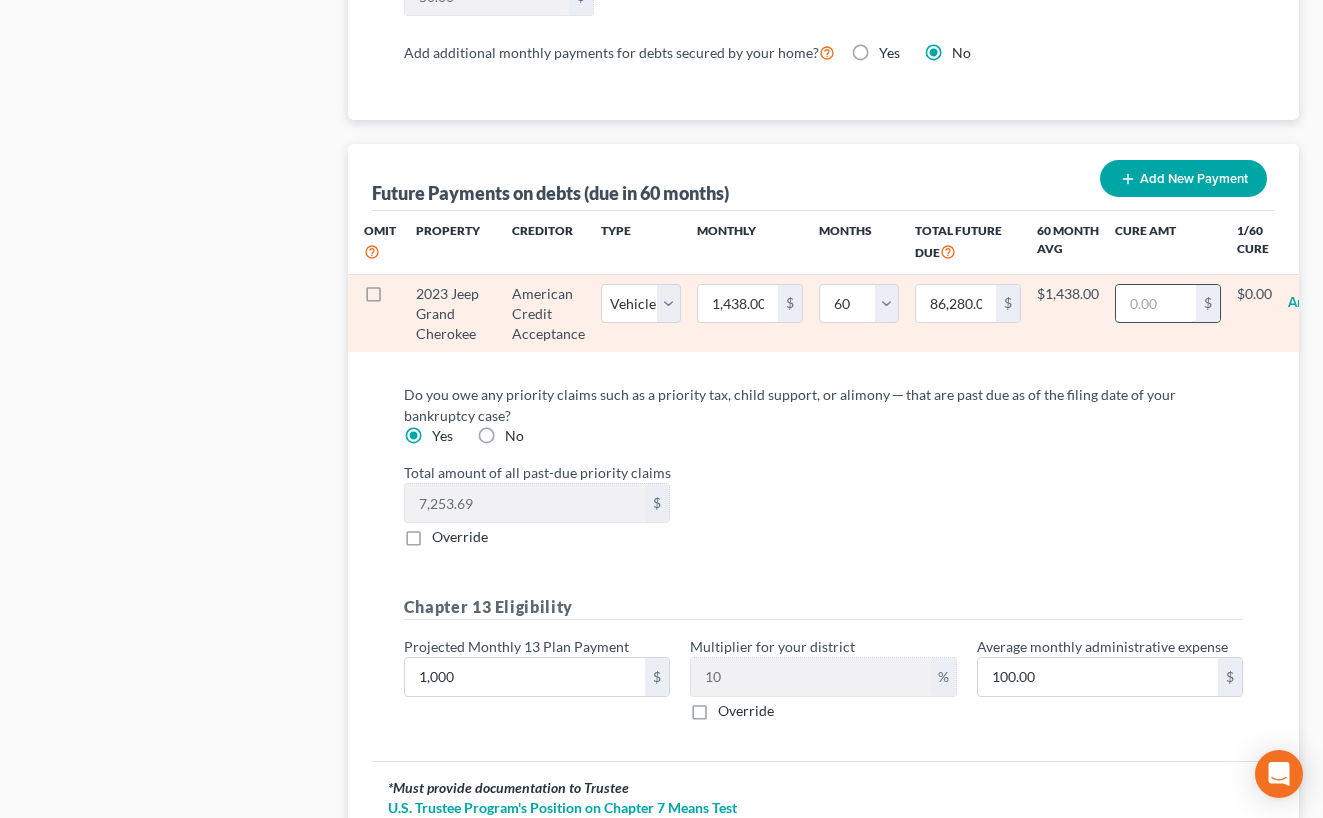 click at bounding box center (1156, 304) 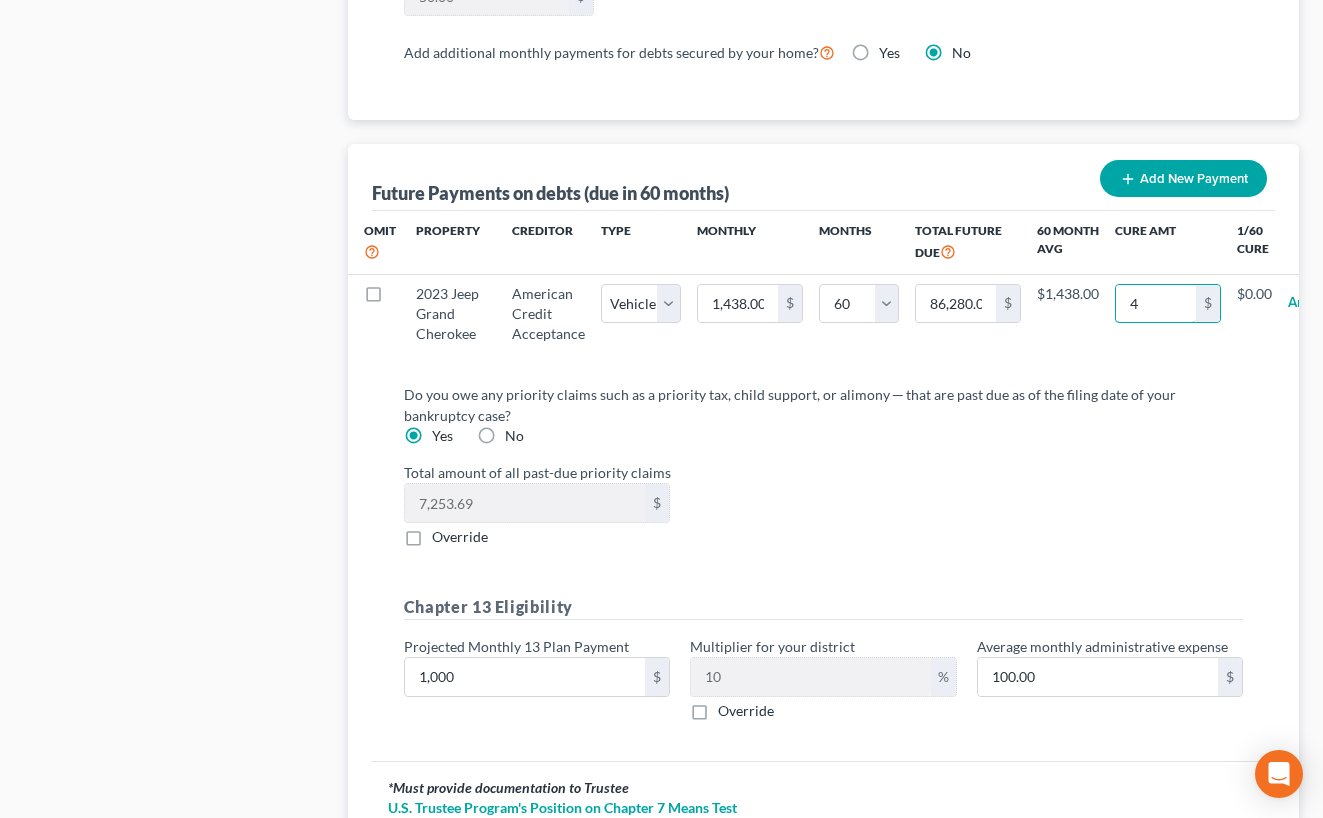 type on "48" 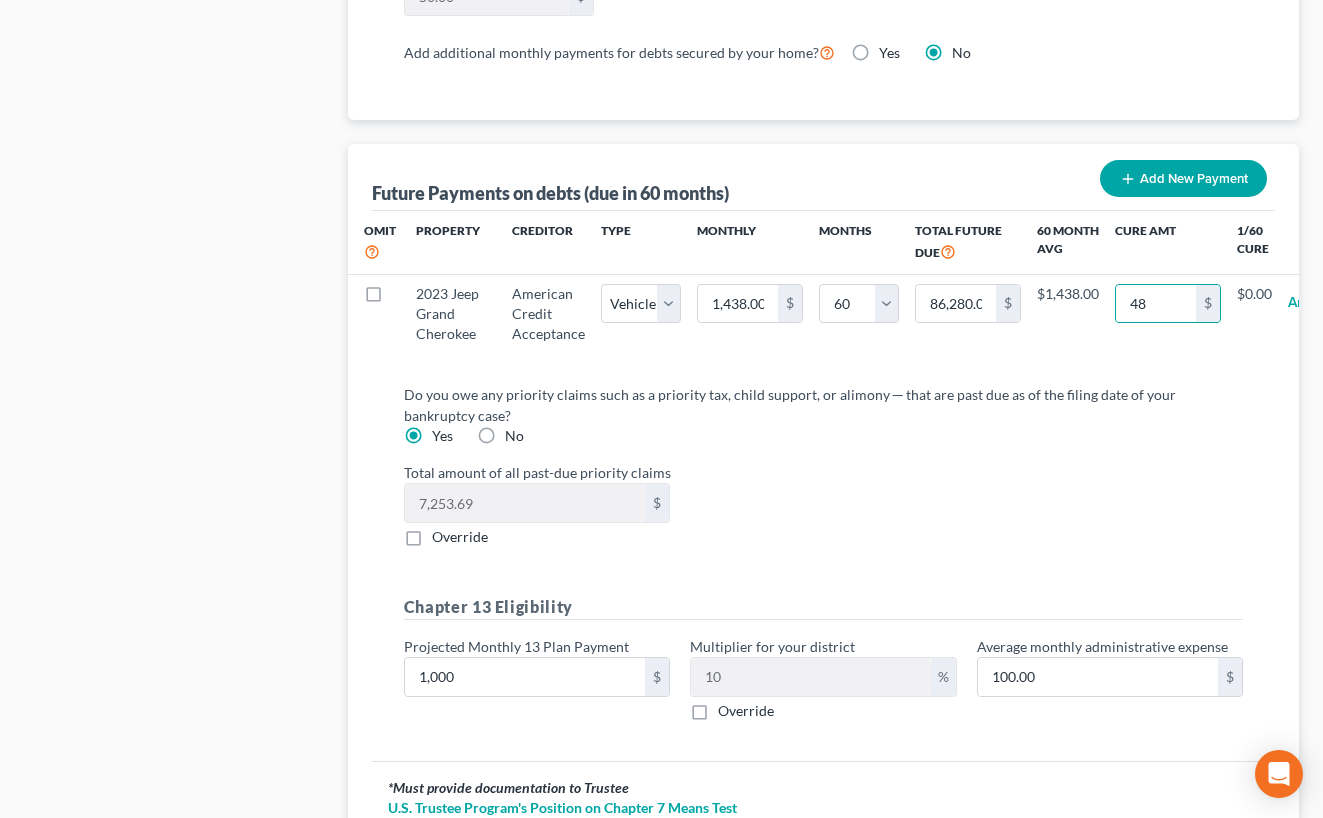 select on "1" 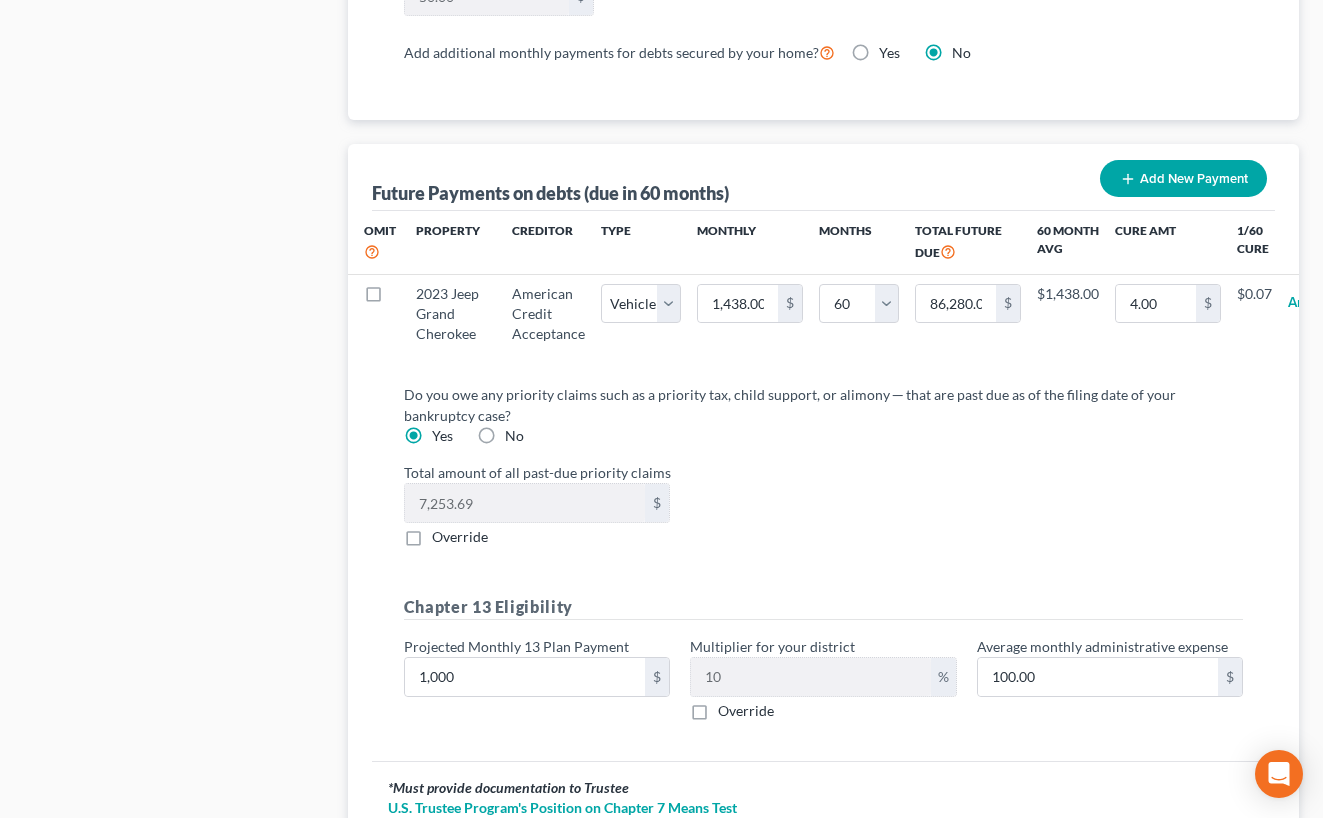 select on "1" 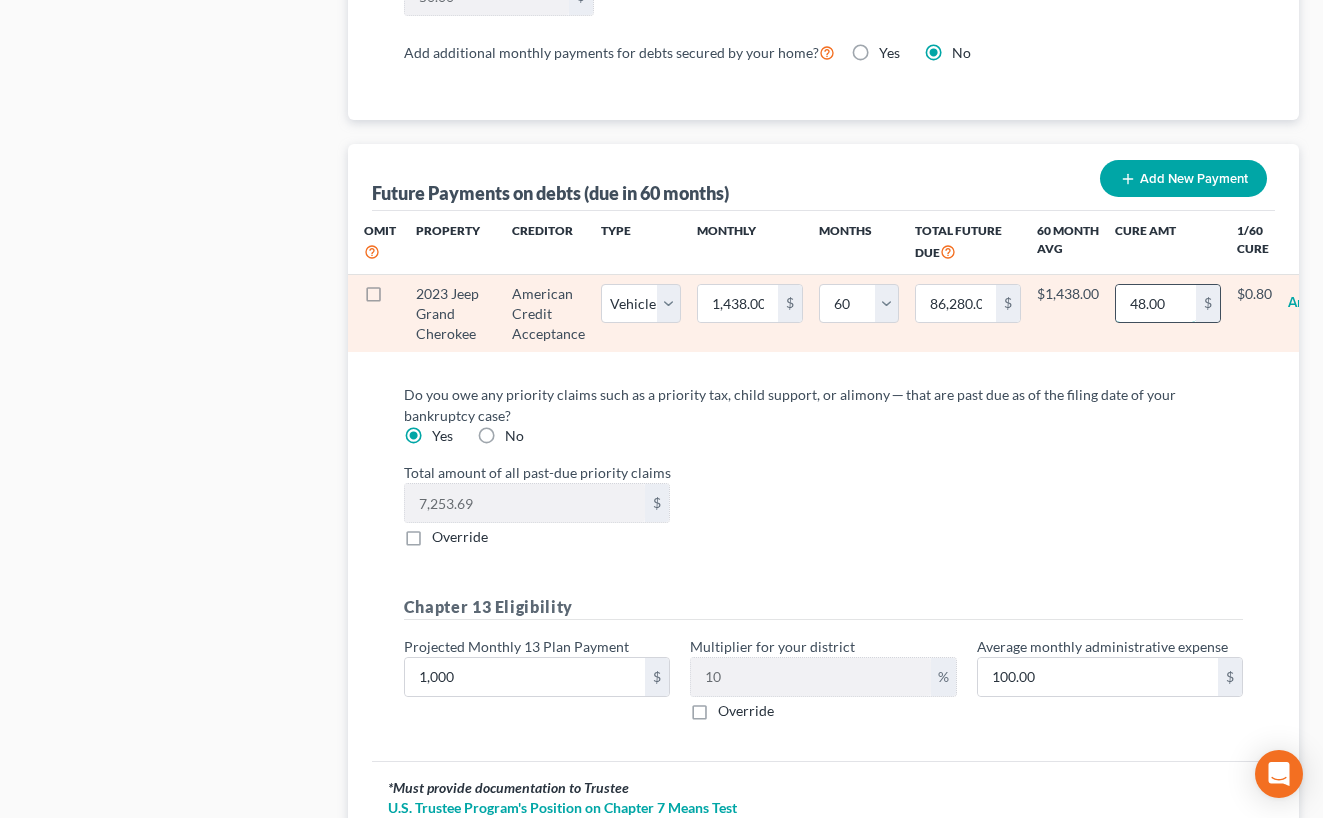 click on "48.00" at bounding box center [1156, 304] 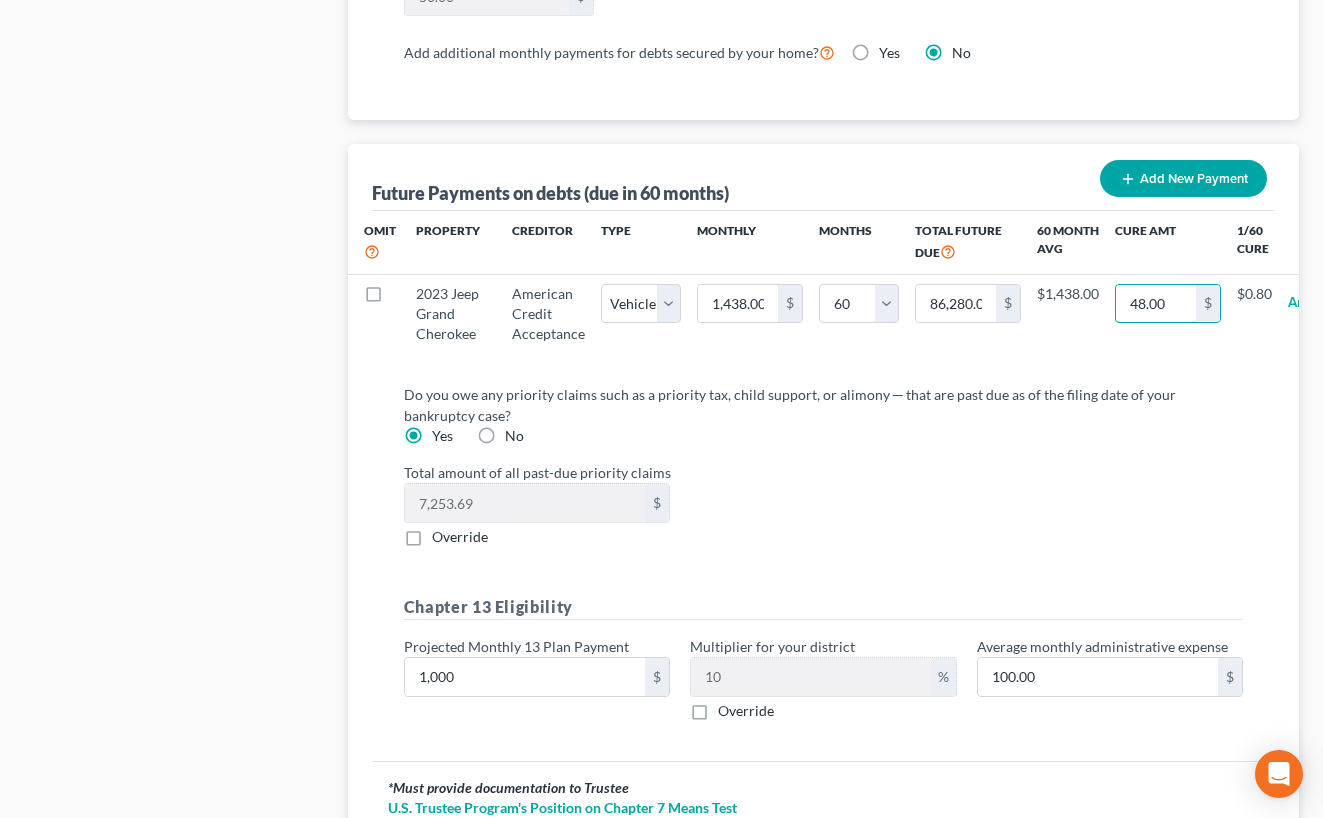 type on "489.00" 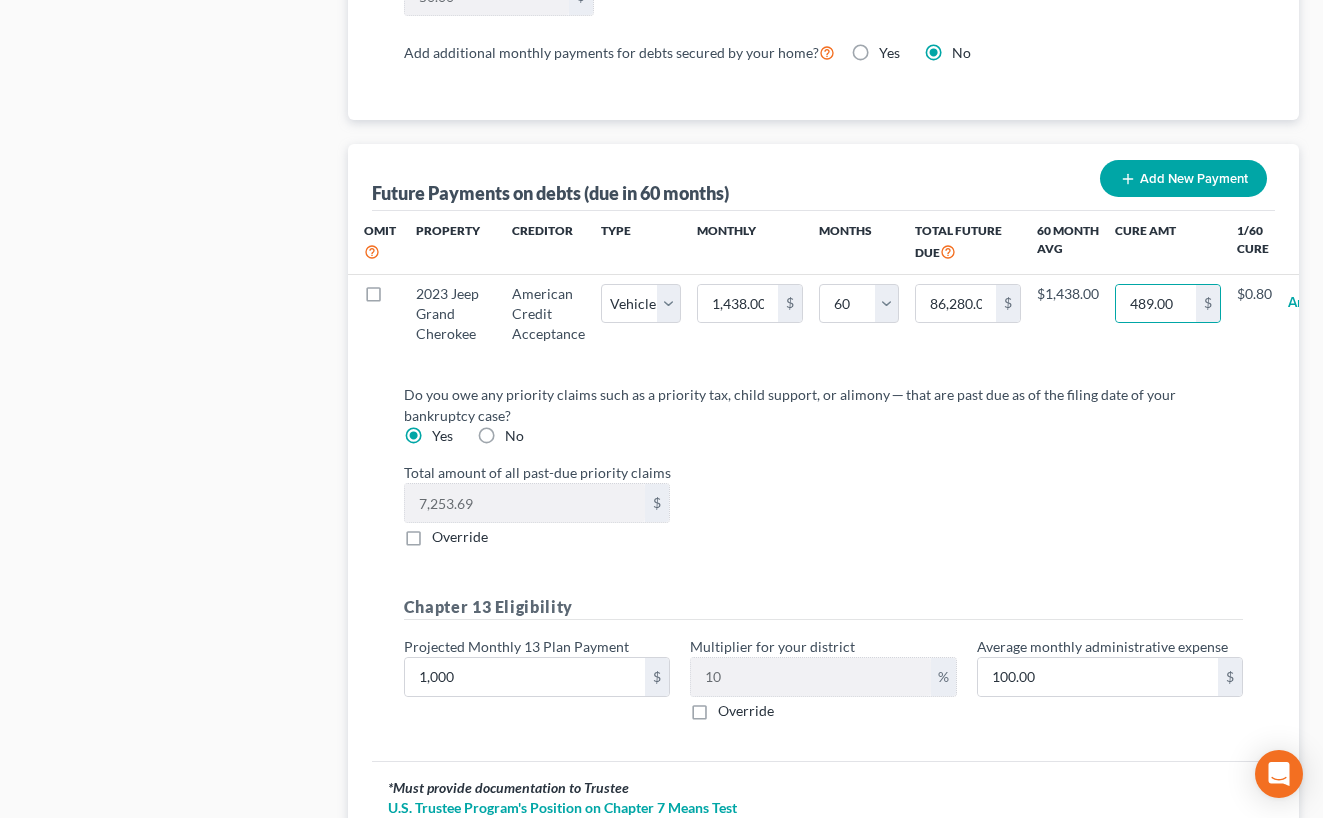 select on "1" 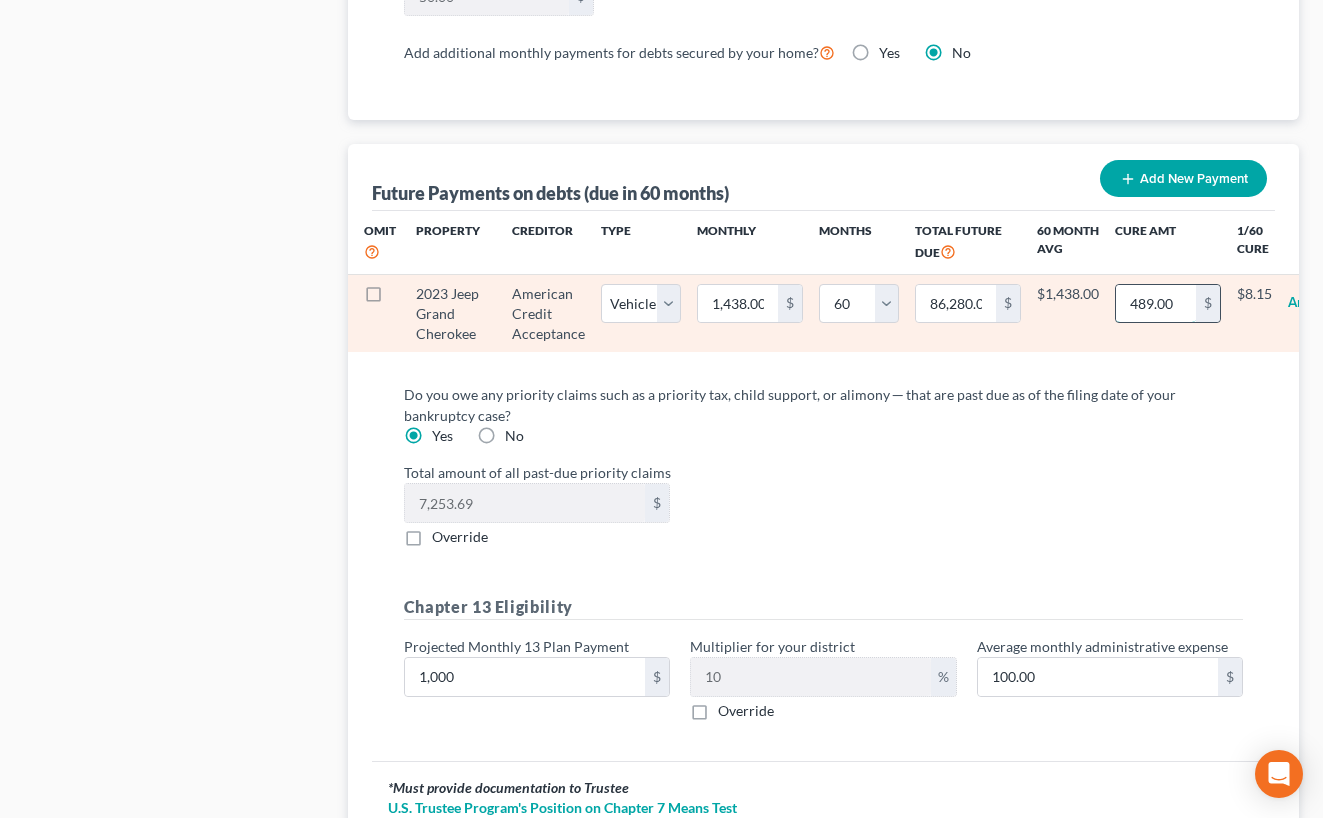 click on "489.00" at bounding box center (1156, 304) 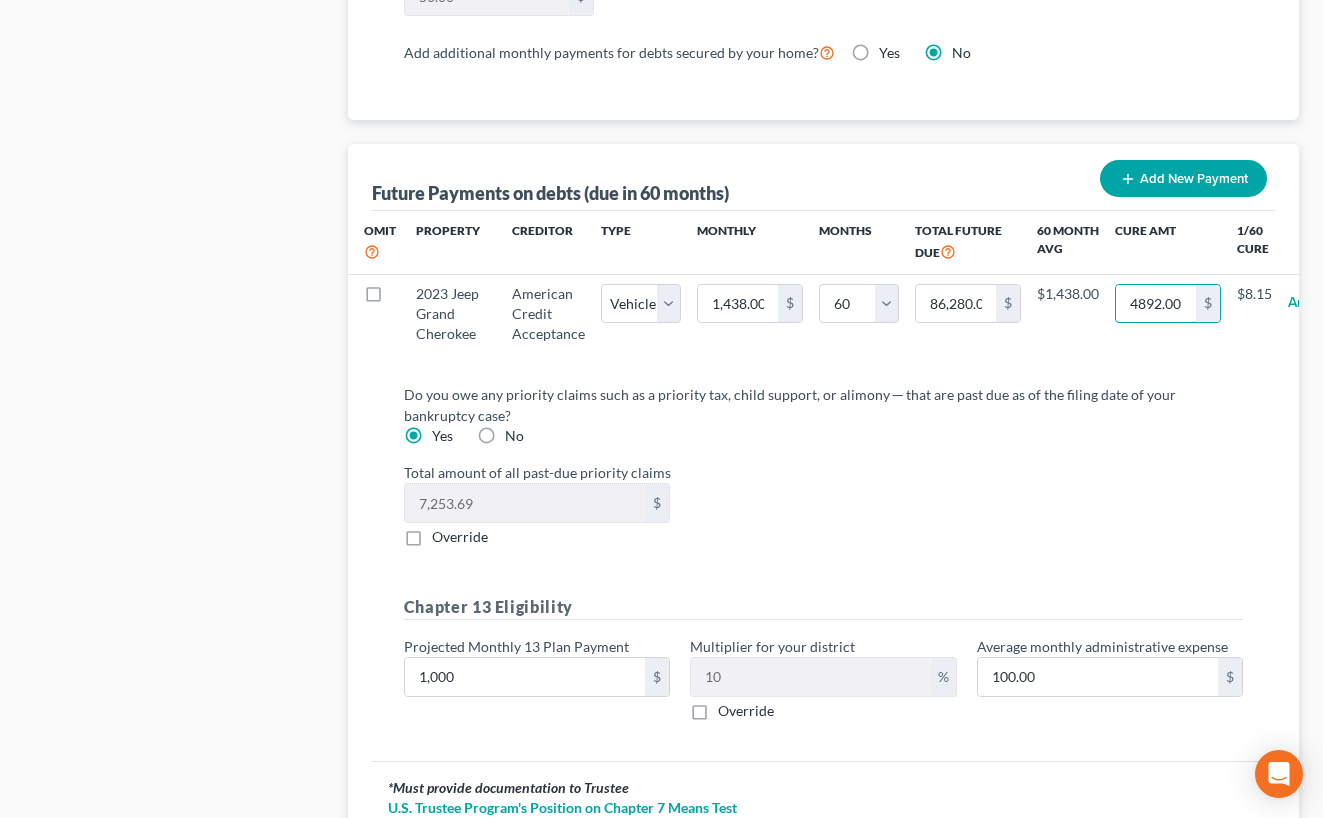 type on "4,892.00" 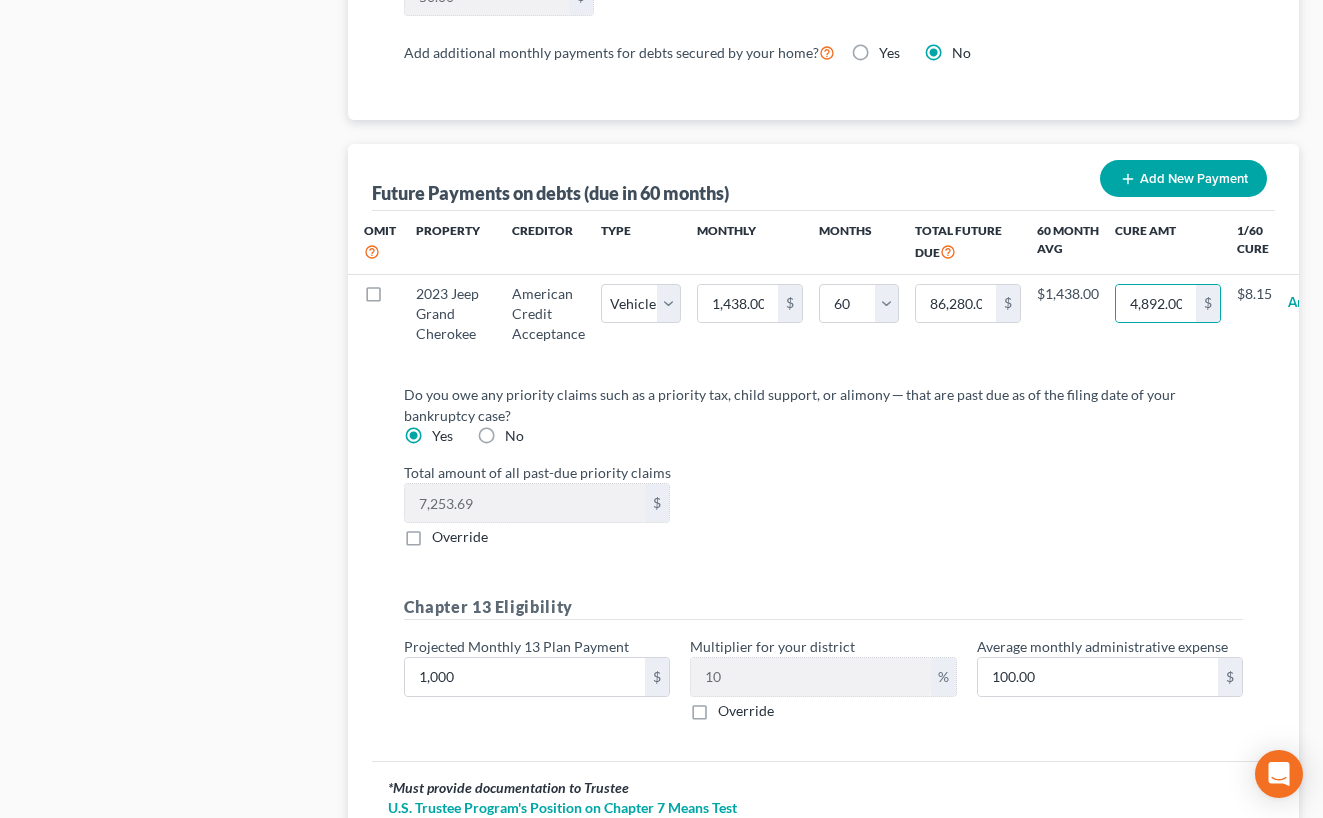 select on "1" 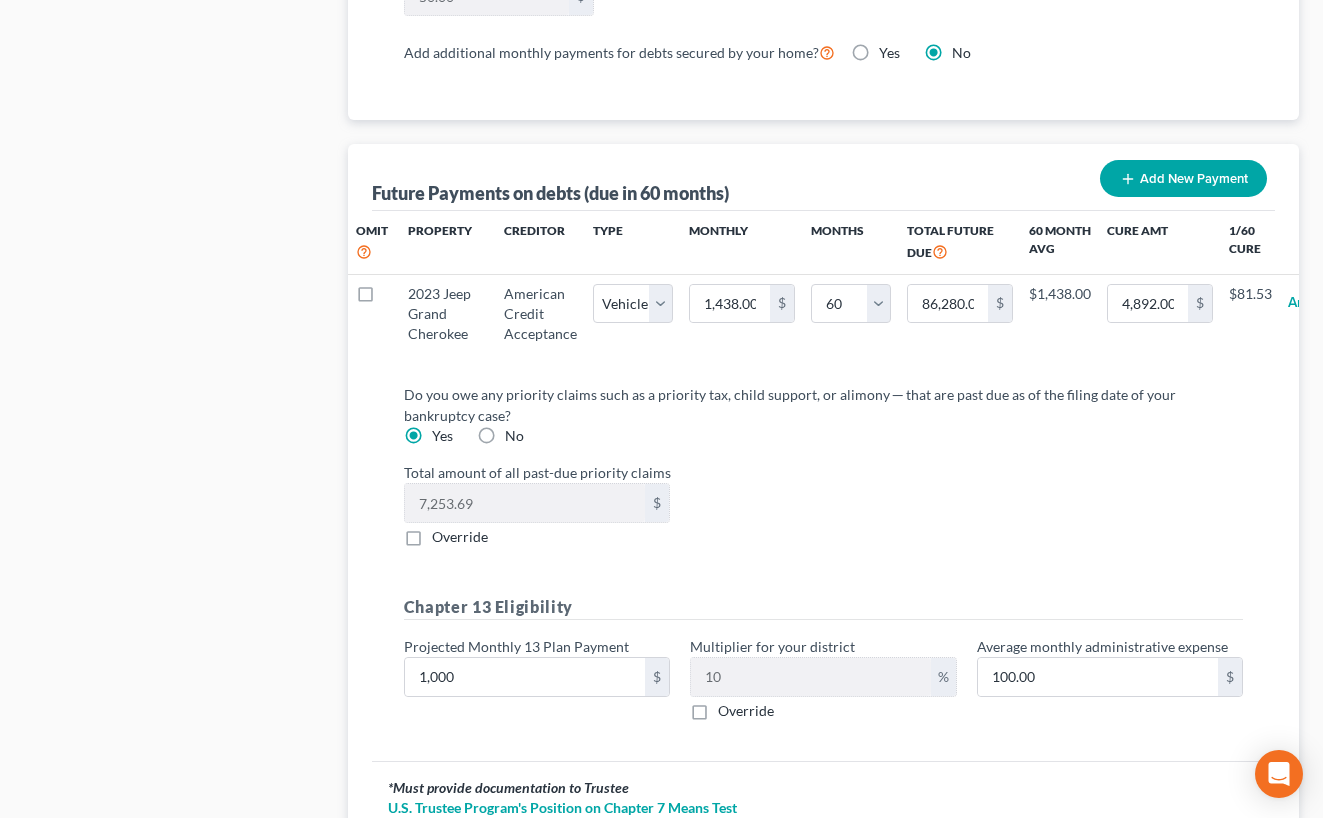scroll, scrollTop: 0, scrollLeft: 0, axis: both 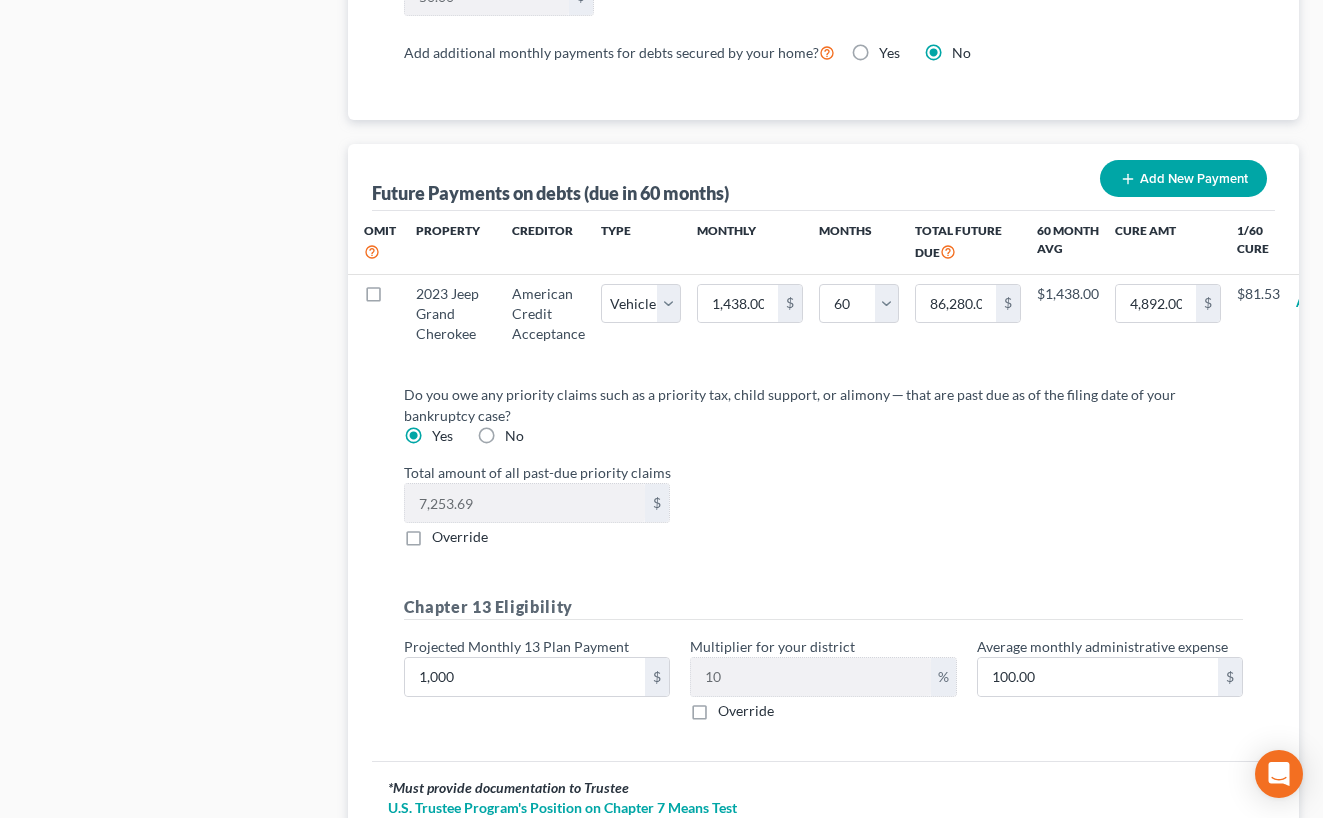 click on "Omit  Property Creditor Type Monthly Months Total Future Due  60 Month Avg Cure Amt 1/60 Cure 2023 Jeep Grand Cherokee American Credit Acceptance Select Home Vehicle Other 1,438.00 $ 0 1 2 3 4 5 6 7 8 9 10 11 12 13 14 15 16 17 18 19 20 21 22 23 24 25 26 27 28 29 30 31 32 33 34 35 36 37 38 39 40 41 42 43 44 45 46 47 48 49 50 51 52 53 54 55 56 57 58 59 60 61 62 63 64 65 66 67 68 69 70 71 72 73 74 75 76 77 78 79 80 81 82 83 84 85 86 87 88 89 90 86,280.00 $ $1,438.00 4,892.00 $ $81.53 Amortize Edit" at bounding box center [823, 289] 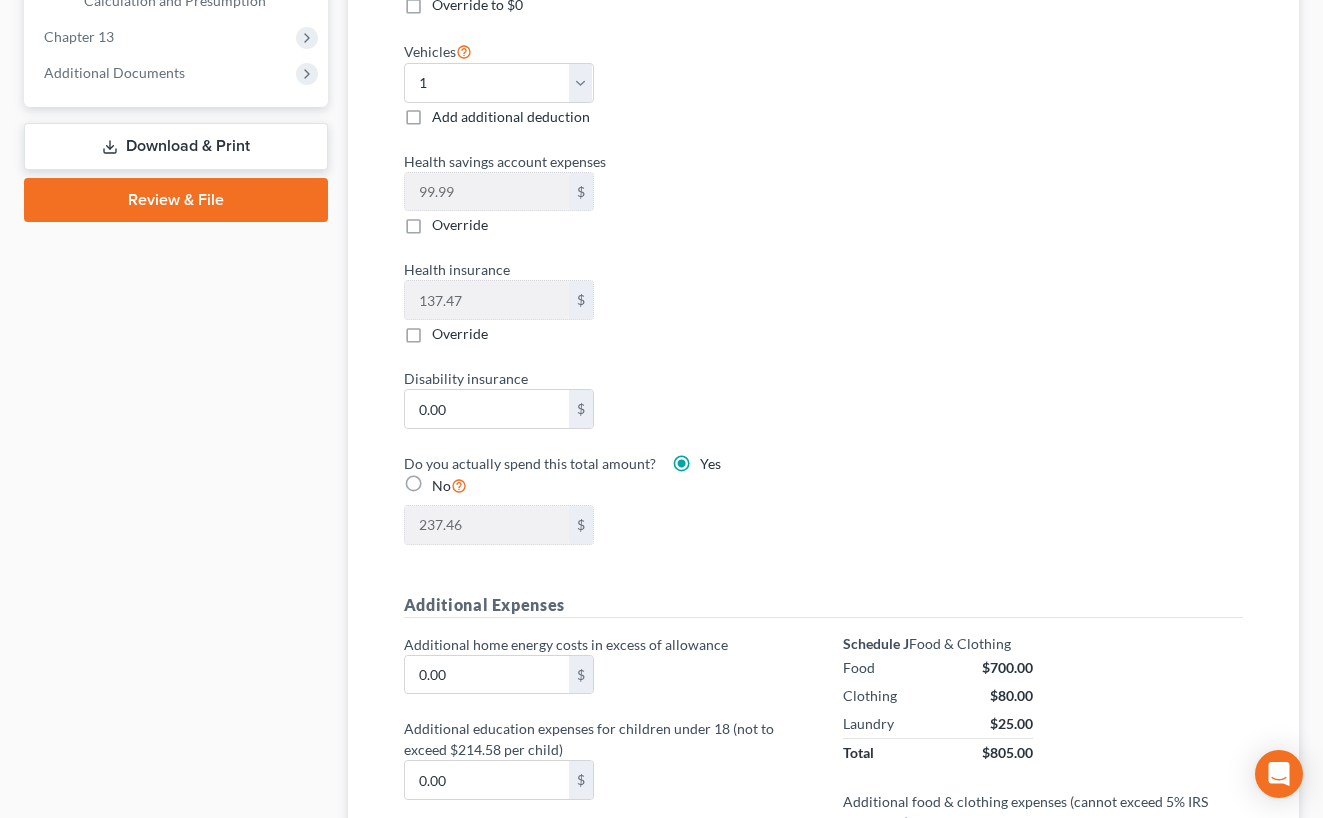 scroll, scrollTop: 970, scrollLeft: 0, axis: vertical 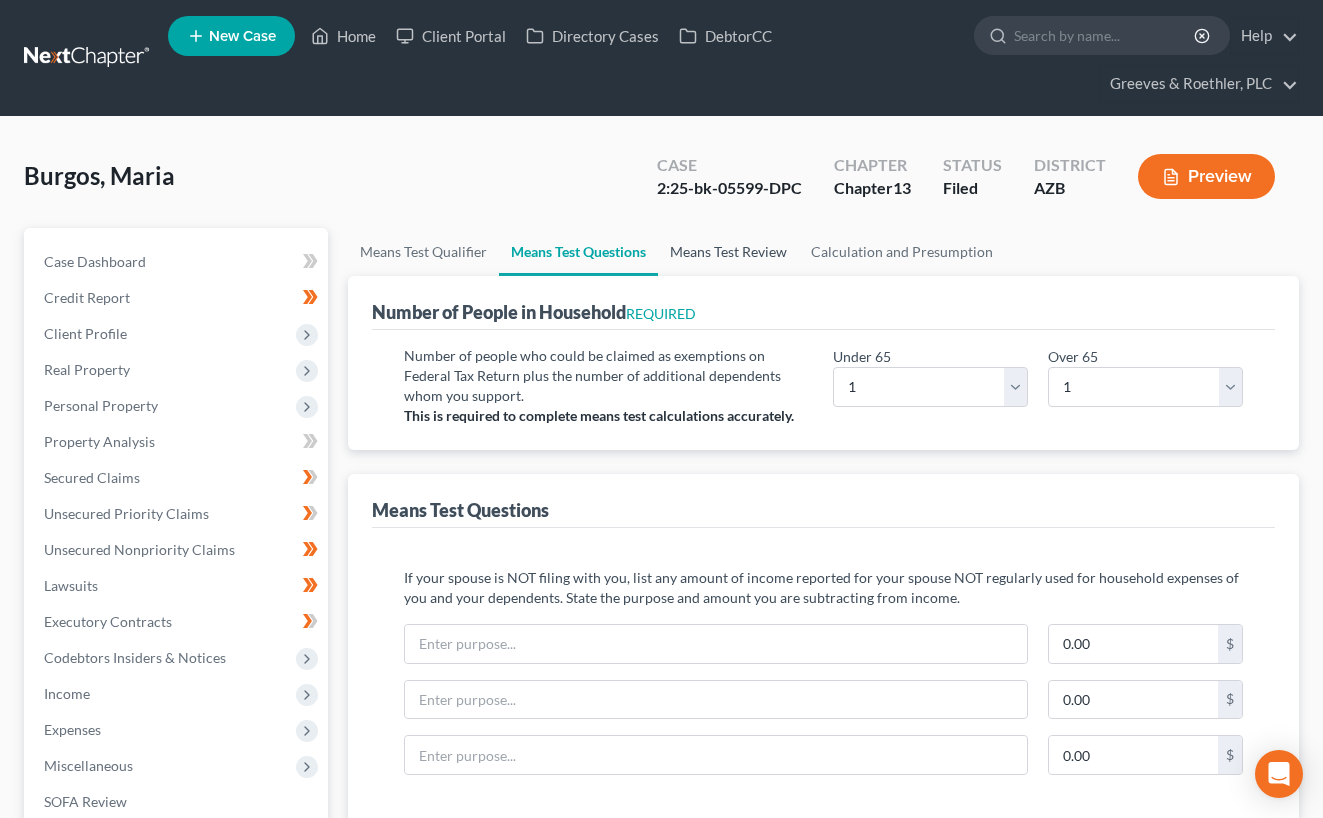click on "Means Test Review" at bounding box center (728, 252) 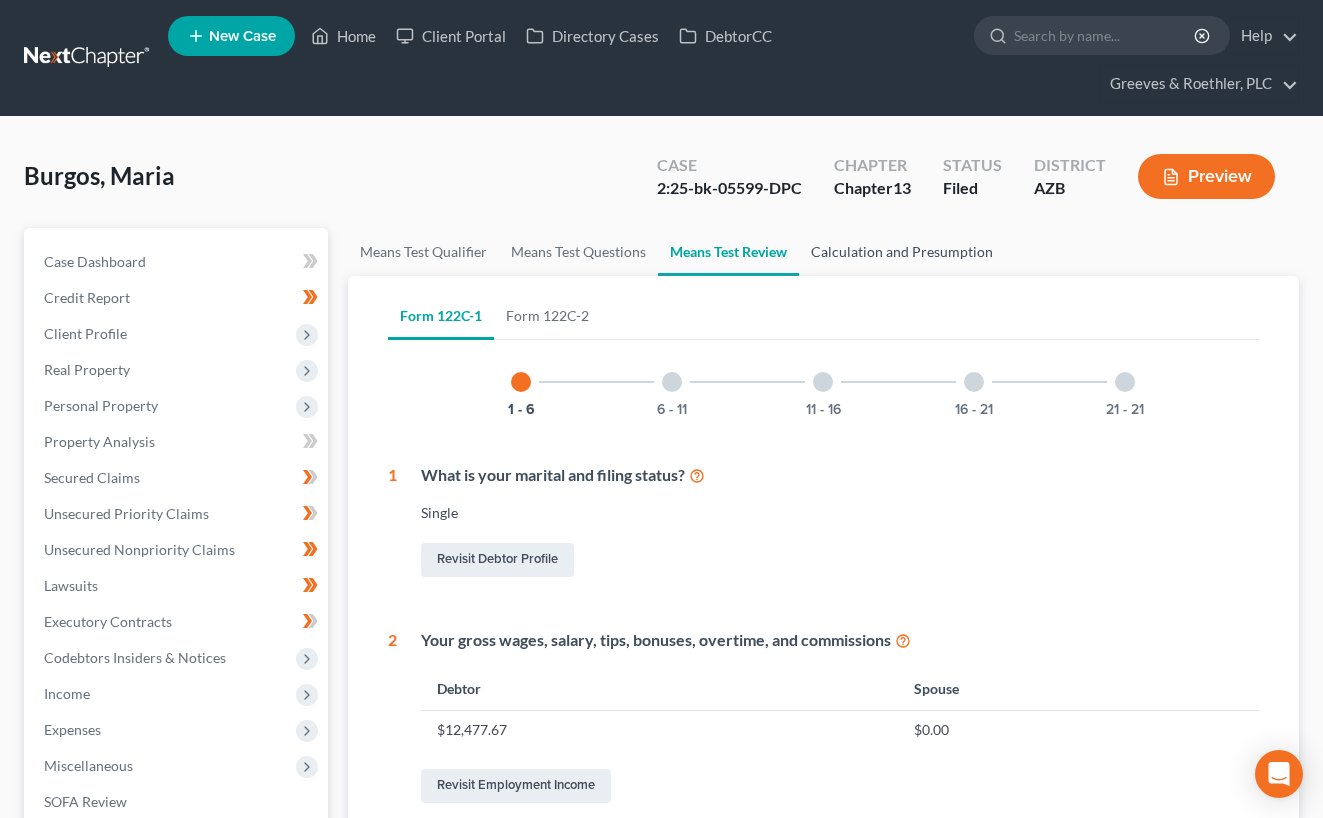 click on "Calculation and Presumption" at bounding box center (902, 252) 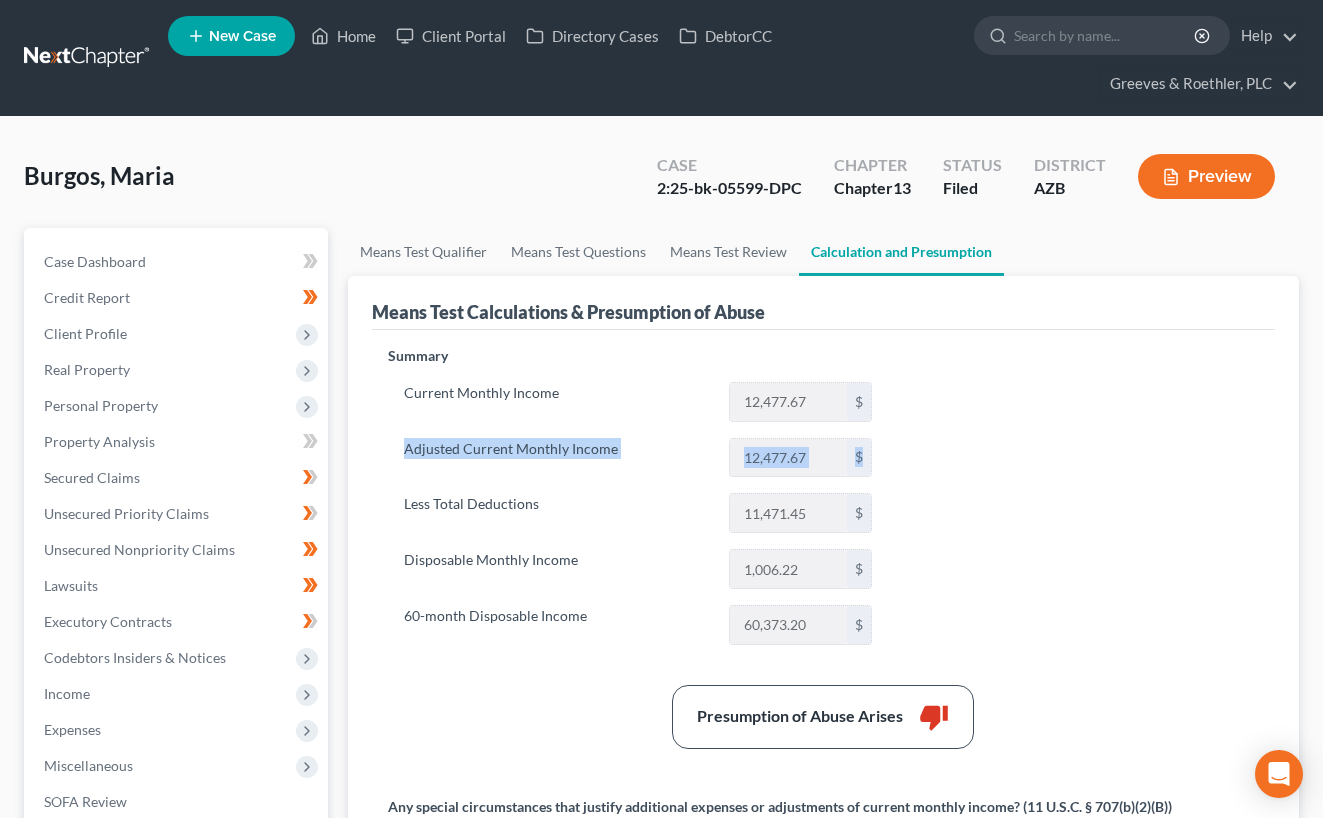 click on "Summary Current Monthly Income 12,477.67 $ Adjusted Current Monthly Income 12,477.67 $ Less Total Deductions 11,471.45 $ Disposable Monthly Income 1,006.22 $ 60-month Disposable Income 60,373.20 $ Presumption of Abuse Arises thumb_down Any special circumstances that justify additional expenses or adjustments of current monthly income? (11 U.S.C. § 707(b)(2)(B)) Description Amount $ Change in Income and Expenses Form Line Reason for Changing Date of Change Inc/Dec Amount of Change
22C-1
*
22C-2
*
Increase
*
Decrease
*
$" at bounding box center (823, 764) 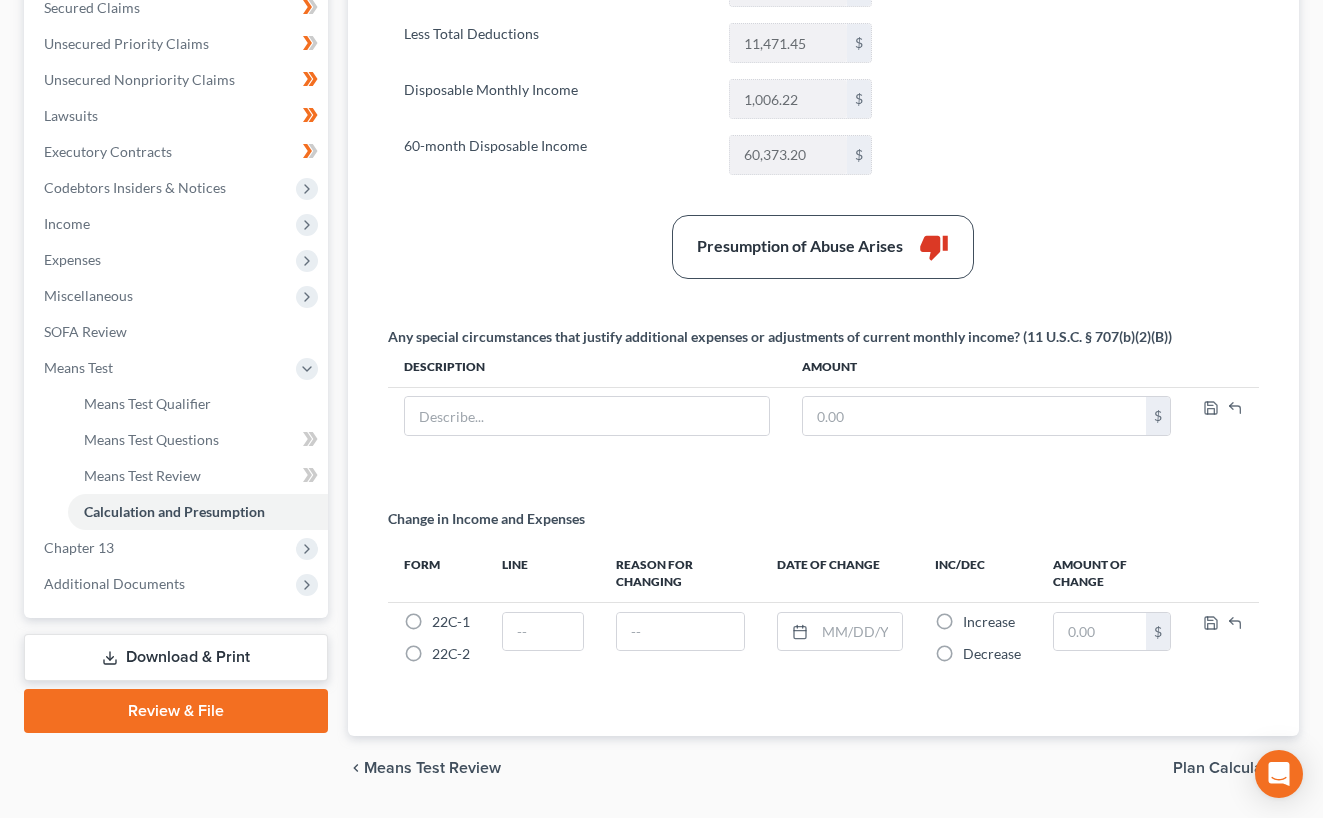 scroll, scrollTop: 482, scrollLeft: 0, axis: vertical 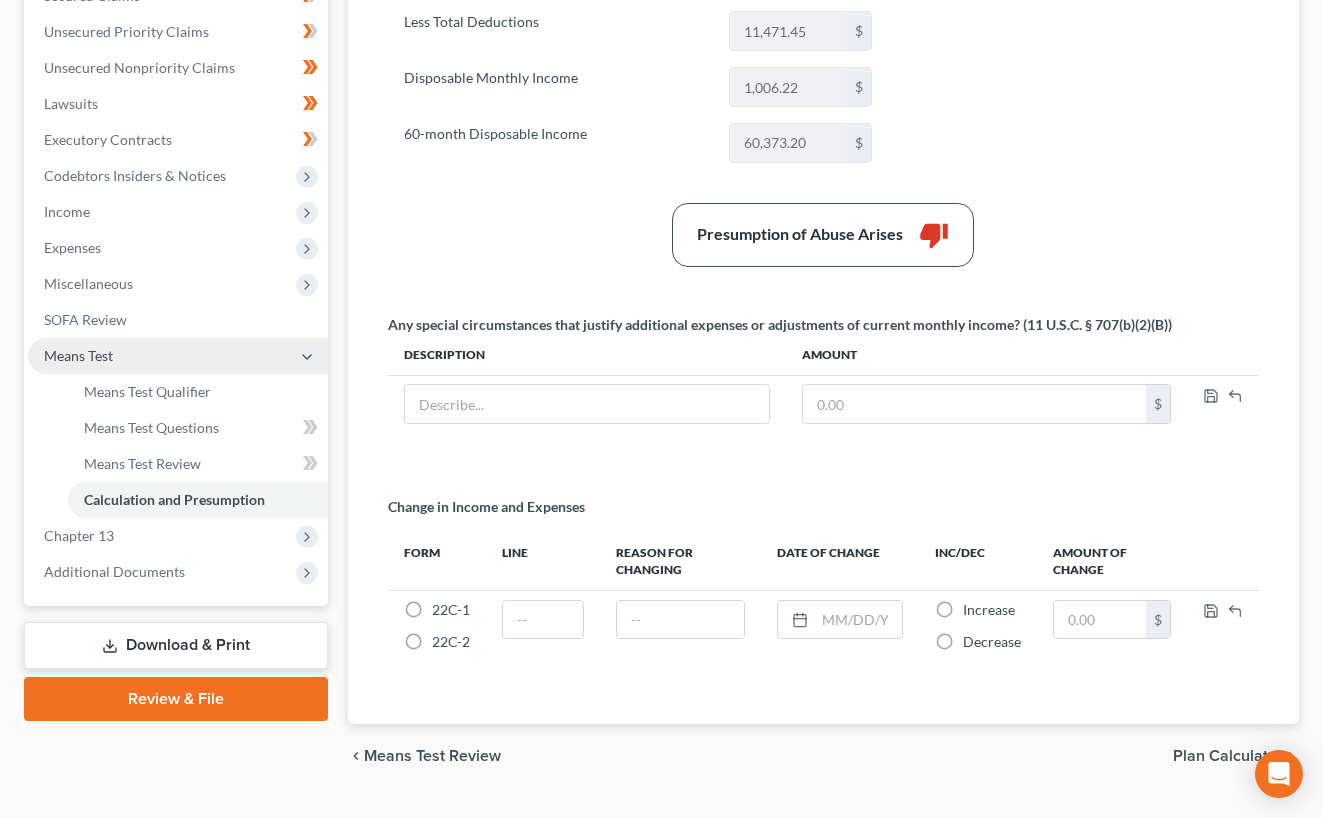 click on "Means Test" at bounding box center (178, 356) 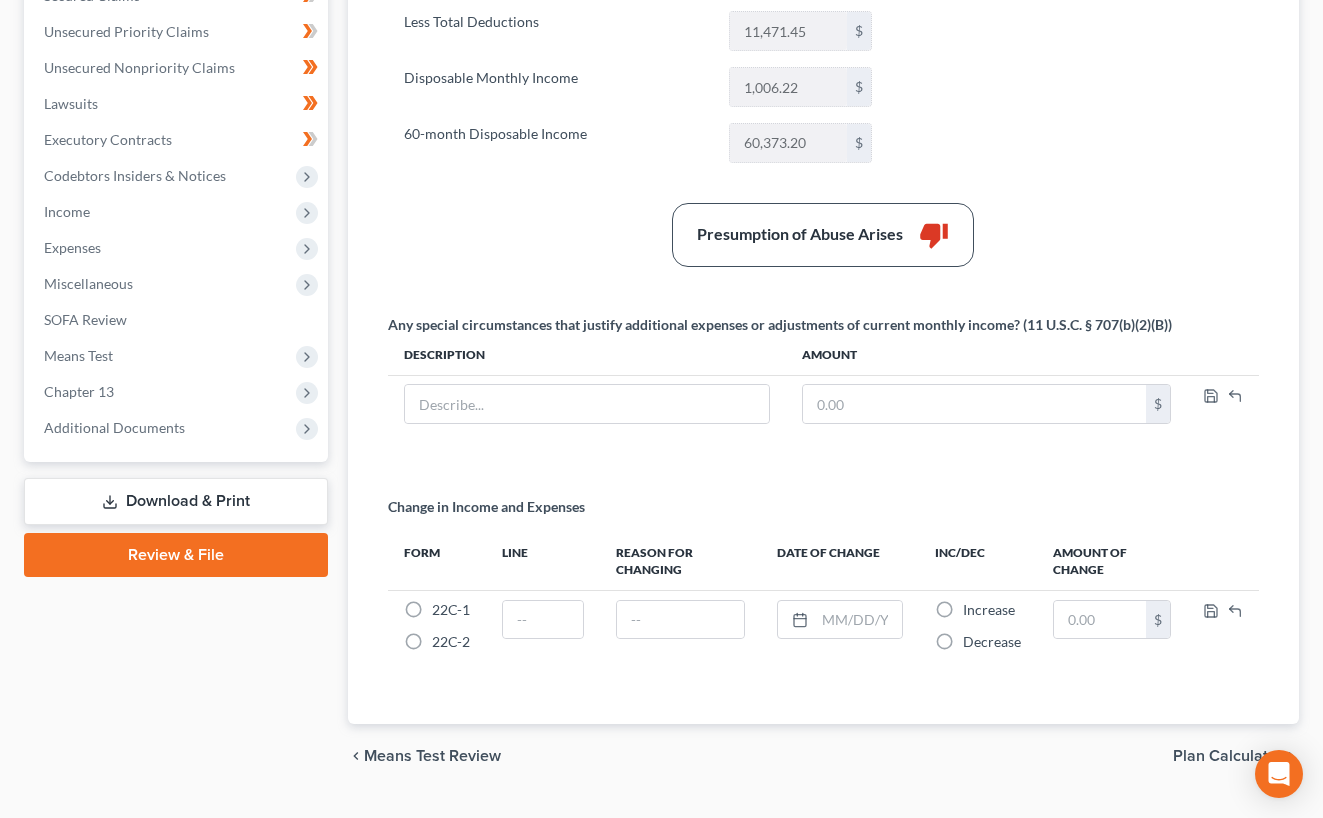 click on "Download & Print" at bounding box center (176, 501) 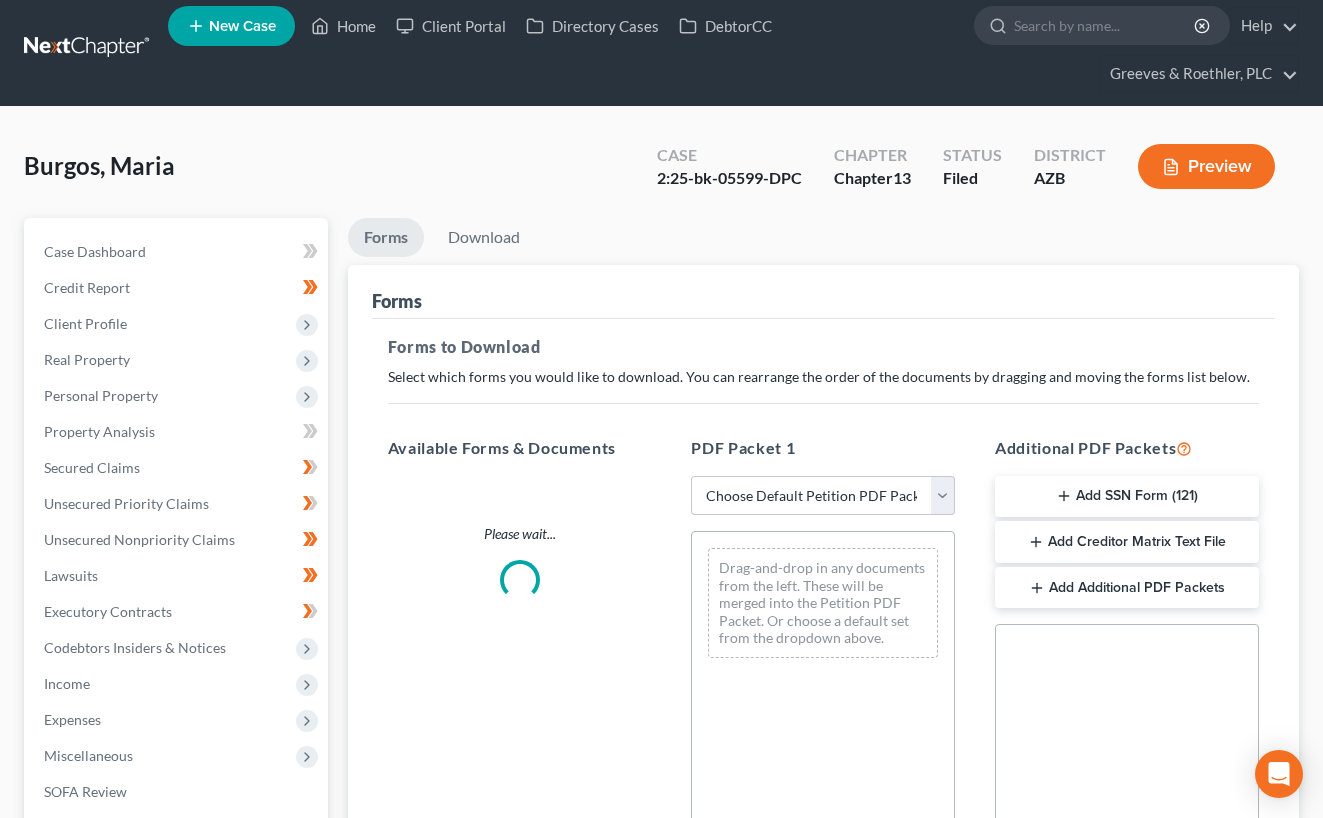 scroll, scrollTop: 0, scrollLeft: 0, axis: both 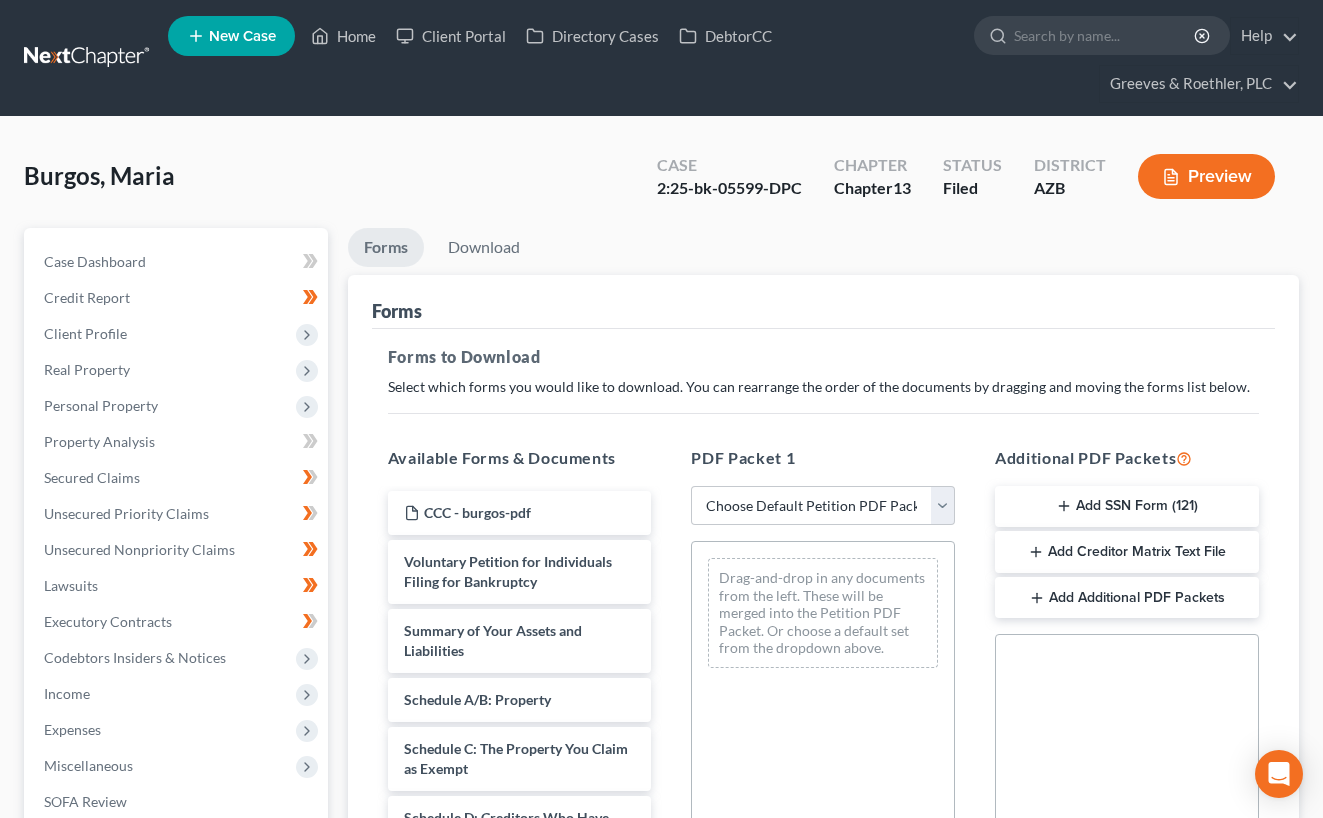 click on "Forms" at bounding box center [823, 302] 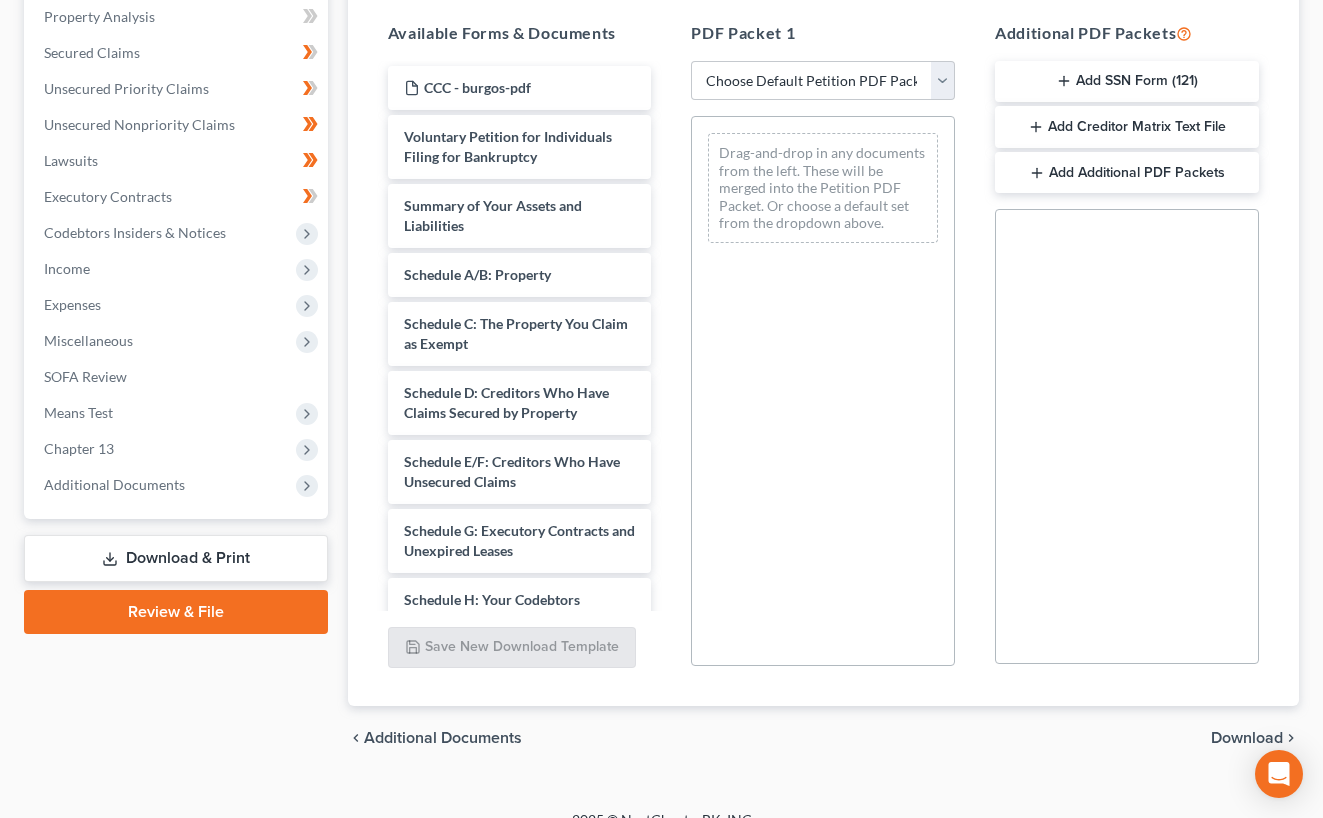 scroll, scrollTop: 440, scrollLeft: 0, axis: vertical 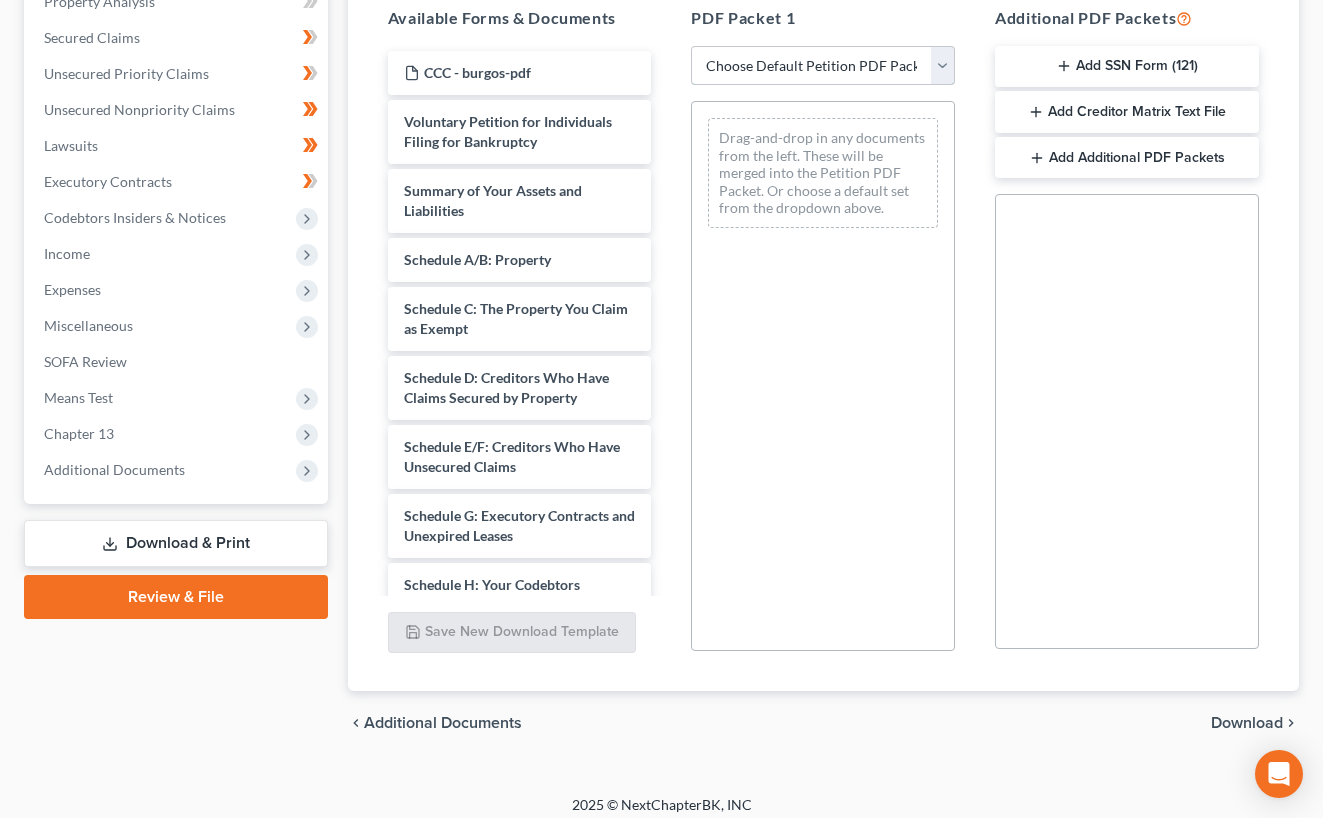 click on "Choose Default Petition PDF Packet Complete Bankruptcy Petition (all forms and schedules) Emergency Filing Forms (Petition and Creditor List Only) Amended Forms Signature Pages Only Supplemental Post Petition (Sch. I & J) Supplemental Post Petition (Sch. I) Supplemental Post Petition (Sch. J) Petition & Notice only Schedules, SOFA & Means Test Petition and Notice only" at bounding box center [823, 66] 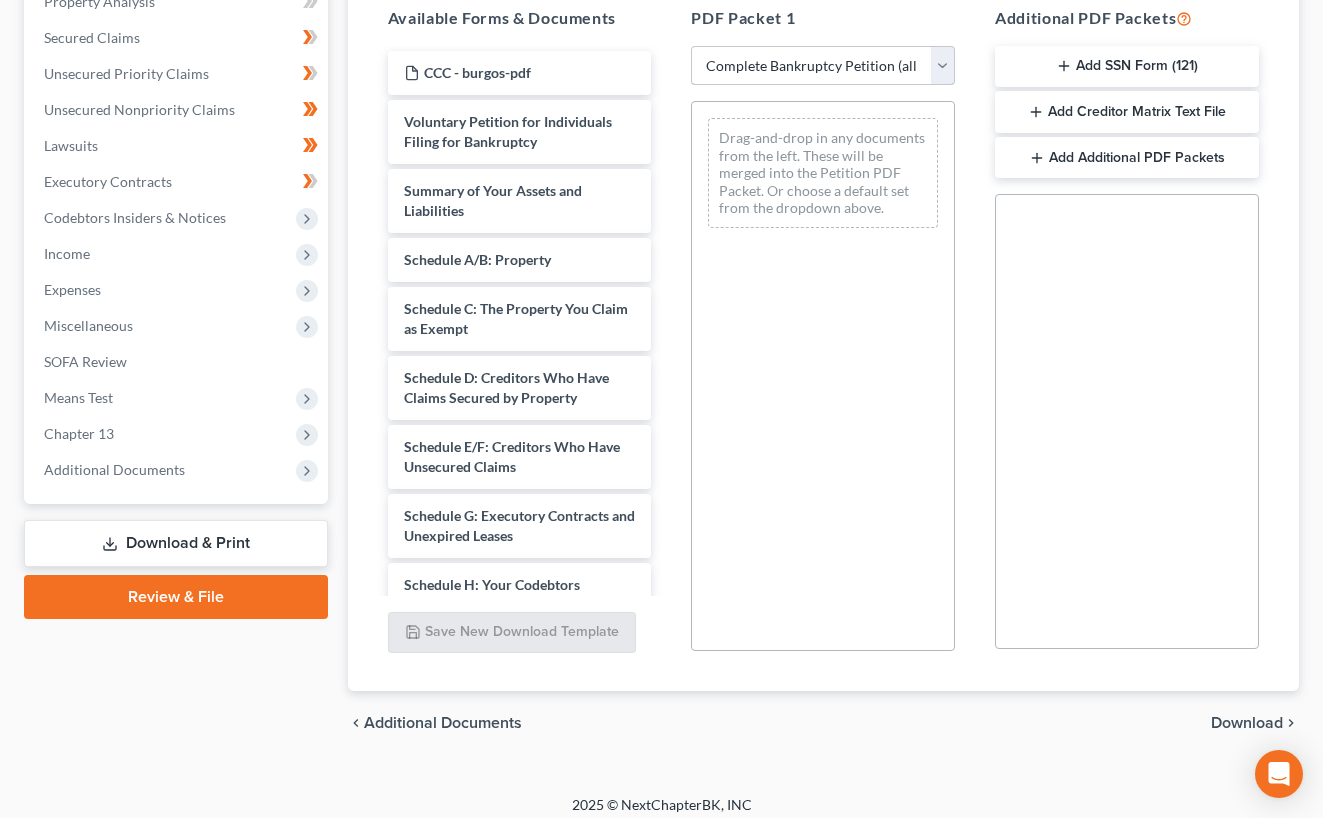 click on "Choose Default Petition PDF Packet Complete Bankruptcy Petition (all forms and schedules) Emergency Filing Forms (Petition and Creditor List Only) Amended Forms Signature Pages Only Supplemental Post Petition (Sch. I & J) Supplemental Post Petition (Sch. I) Supplemental Post Petition (Sch. J) Petition & Notice only Schedules, SOFA & Means Test Petition and Notice only" at bounding box center [823, 66] 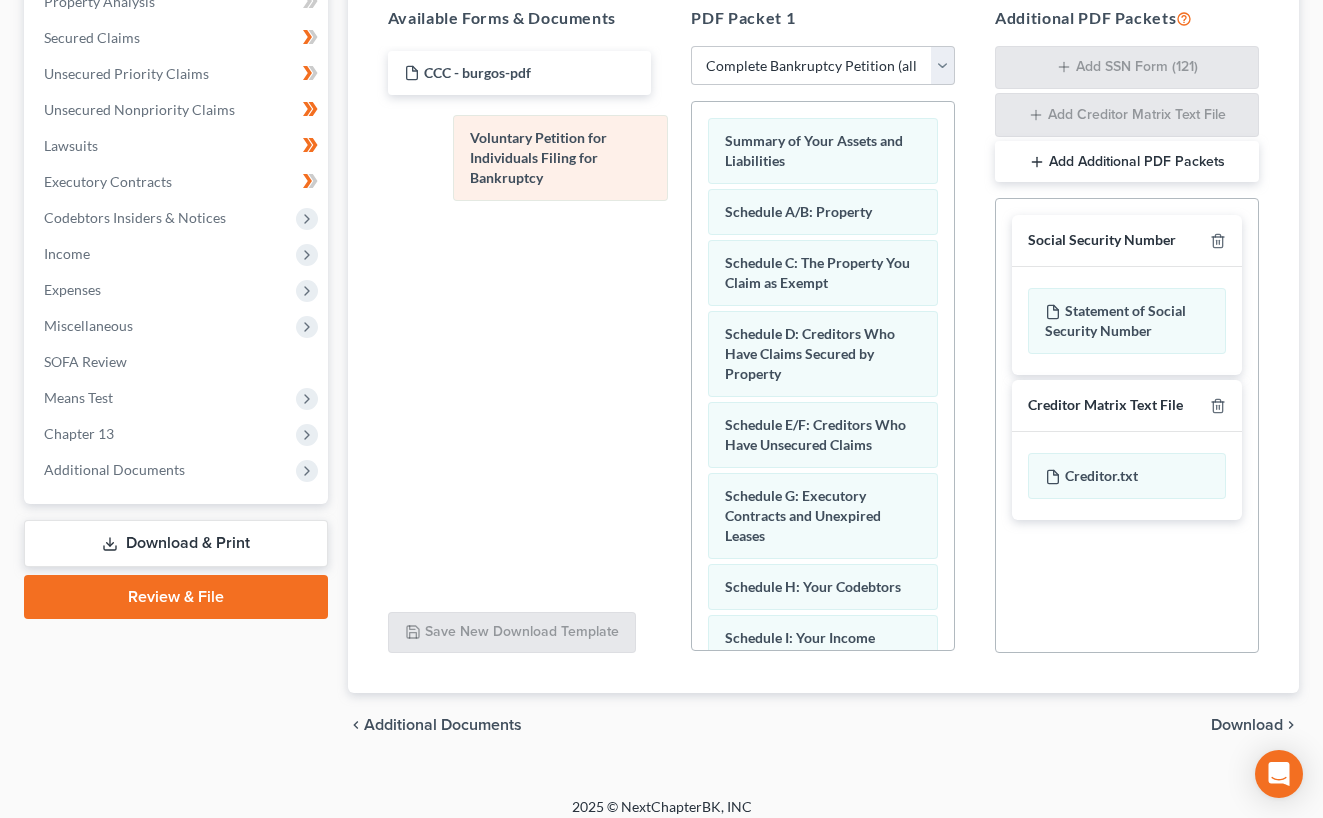drag, startPoint x: 824, startPoint y: 149, endPoint x: 552, endPoint y: 136, distance: 272.3105 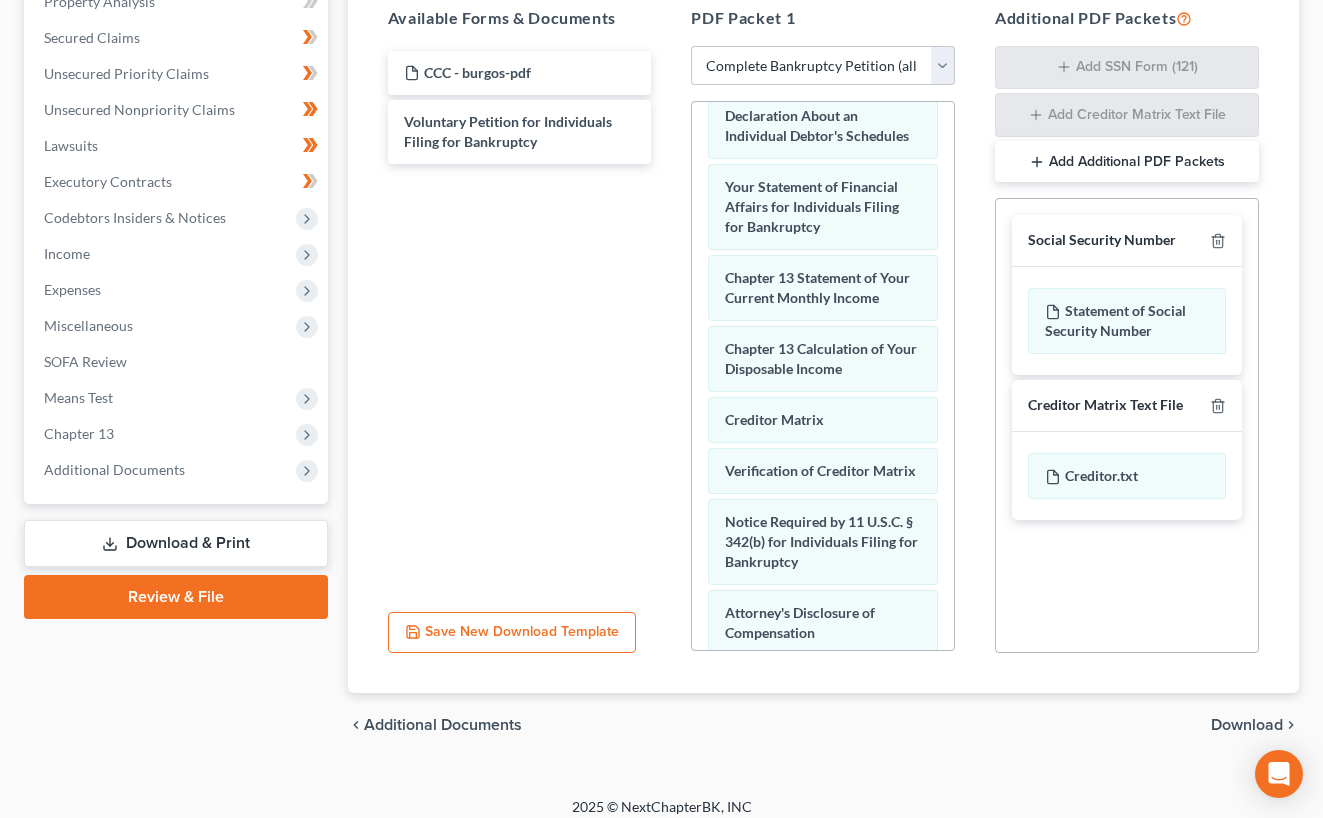 scroll, scrollTop: 838, scrollLeft: 0, axis: vertical 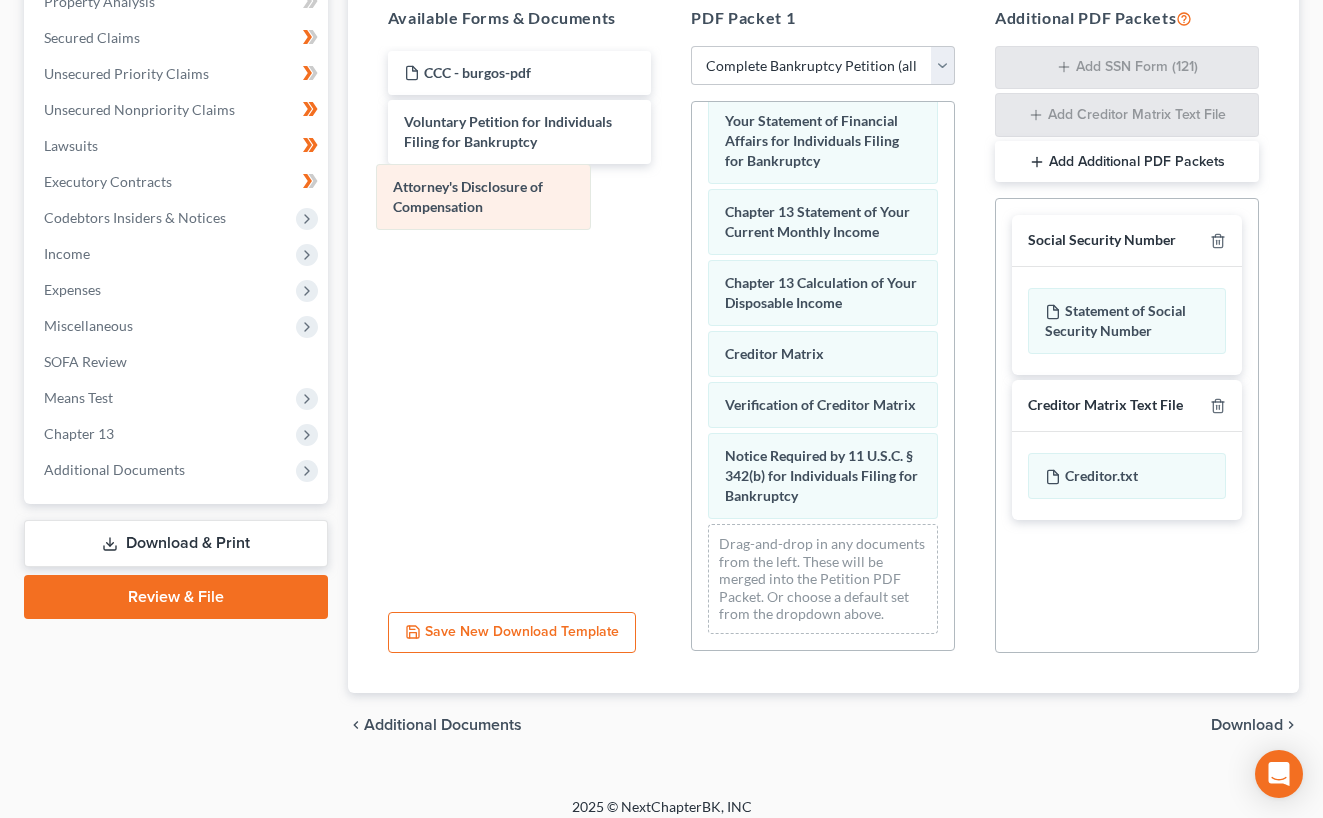 drag, startPoint x: 835, startPoint y: 457, endPoint x: 503, endPoint y: 185, distance: 429.19458 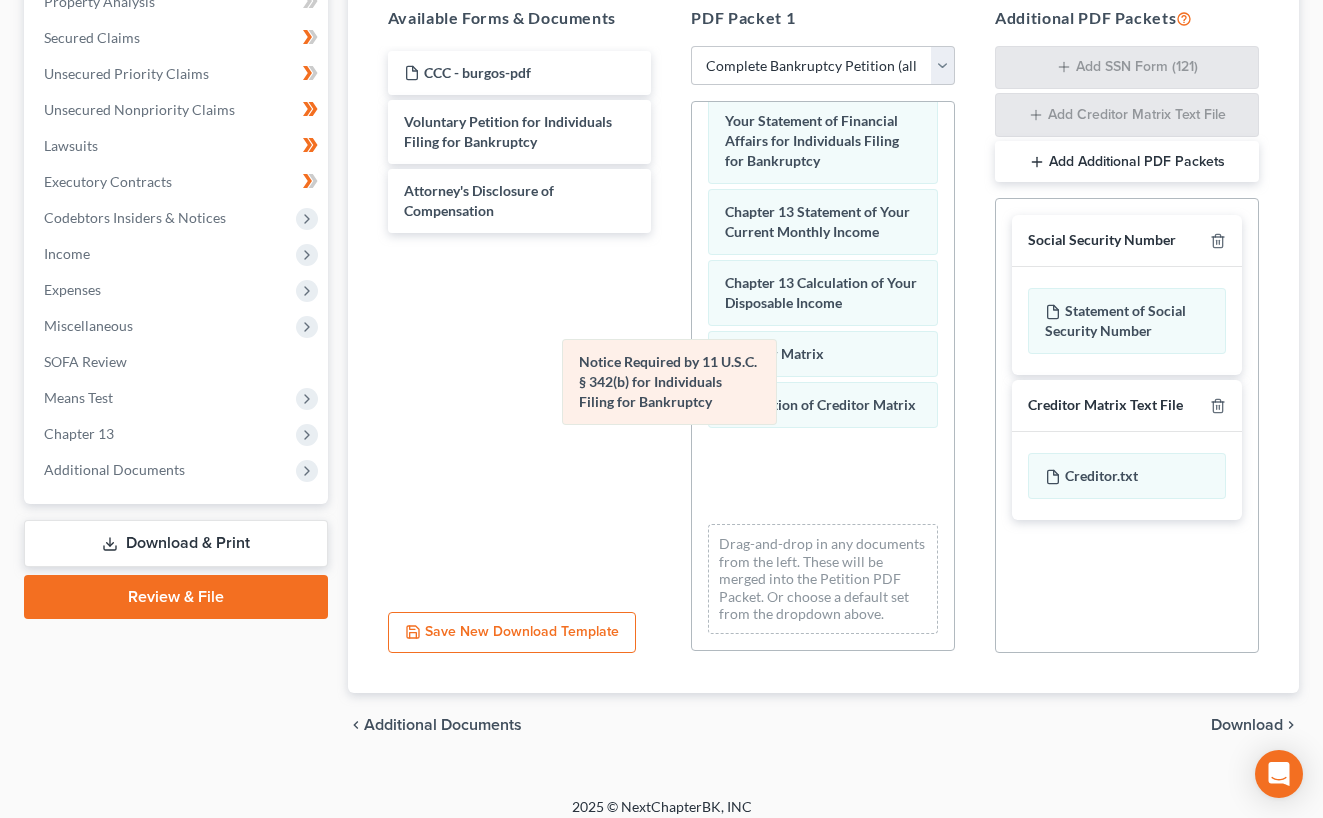 scroll, scrollTop: 676, scrollLeft: 0, axis: vertical 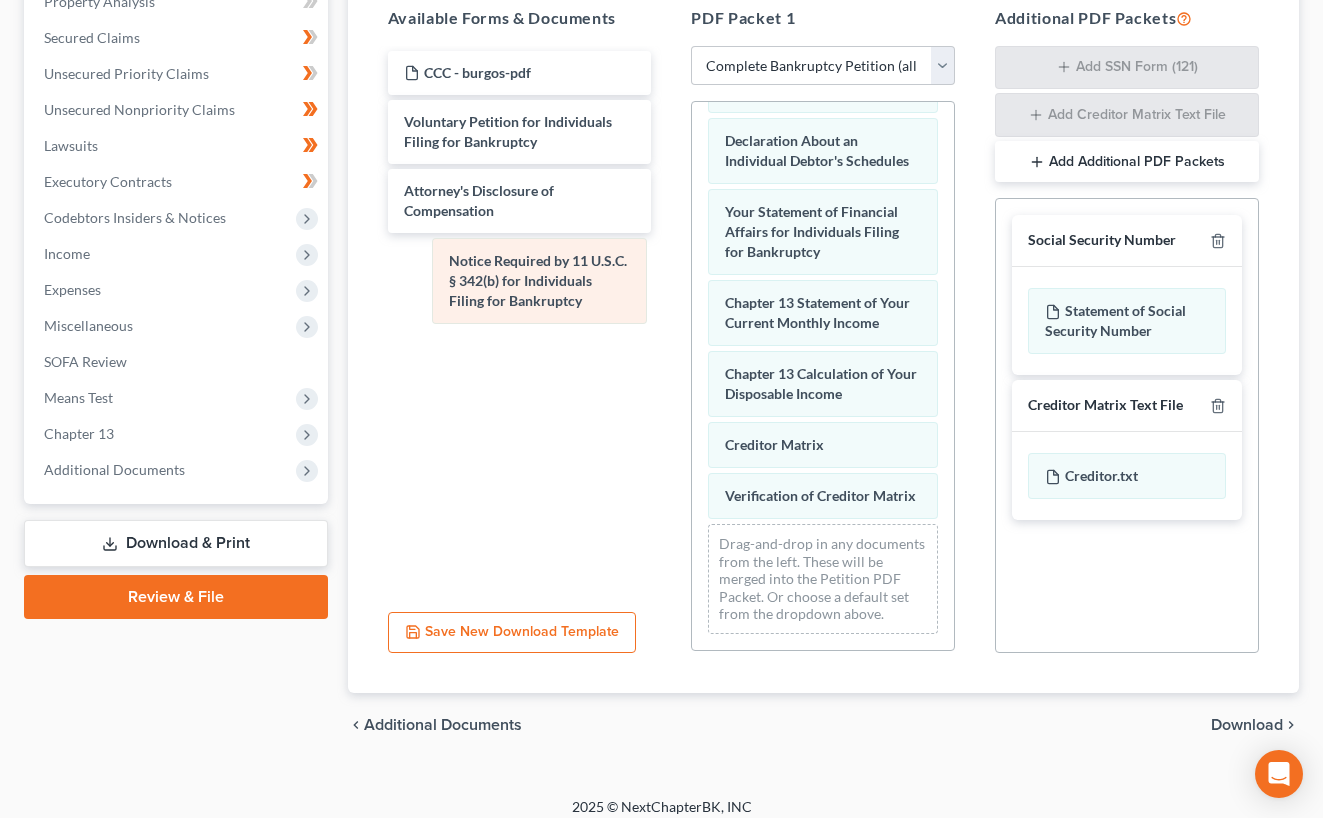 drag, startPoint x: 810, startPoint y: 468, endPoint x: 534, endPoint y: 290, distance: 328.42047 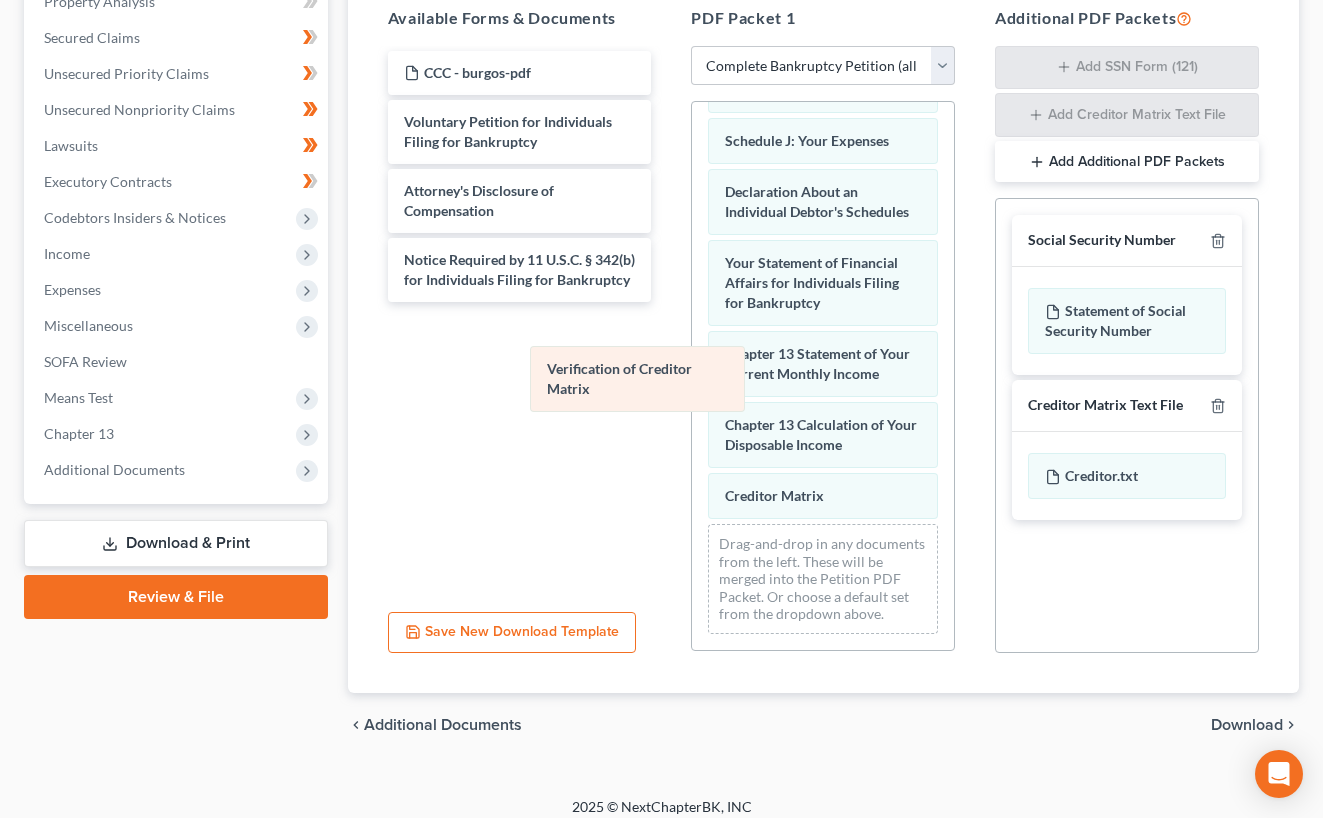 scroll, scrollTop: 605, scrollLeft: 0, axis: vertical 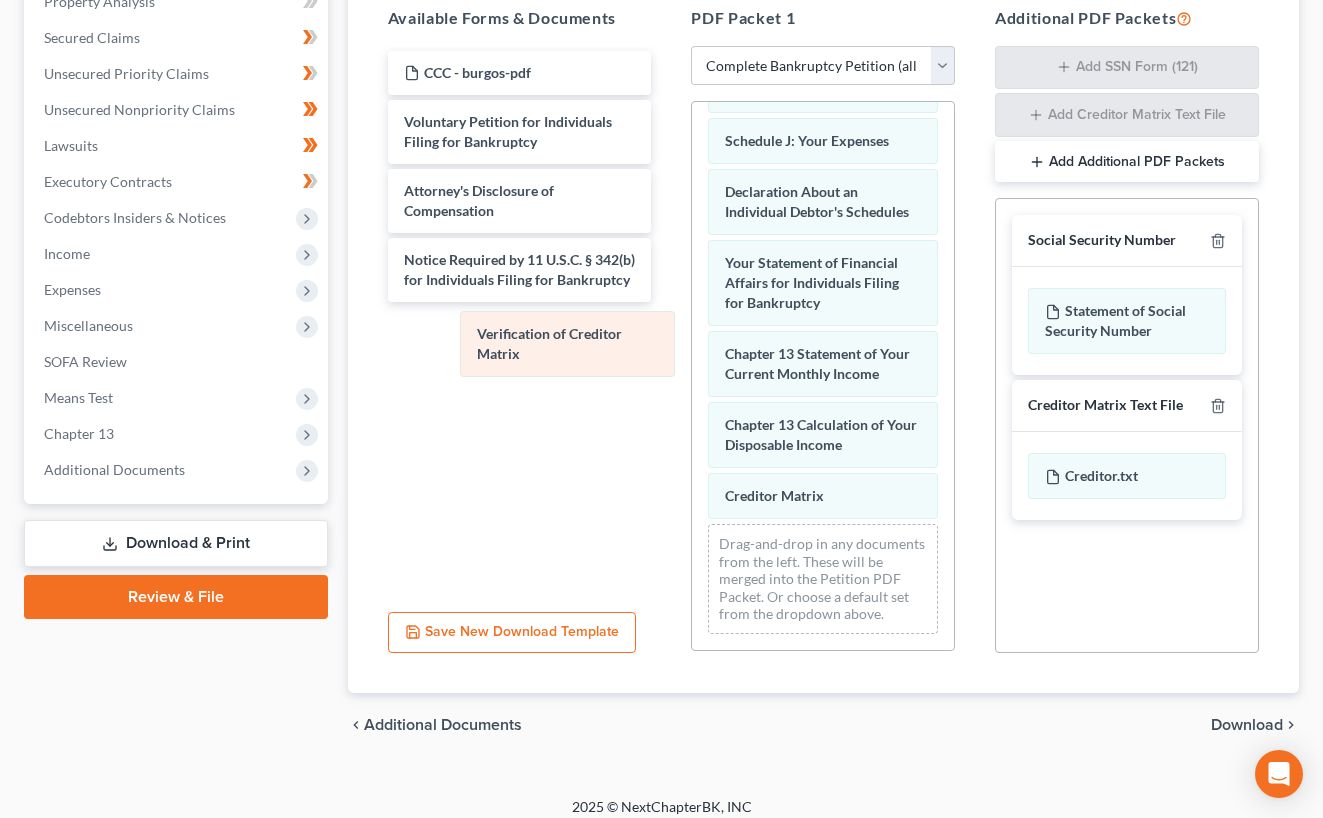 drag, startPoint x: 807, startPoint y: 485, endPoint x: 559, endPoint y: 360, distance: 277.72107 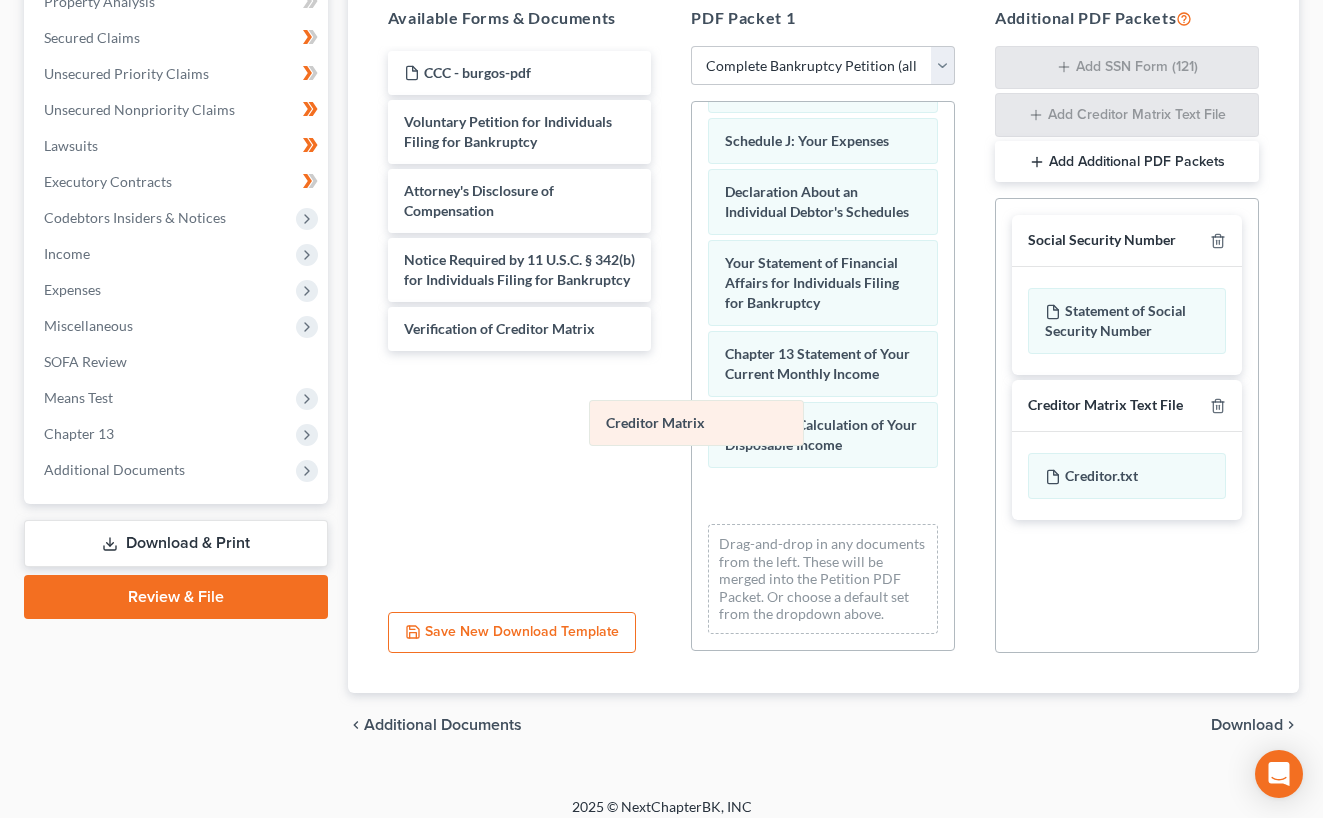 scroll, scrollTop: 554, scrollLeft: 0, axis: vertical 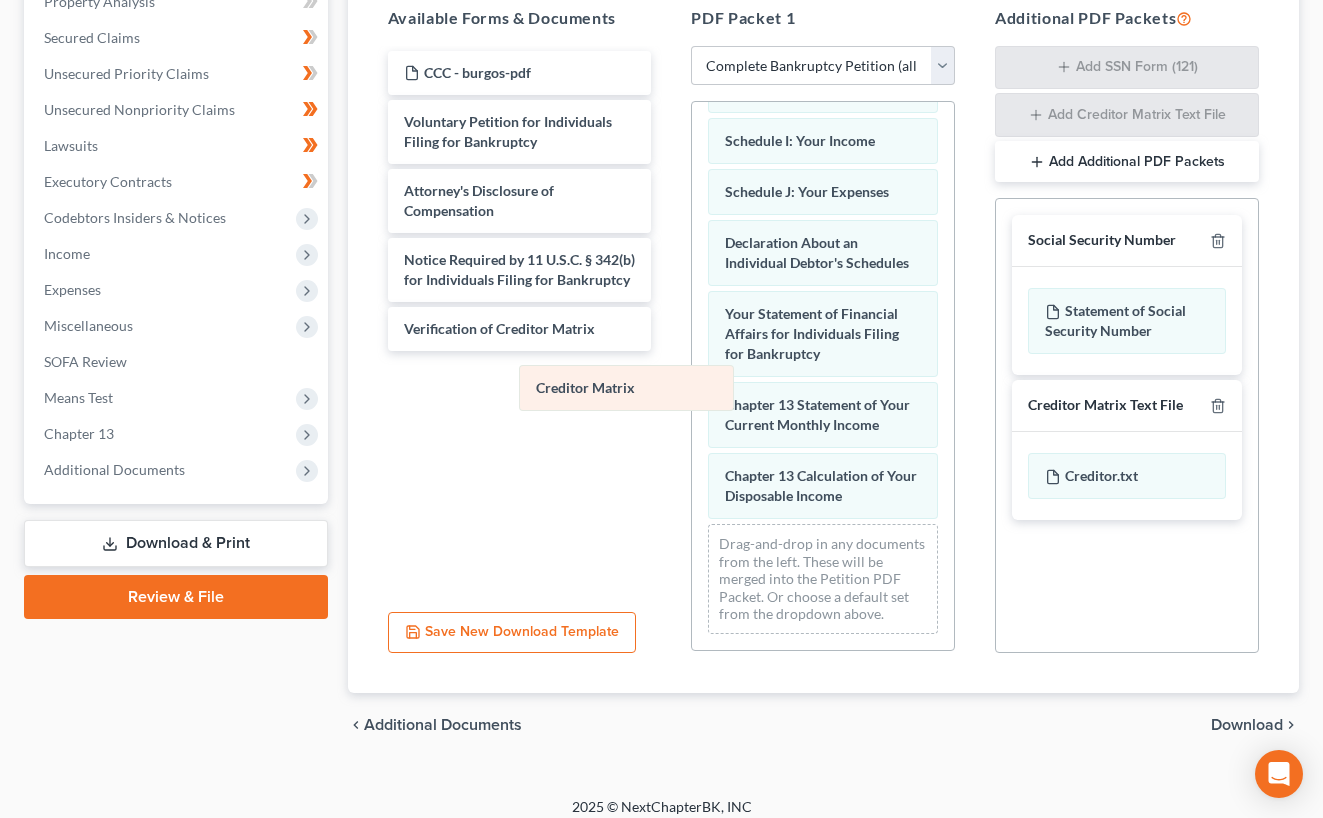 drag, startPoint x: 786, startPoint y: 496, endPoint x: 555, endPoint y: 388, distance: 255 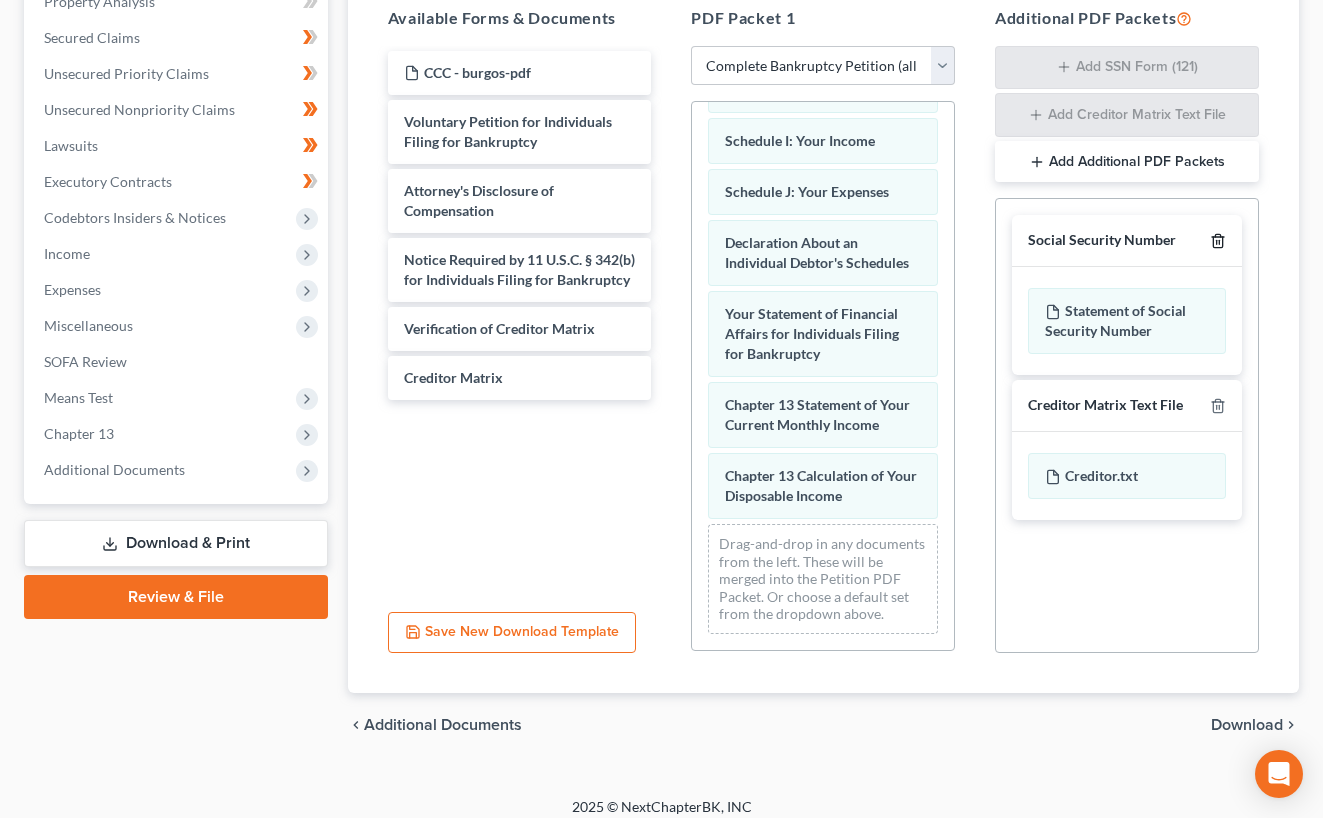 click 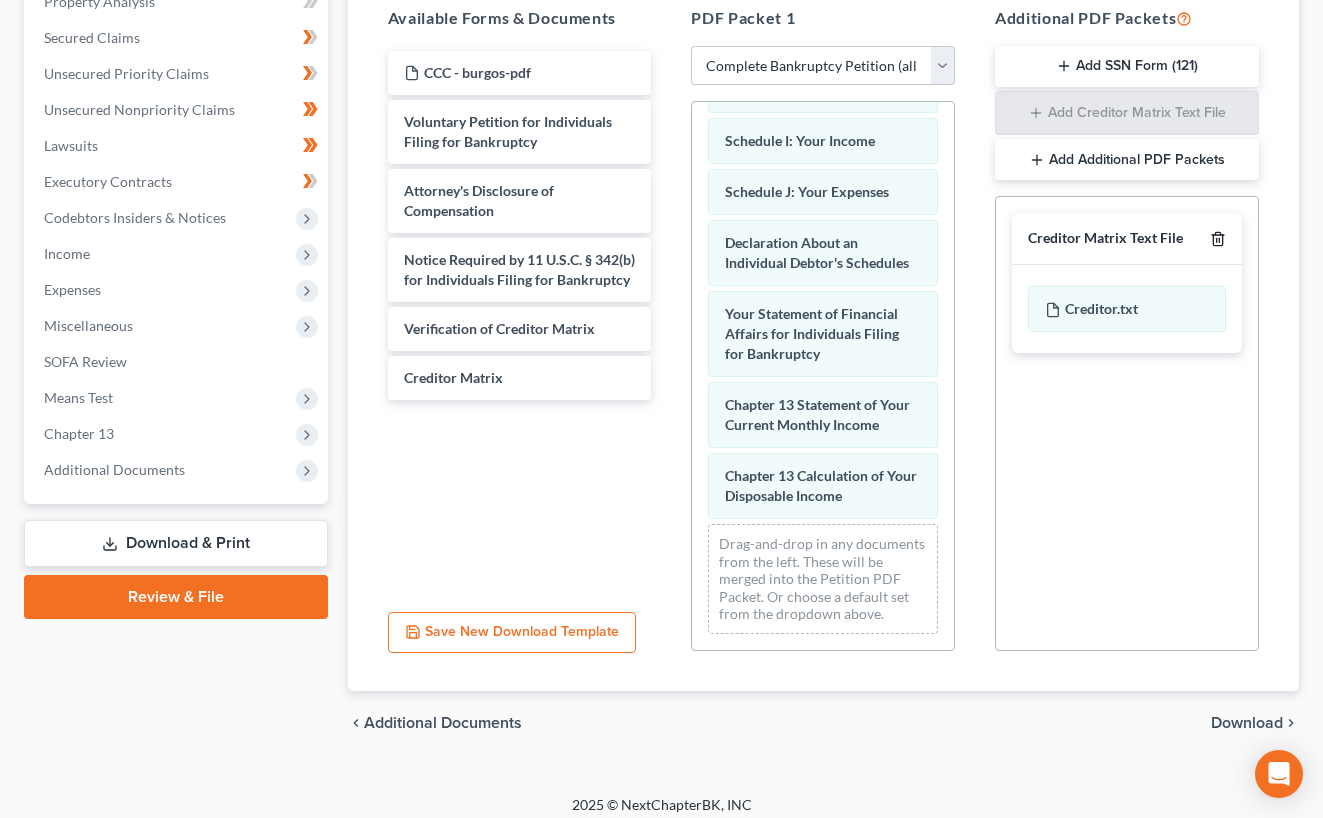 click 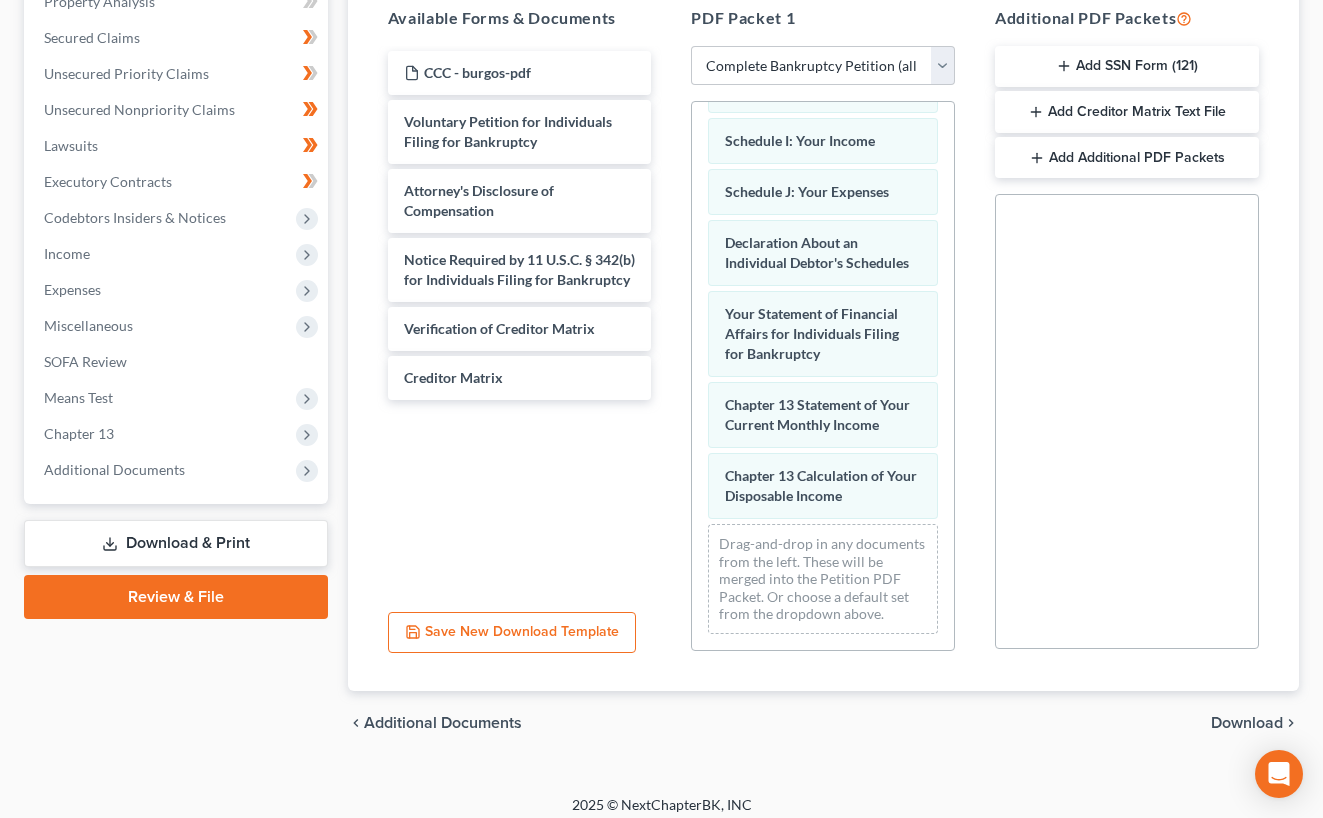 click on "Download" at bounding box center (1247, 723) 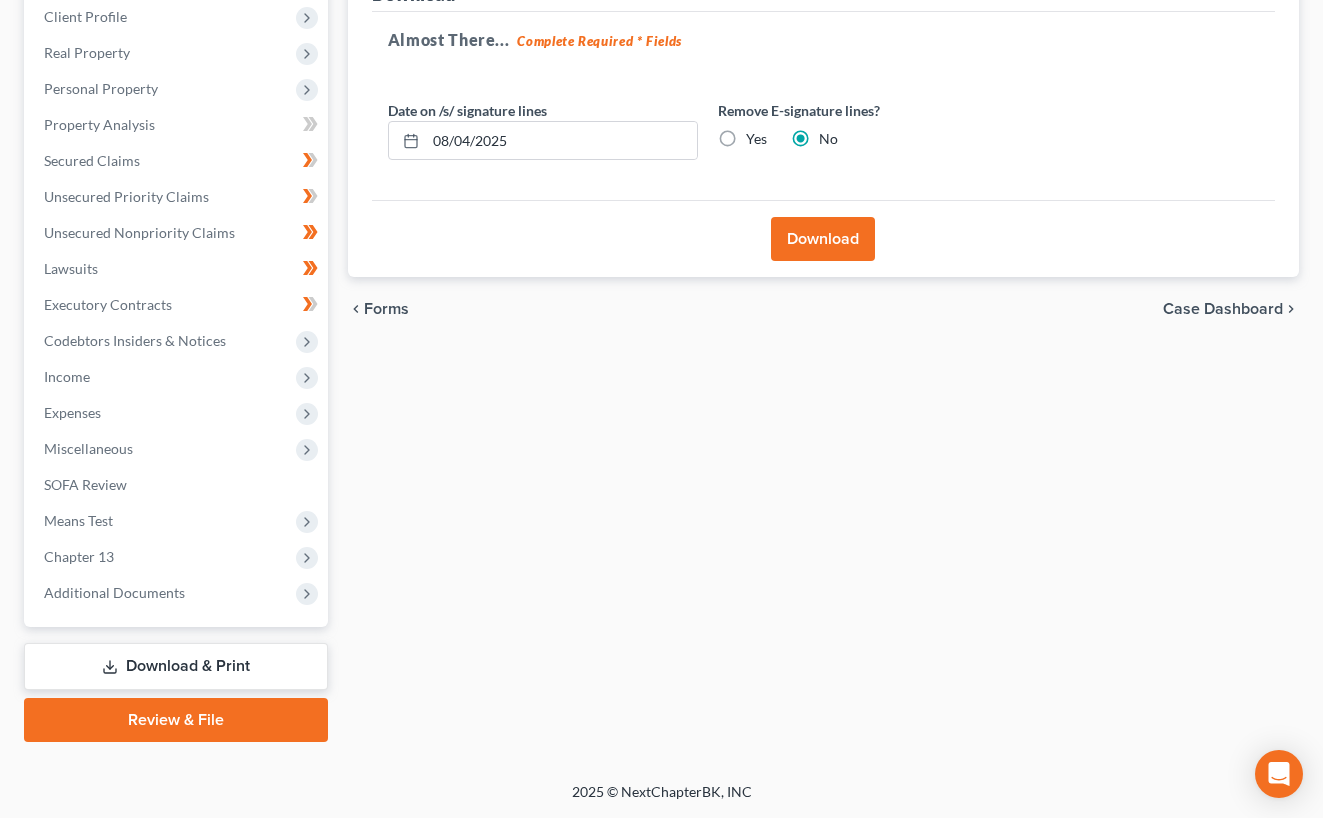 click on "Download" at bounding box center (823, 239) 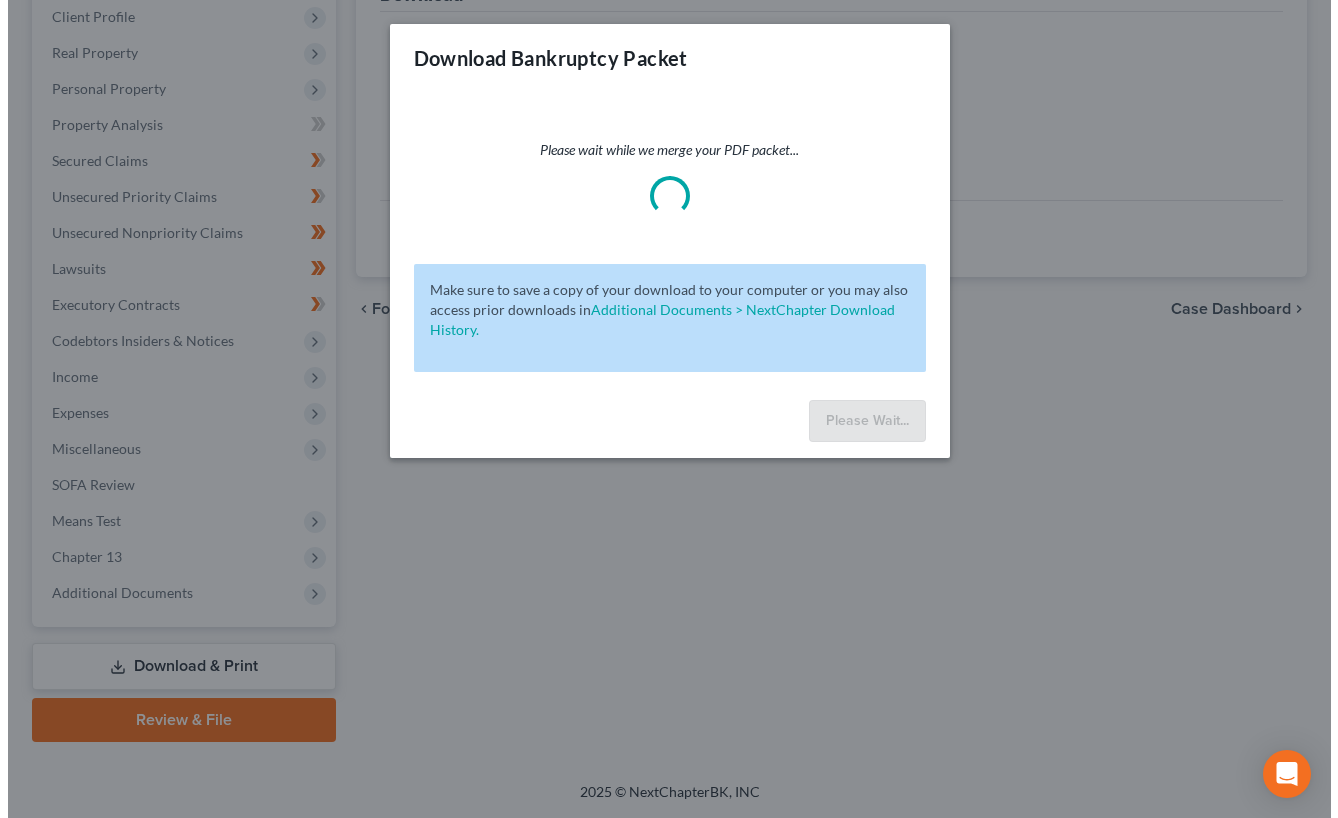 scroll, scrollTop: 281, scrollLeft: 0, axis: vertical 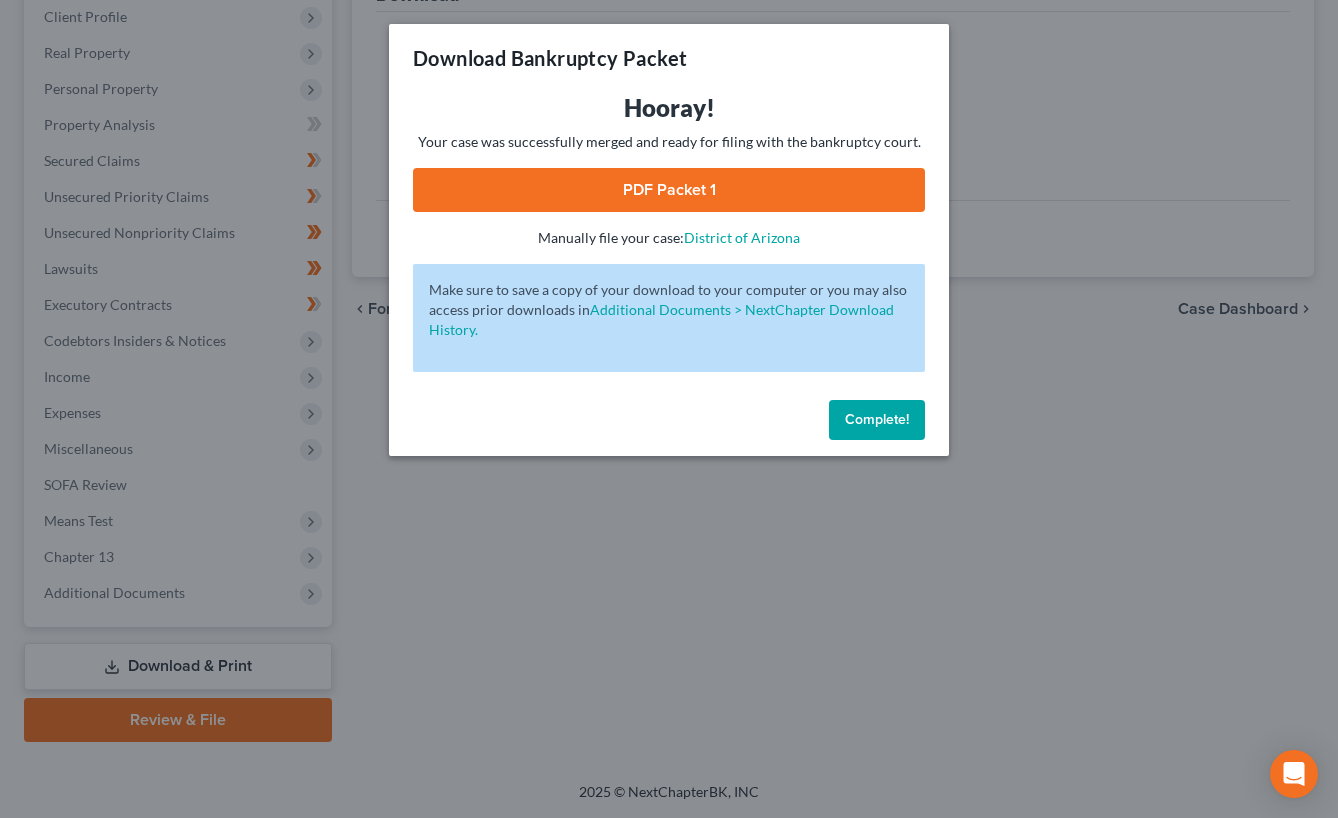 click on "PDF Packet 1" at bounding box center [669, 190] 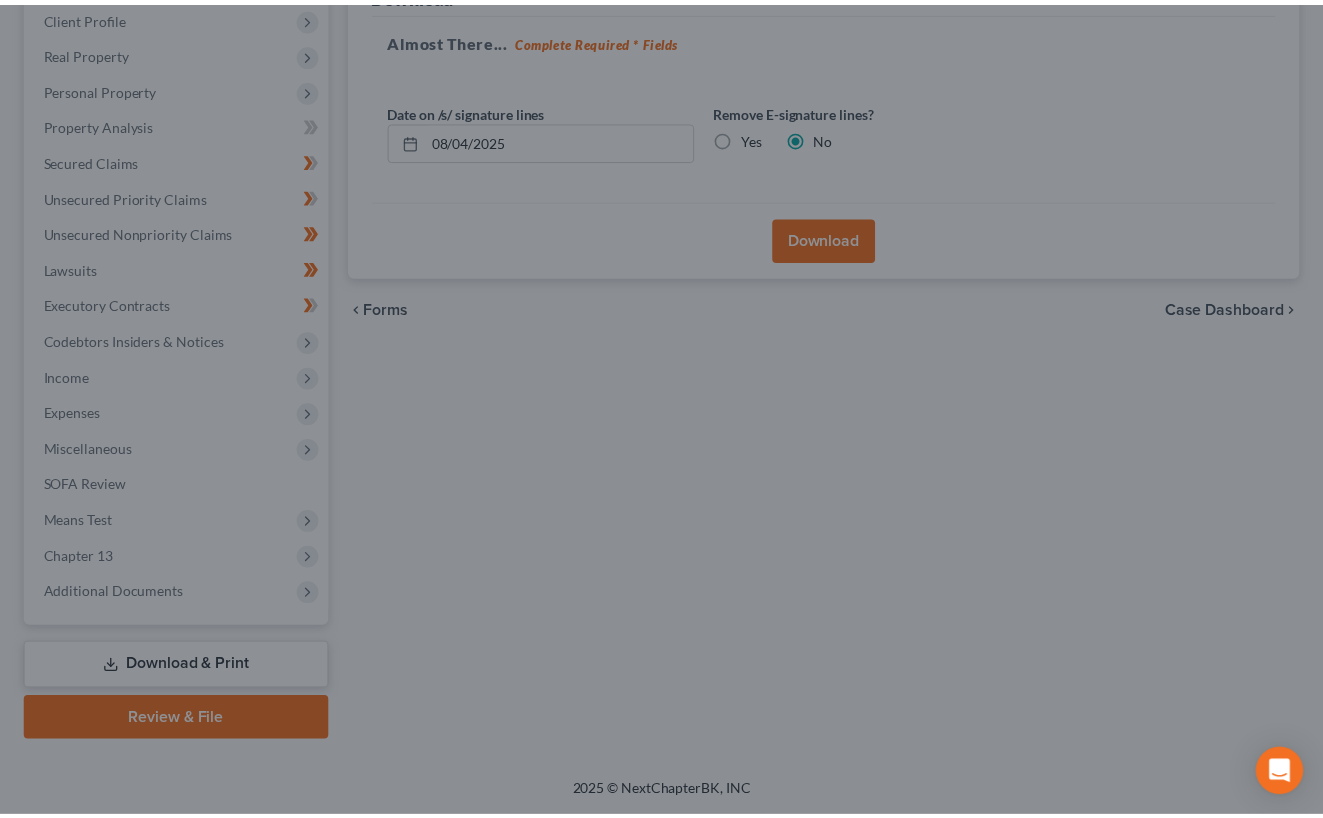 scroll, scrollTop: 317, scrollLeft: 0, axis: vertical 